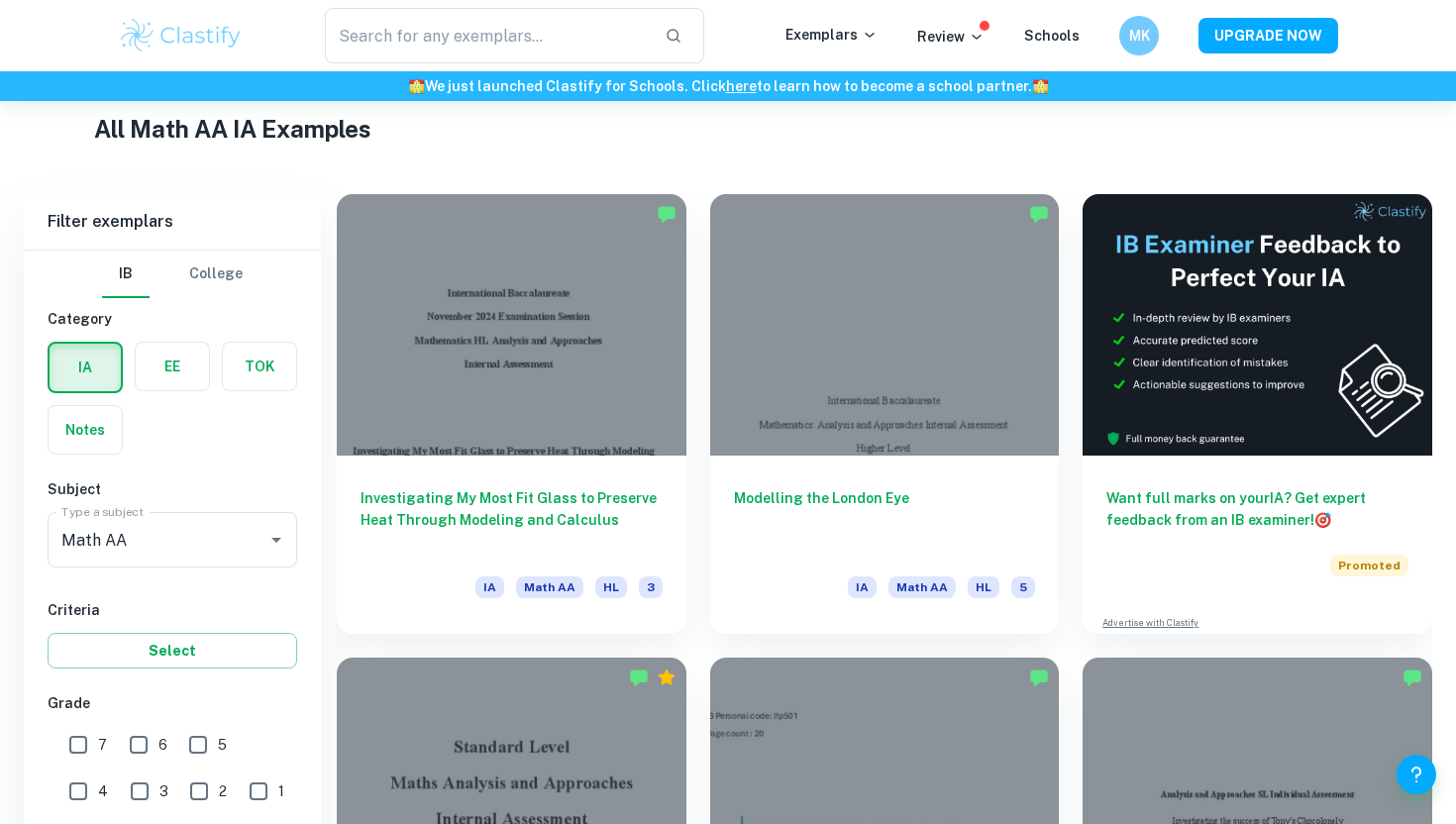 scroll, scrollTop: 674, scrollLeft: 0, axis: vertical 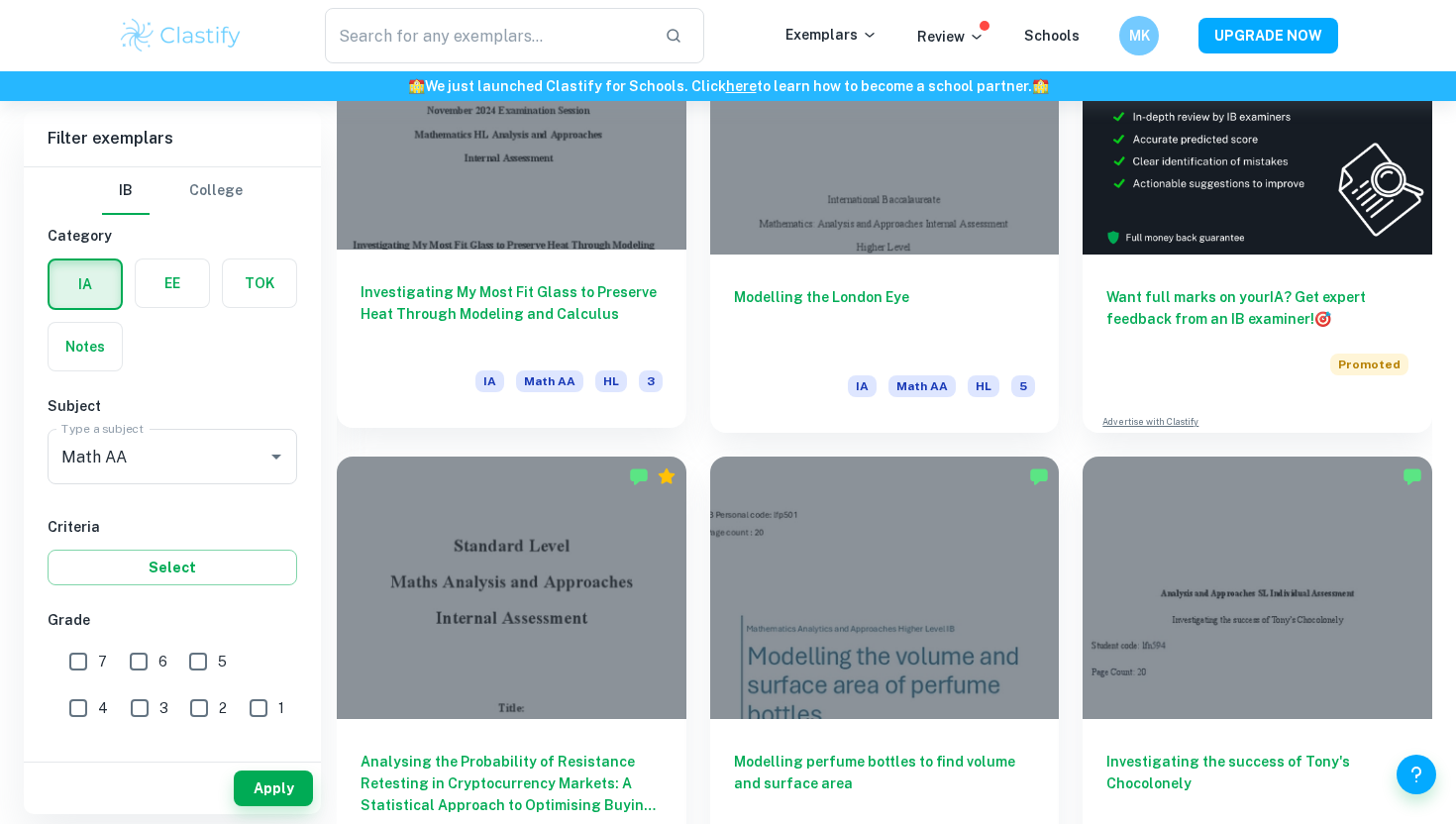 click on "Investigating My Most Fit Glass to Preserve Heat Through Modeling and Calculus" at bounding box center (511, 314) 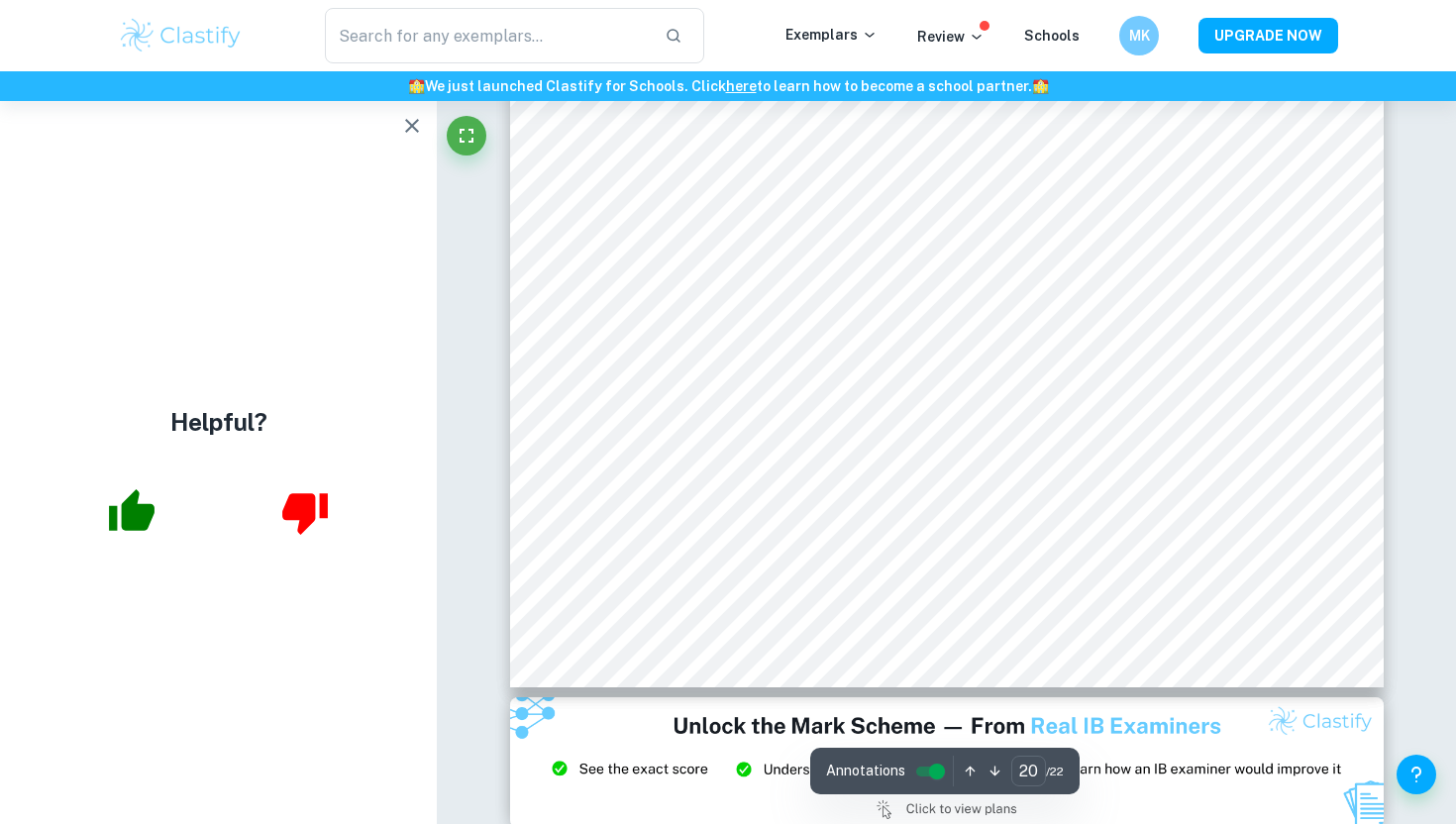scroll, scrollTop: 25093, scrollLeft: 0, axis: vertical 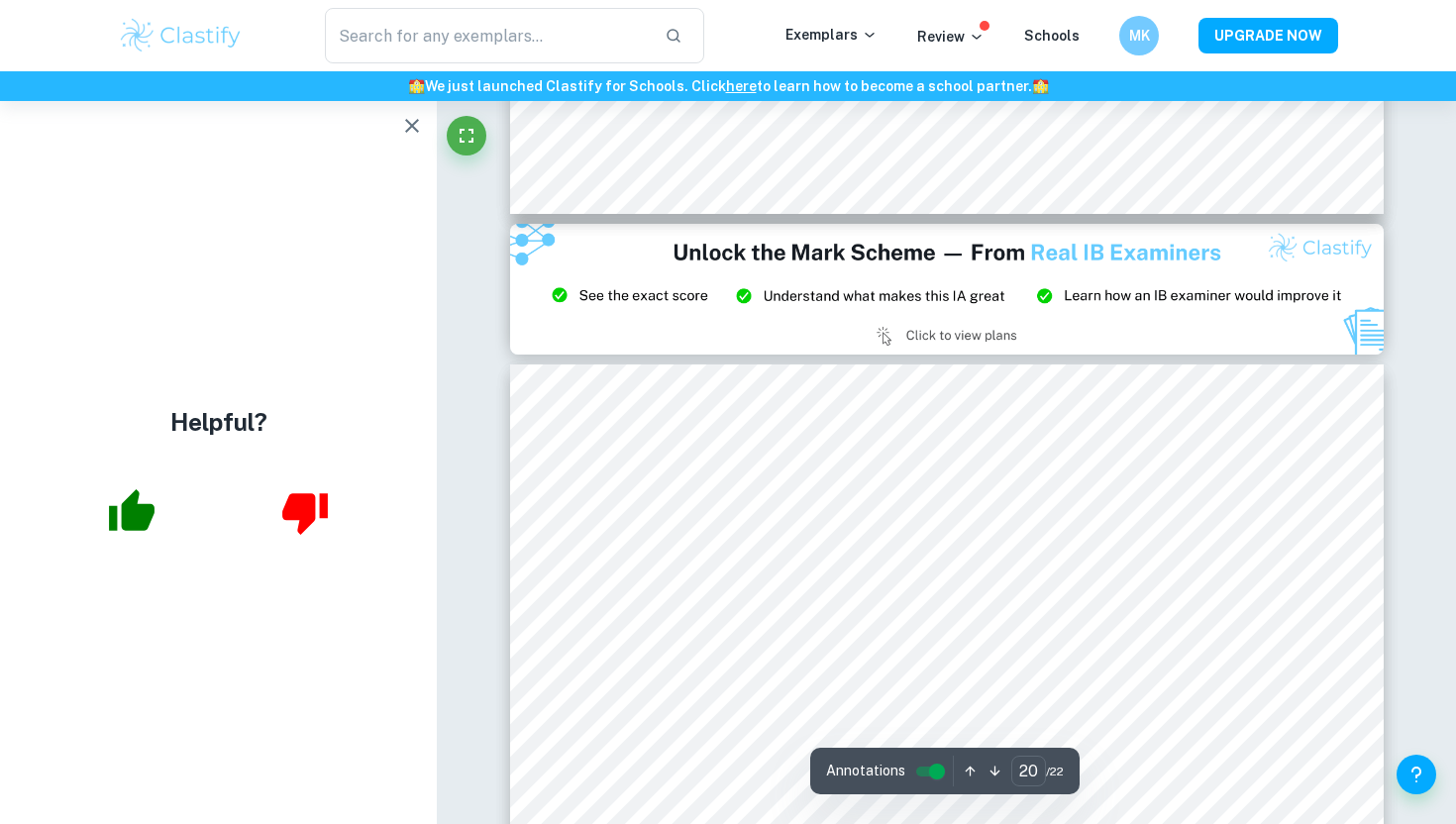 type on "21" 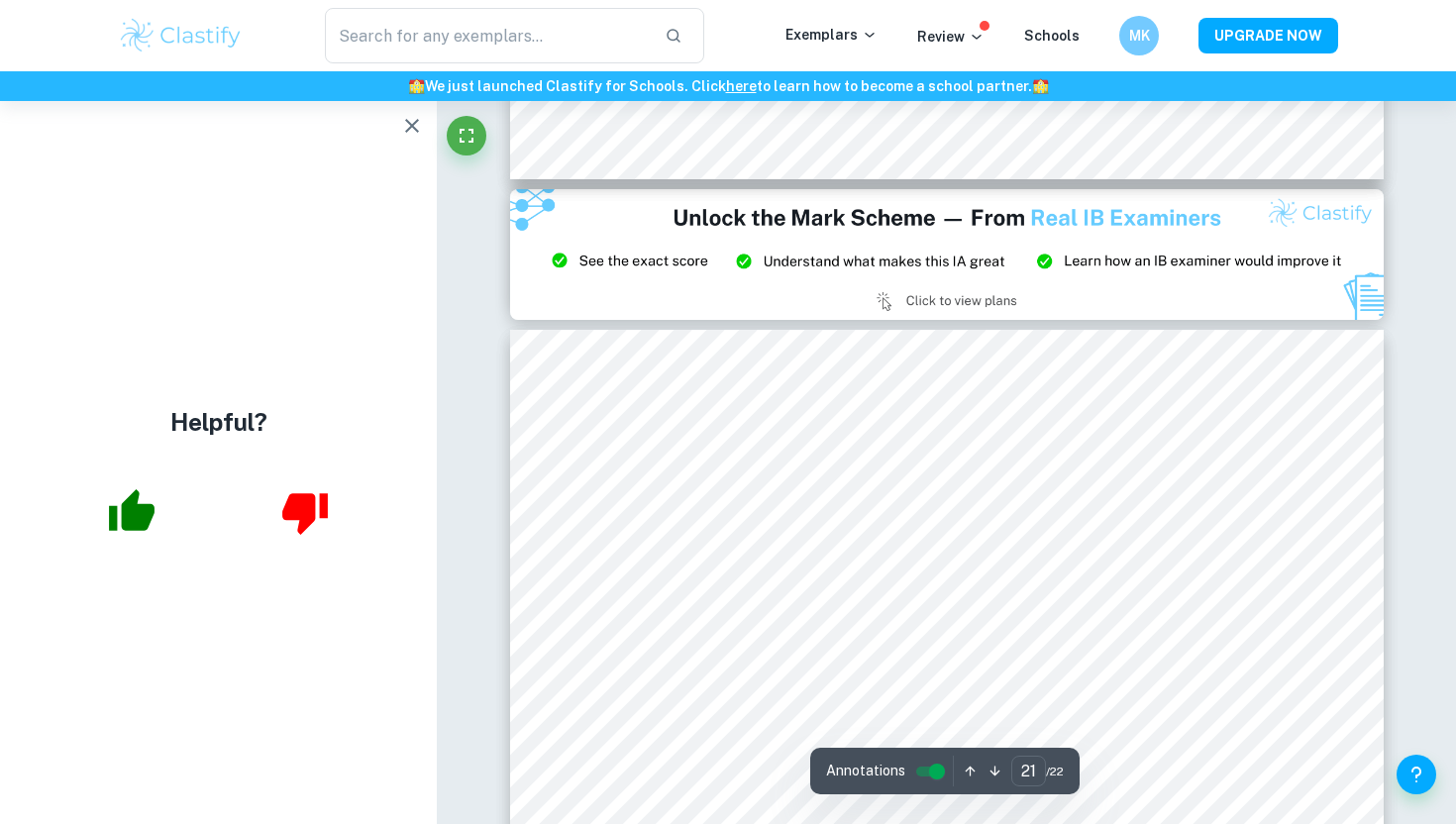 scroll, scrollTop: 25582, scrollLeft: 0, axis: vertical 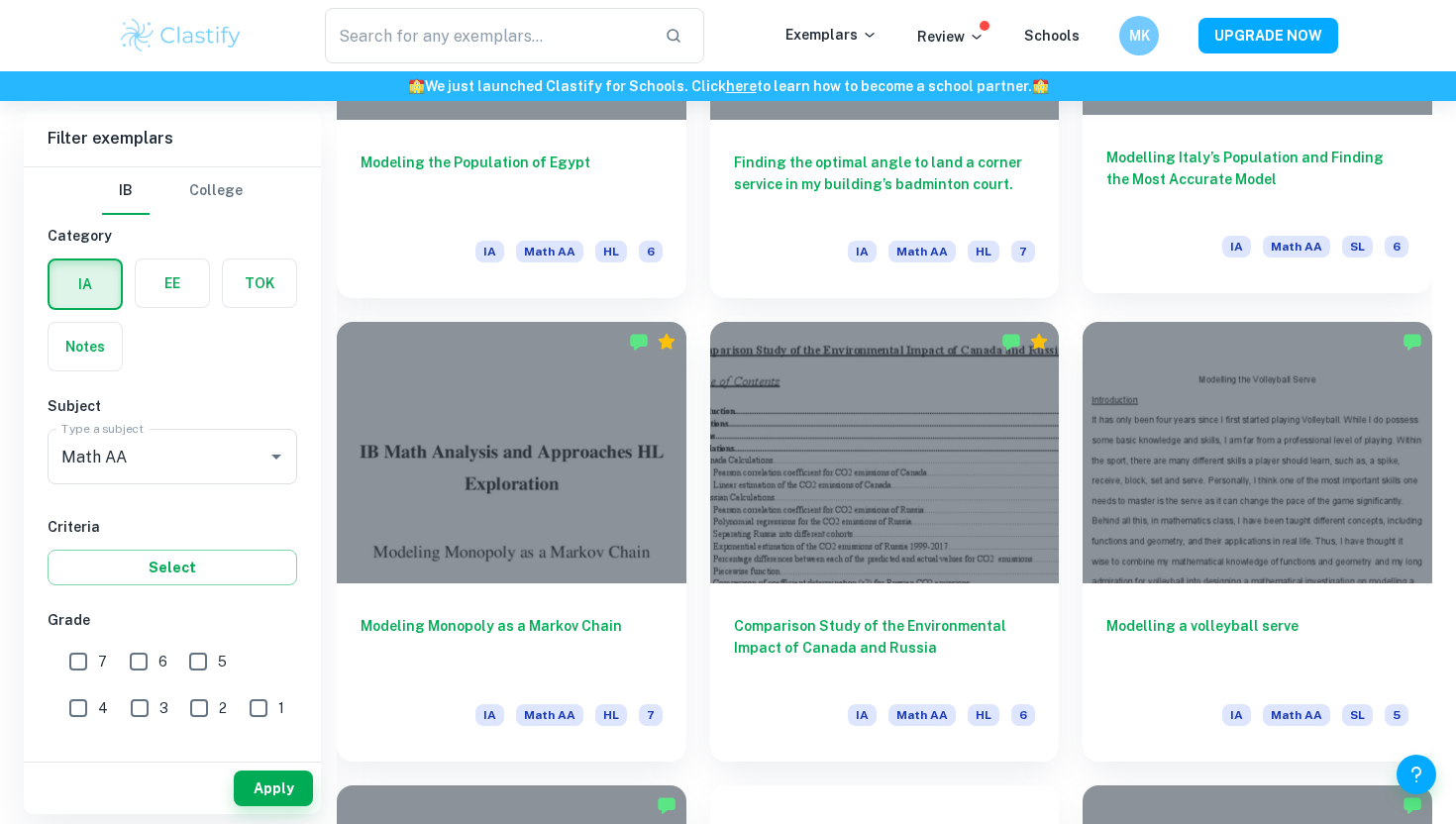click on "Modelling Italy’s Population and Finding the Most Accurate Model" at bounding box center [1257, 179] 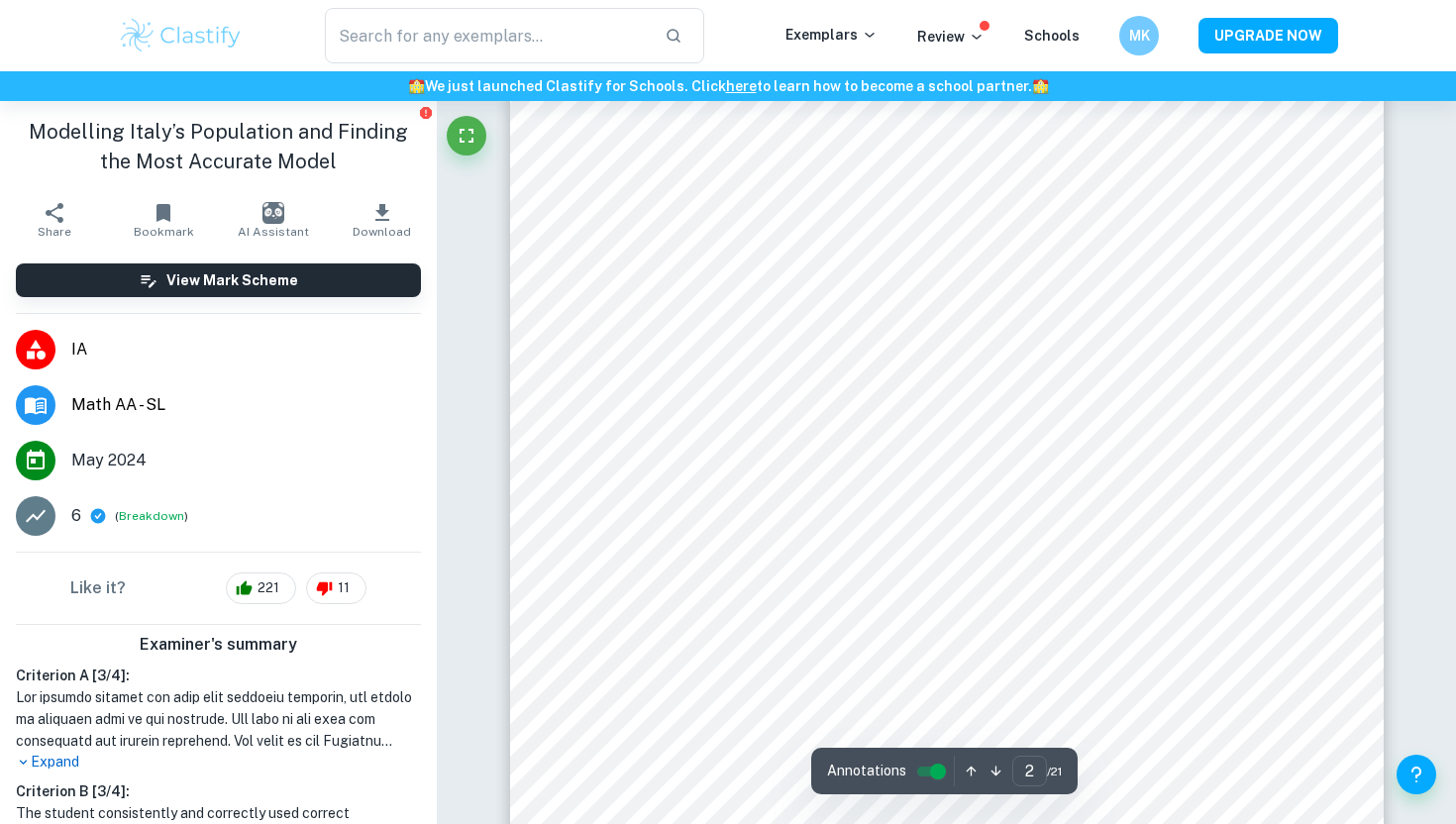 scroll, scrollTop: 1451, scrollLeft: 0, axis: vertical 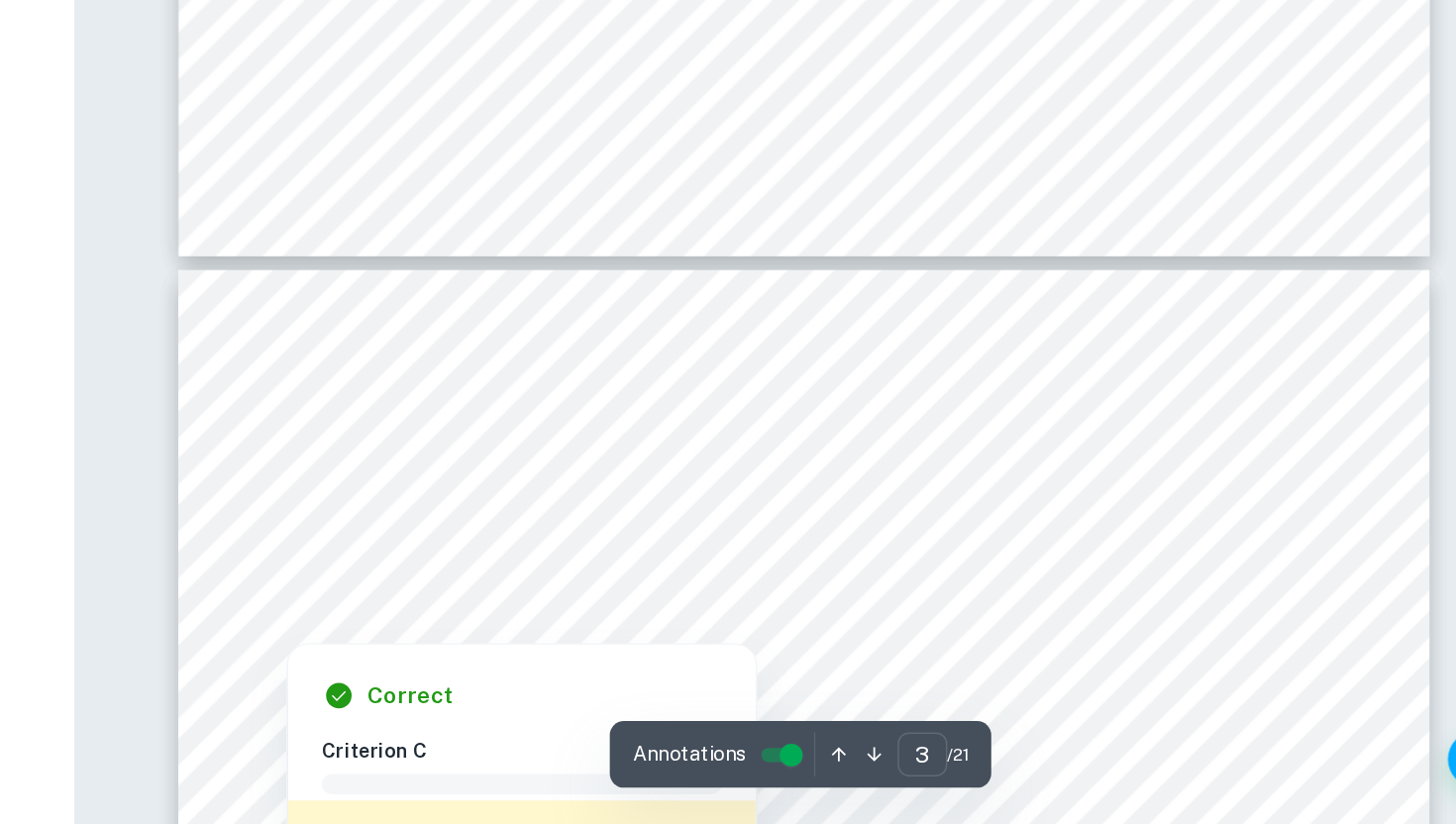 type on "4" 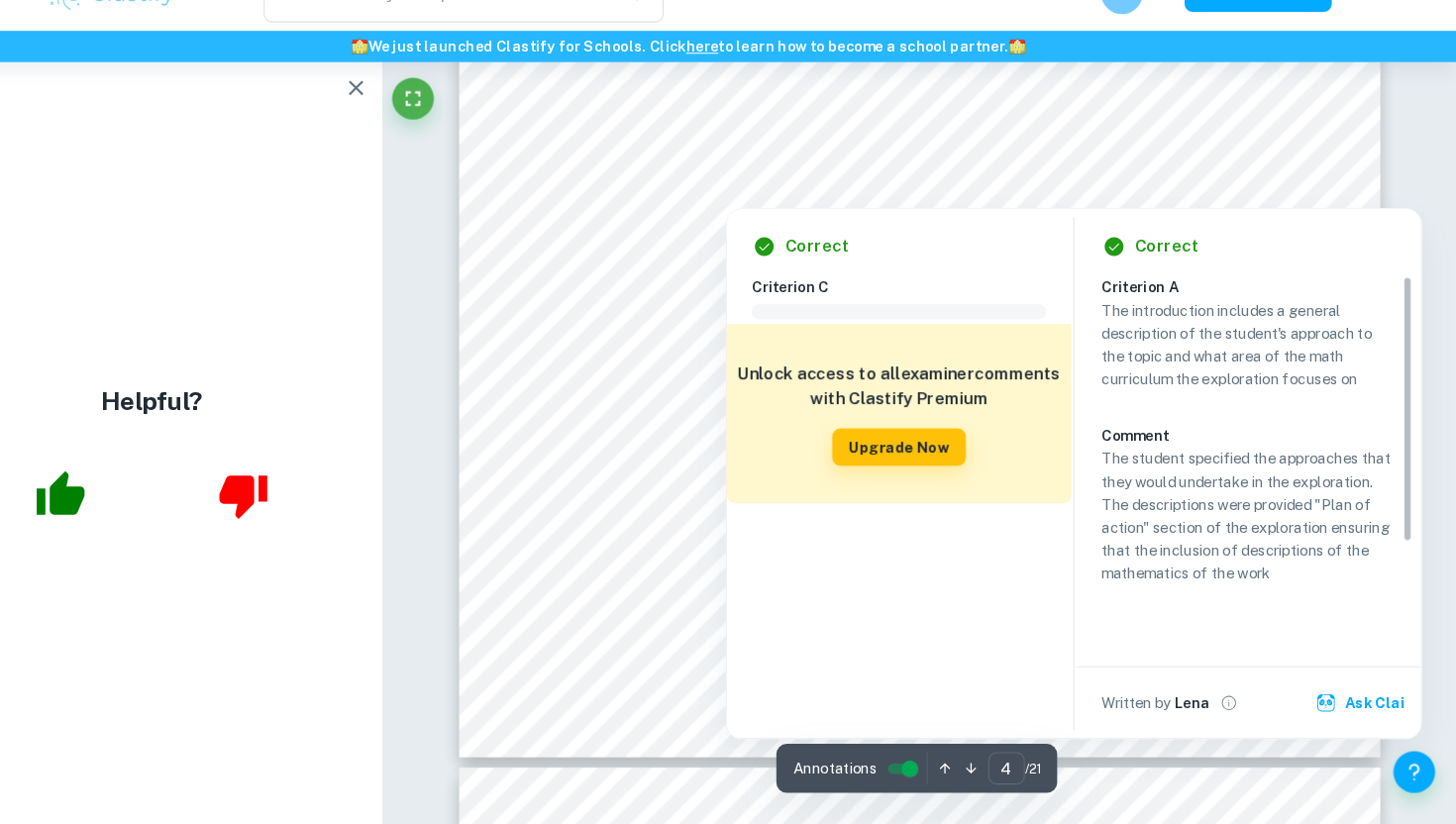 scroll, scrollTop: 4615, scrollLeft: 0, axis: vertical 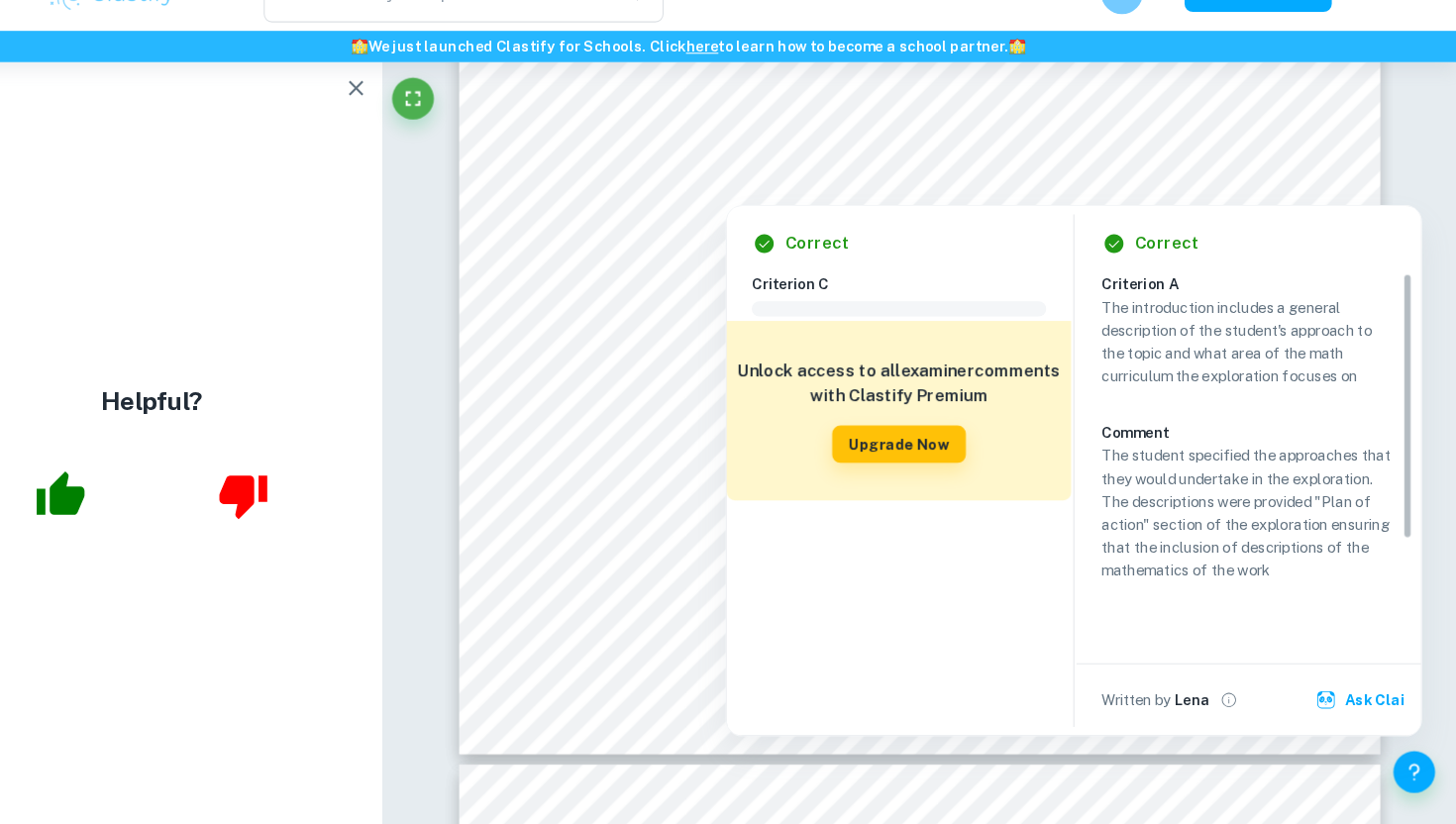 drag, startPoint x: 1400, startPoint y: 452, endPoint x: 1400, endPoint y: 468, distance: 16 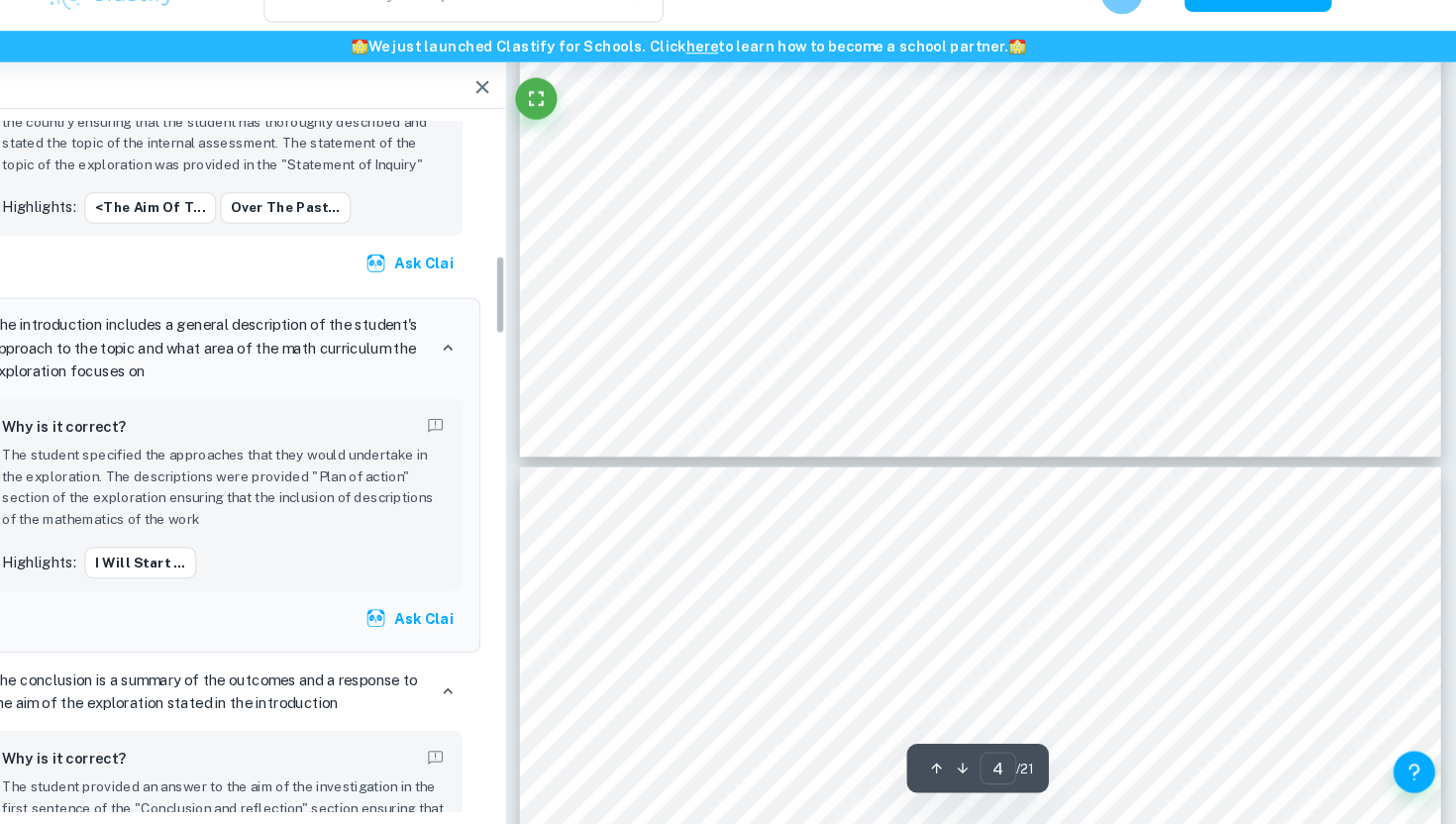 scroll, scrollTop: 1107, scrollLeft: 0, axis: vertical 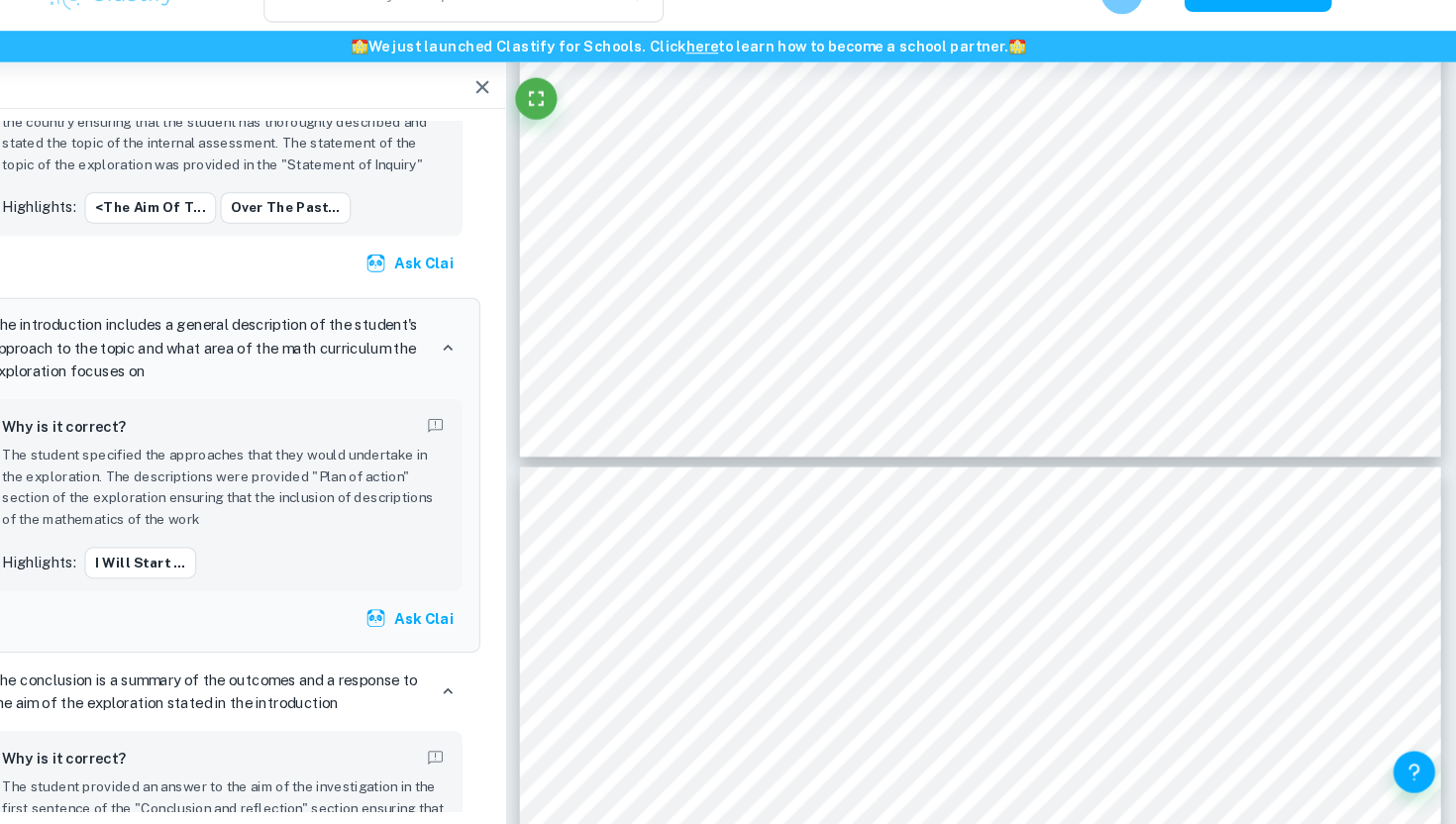 click 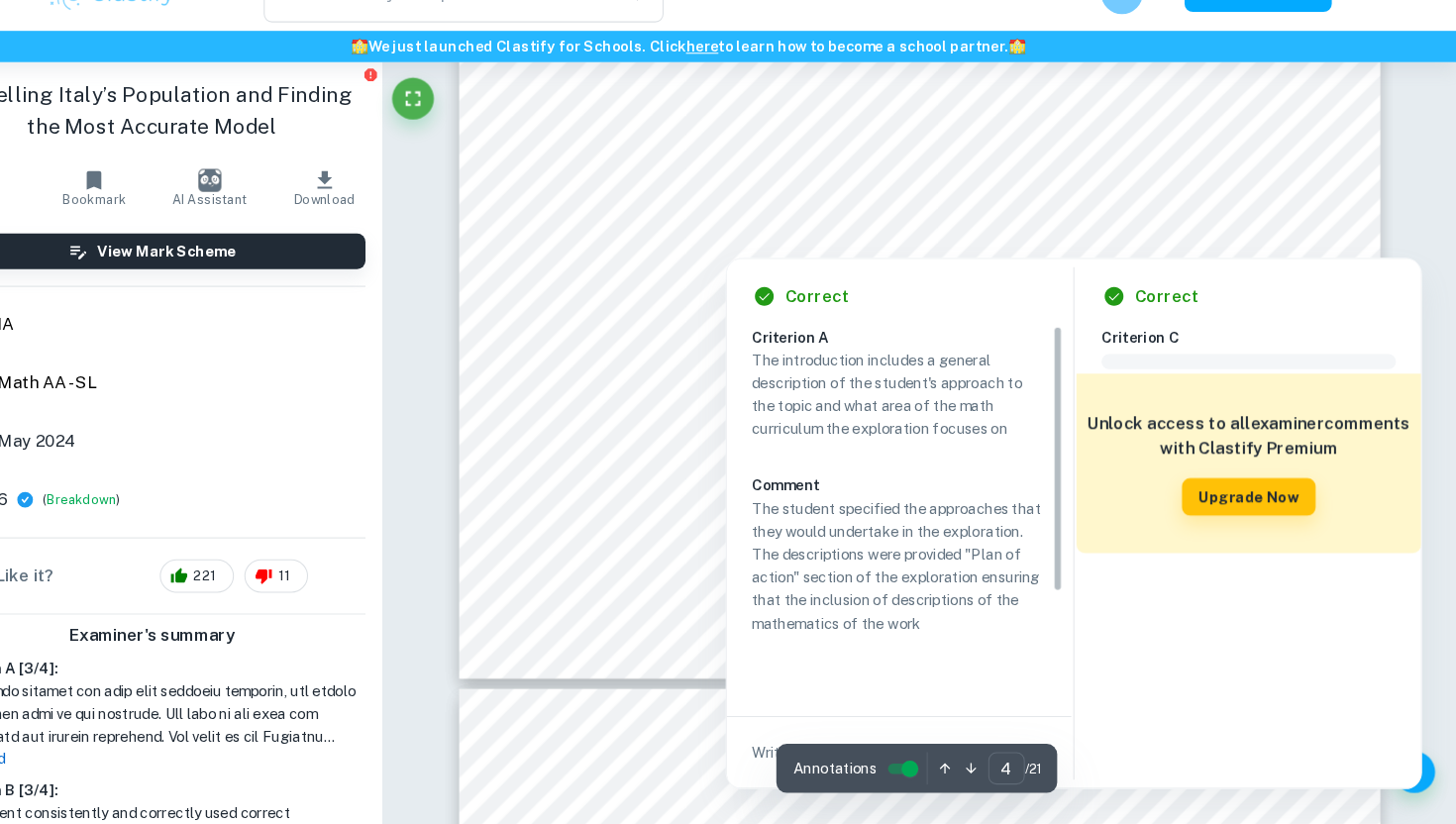 scroll, scrollTop: 4409, scrollLeft: 0, axis: vertical 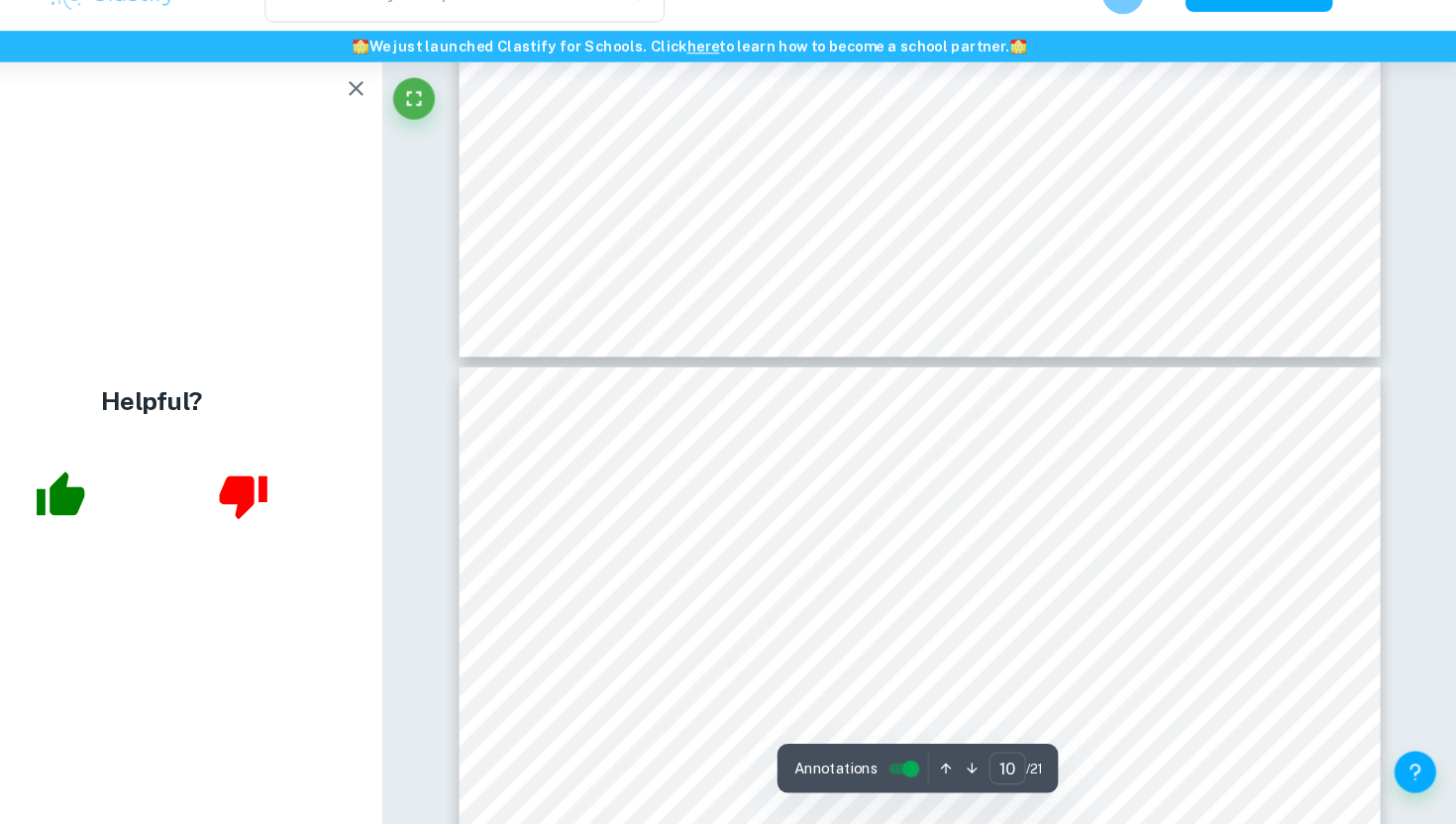 click 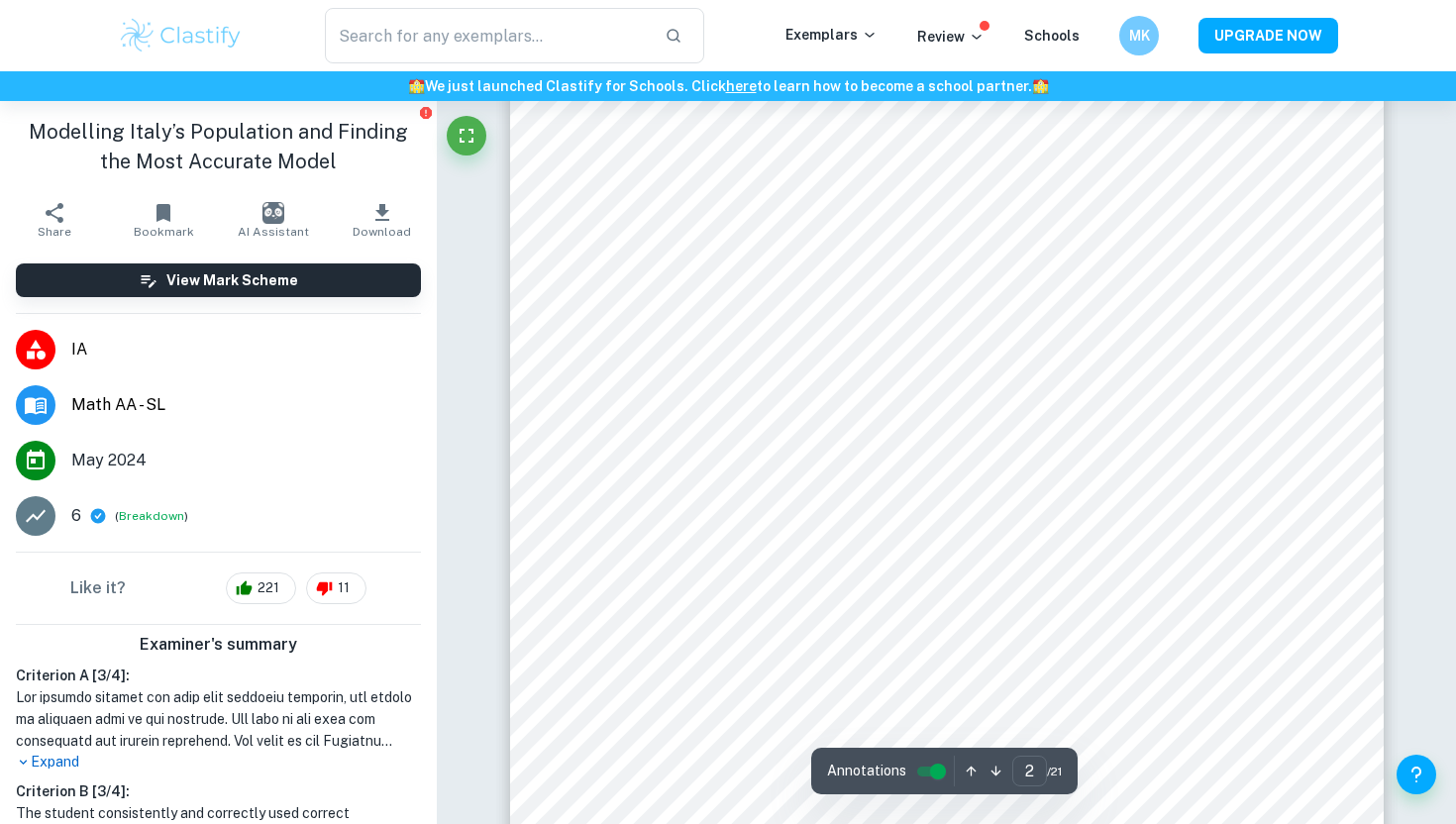 scroll, scrollTop: 1440, scrollLeft: 0, axis: vertical 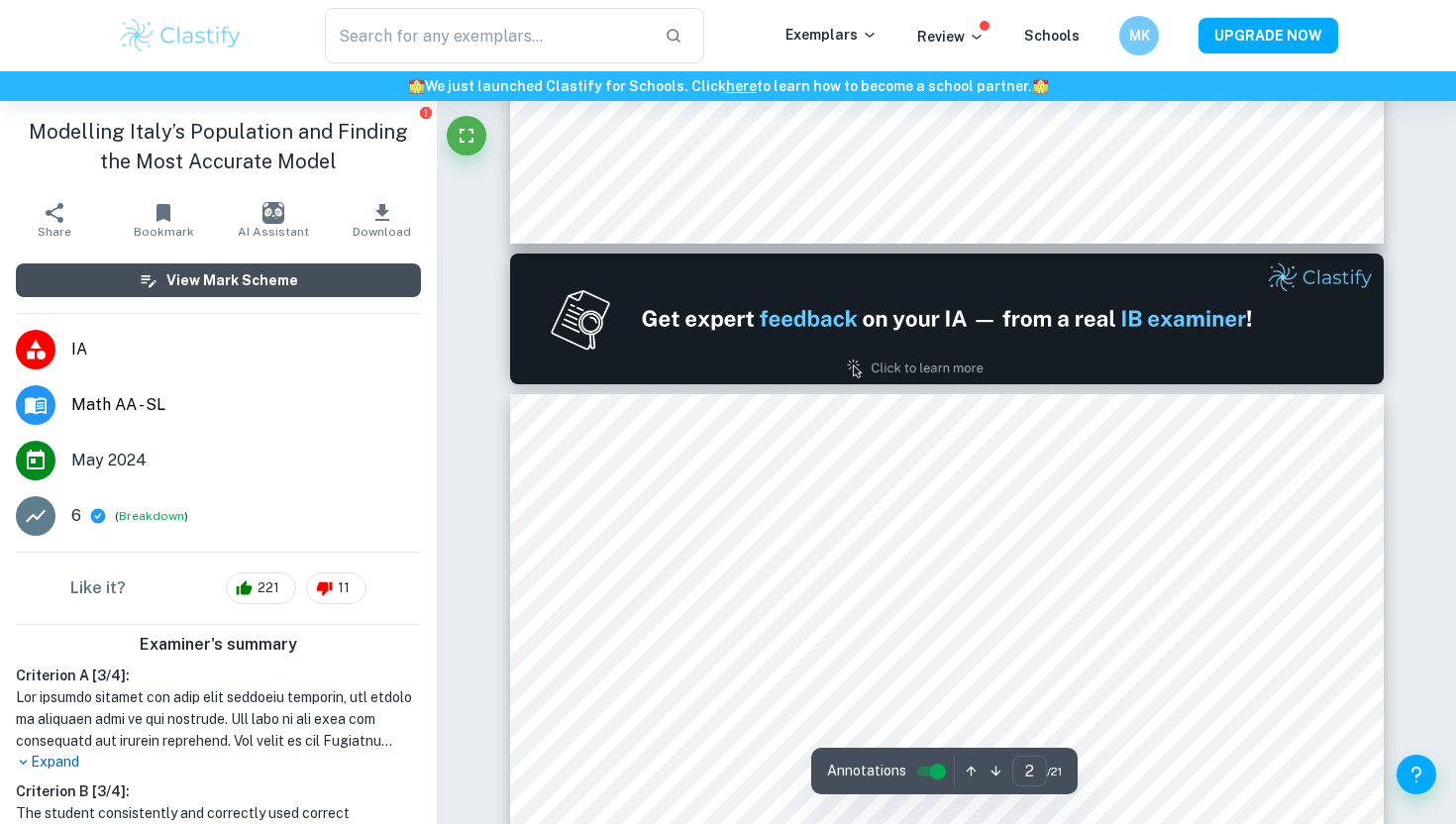 type on "1" 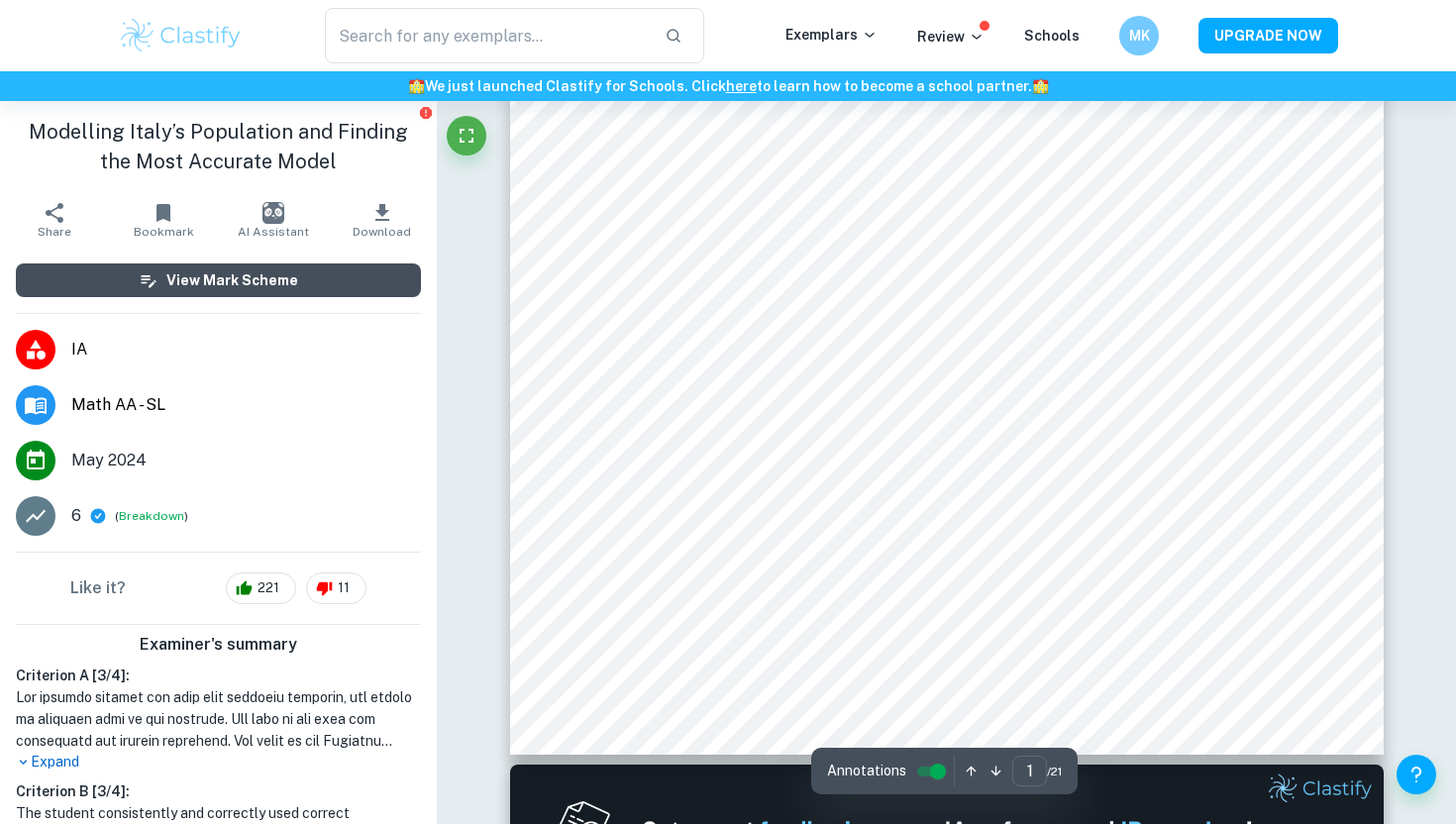 scroll, scrollTop: 598, scrollLeft: 0, axis: vertical 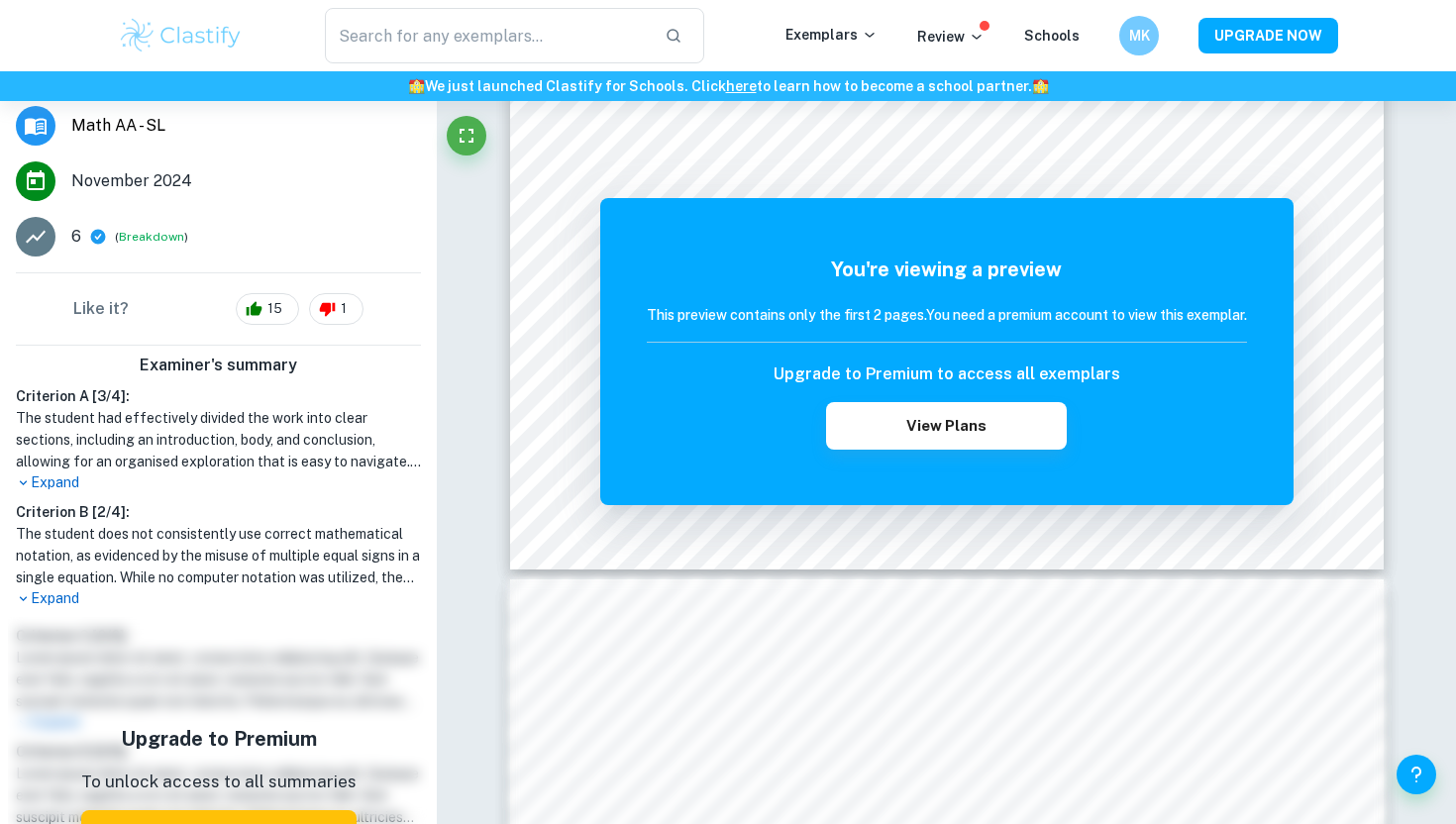 click on "Expand" at bounding box center (218, 482) 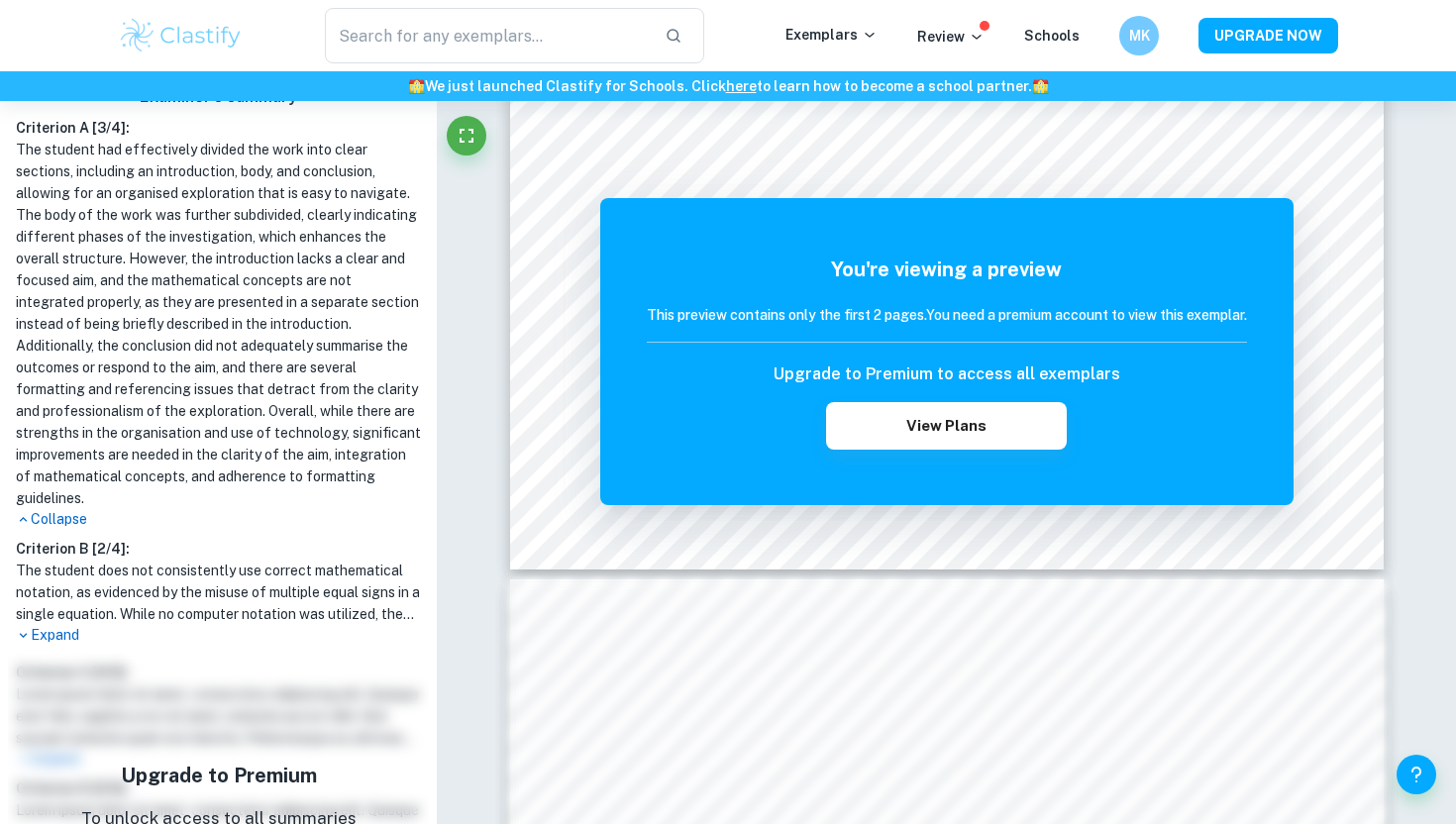 scroll, scrollTop: 694, scrollLeft: 0, axis: vertical 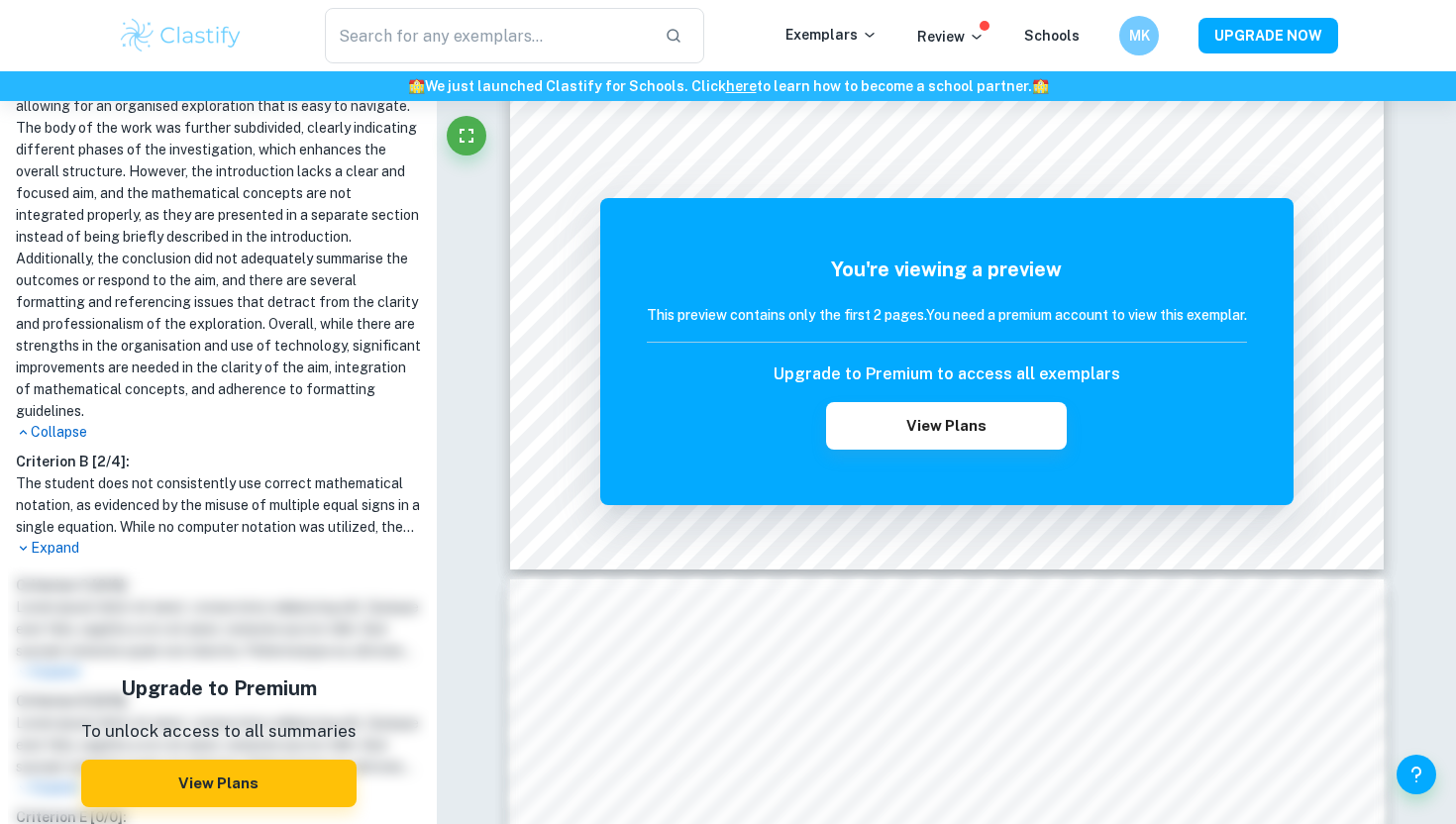 click on "Incorrect Criterion A The topic of the Internal assessment is stated clearly and explained in the introduction Comment In this case, the student seemed to be focusing on more than one aim. Therefore, the student should have focused on a single aim that had already been stated on the cover page of this exploration. The aim should have been aligned with the one presented on the cover page. Furthermore, the student should have focused on a single aim to appropriately answer it throughout this exploration. Written by [NAME] [LAST] Incorrect Criterion A The introduction includes a general description of the student's approach to the topic and what area of the math curriculum the exploration focuses on Comment Written by [NAME] [LAST] Incorrect Criterion A The conclusion is a summary of the outcomes and a response to the aim of the exploration stated in the introduction Comment Written by [NAME] [LAST] Incorrect Criterion A Comment Written by [NAME] [LAST] Incorrect Criterion A Comment Written by [NAME]" at bounding box center (946, 633) 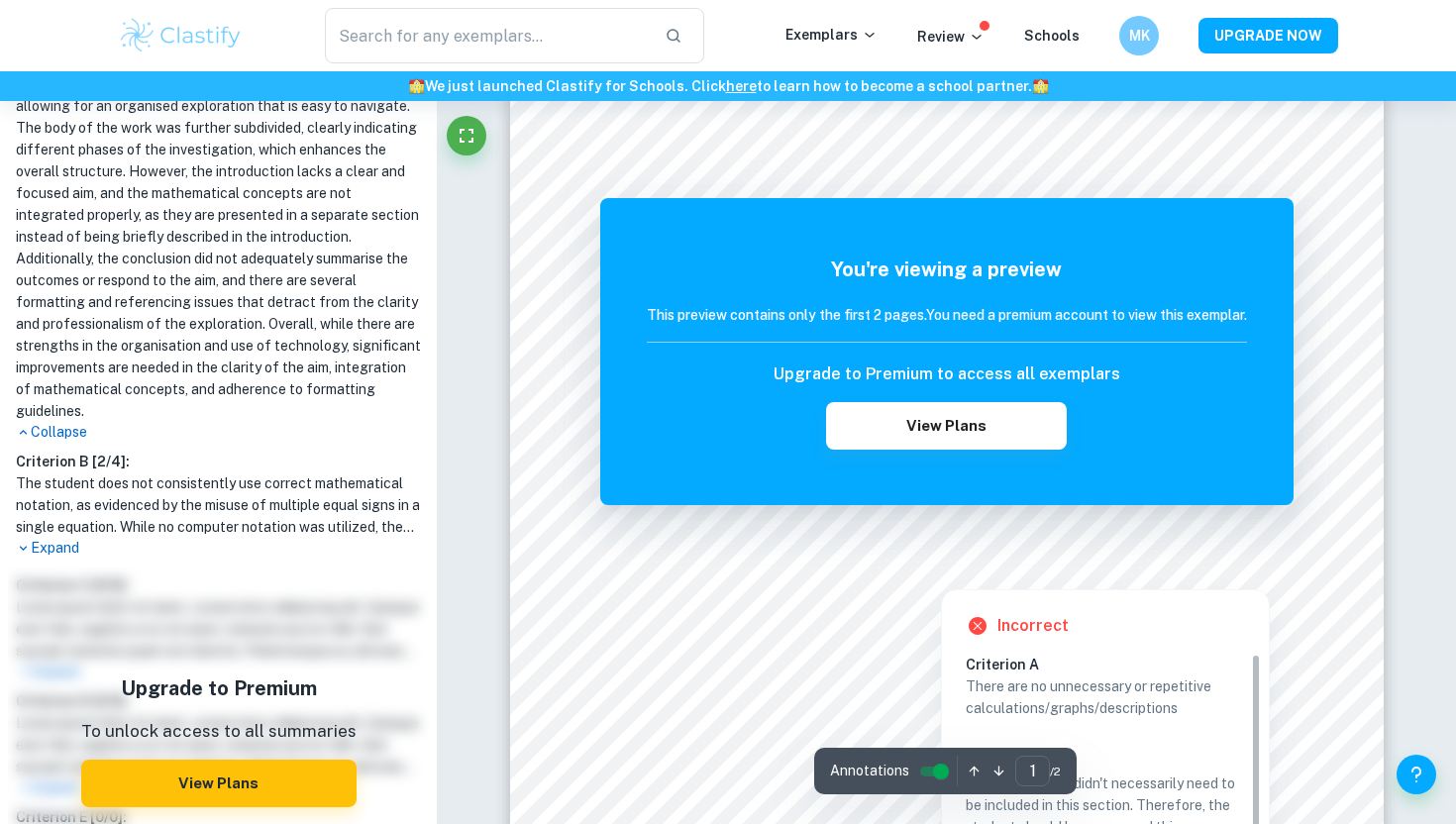 scroll, scrollTop: 397, scrollLeft: 0, axis: vertical 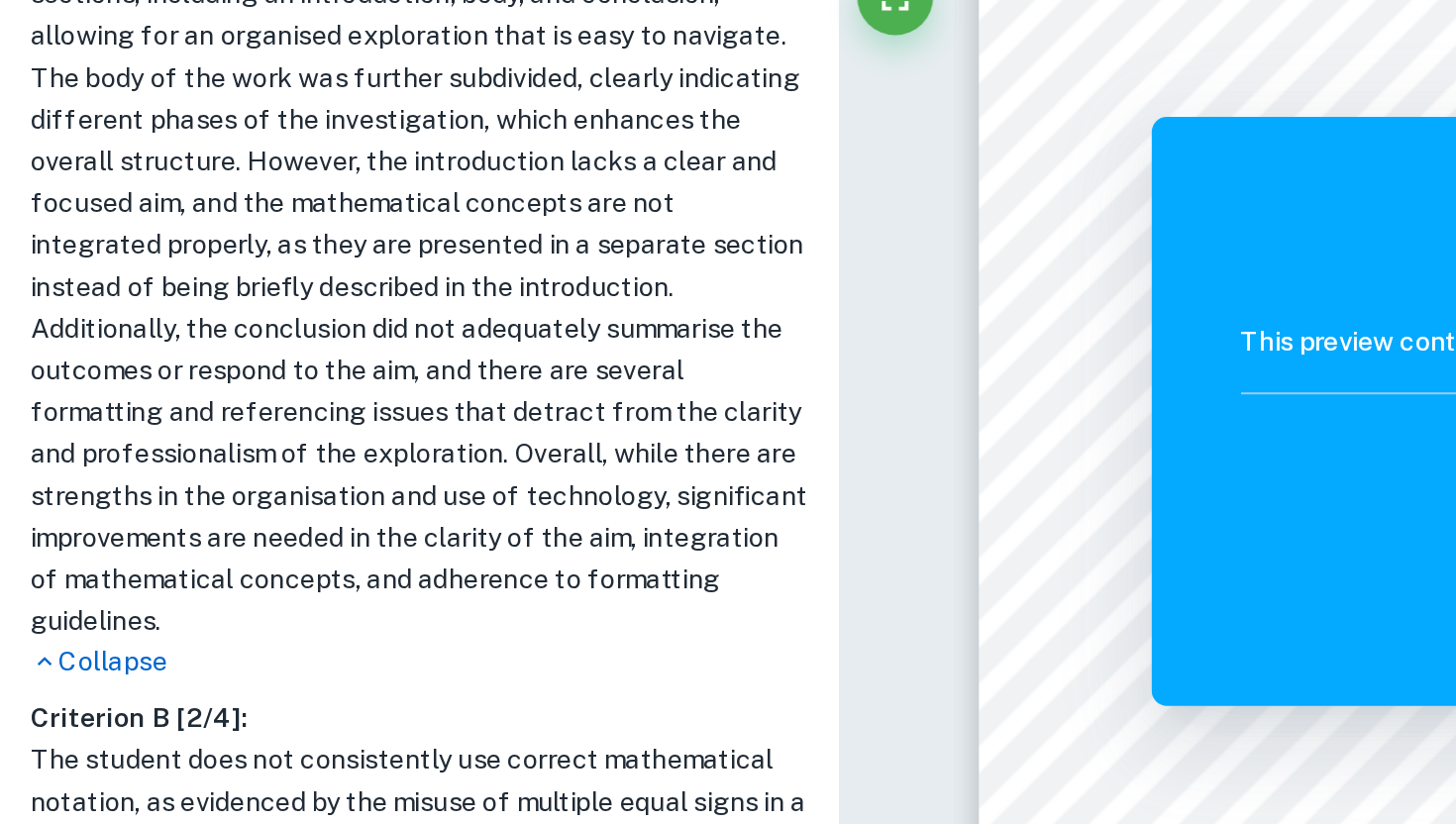 click on "The student had effectively divided the work into clear sections, including an introduction, body, and conclusion, allowing for an organised exploration that is easy to navigate. The body of the work was further subdivided, clearly indicating different phases of the investigation, which enhances the overall structure. However, the introduction lacks a clear and focused aim, and the mathematical concepts are not integrated properly, as they are presented in a separate section instead of being briefly described in the introduction. Additionally, the conclusion did not adequately summarise the outcomes or respond to the aim, and there are several formatting and referencing issues that detract from the clarity and professionalism of the exploration. Overall, while there are strengths in the organisation and use of technology, significant improvements are needed in the clarity of the aim, integration of mathematical concepts, and adherence to formatting guidelines." at bounding box center [218, 286] 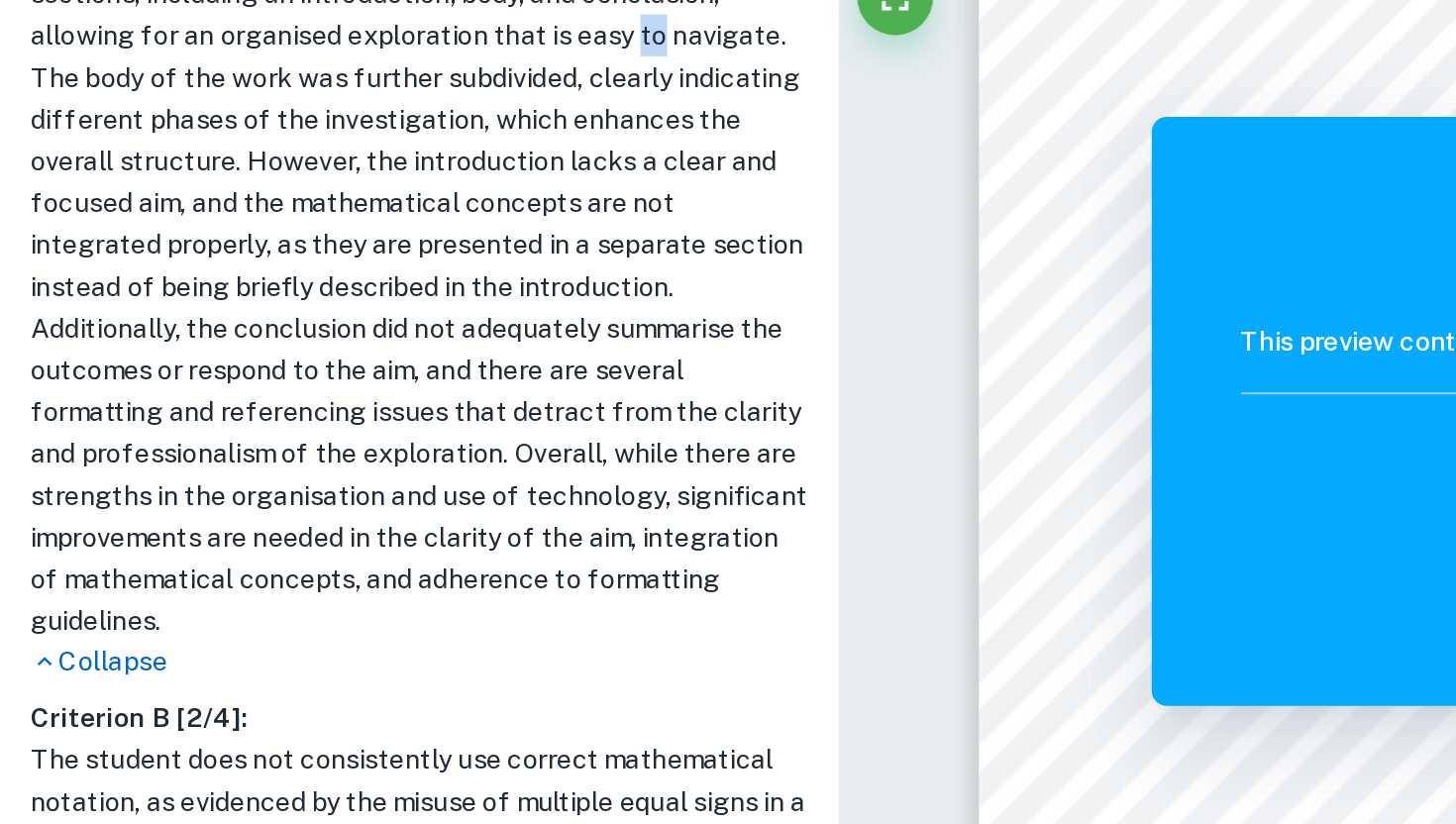 click on "The student had effectively divided the work into clear sections, including an introduction, body, and conclusion, allowing for an organised exploration that is easy to navigate. The body of the work was further subdivided, clearly indicating different phases of the investigation, which enhances the overall structure. However, the introduction lacks a clear and focused aim, and the mathematical concepts are not integrated properly, as they are presented in a separate section instead of being briefly described in the introduction. Additionally, the conclusion did not adequately summarise the outcomes or respond to the aim, and there are several formatting and referencing issues that detract from the clarity and professionalism of the exploration. Overall, while there are strengths in the organisation and use of technology, significant improvements are needed in the clarity of the aim, integration of mathematical concepts, and adherence to formatting guidelines." at bounding box center (218, 286) 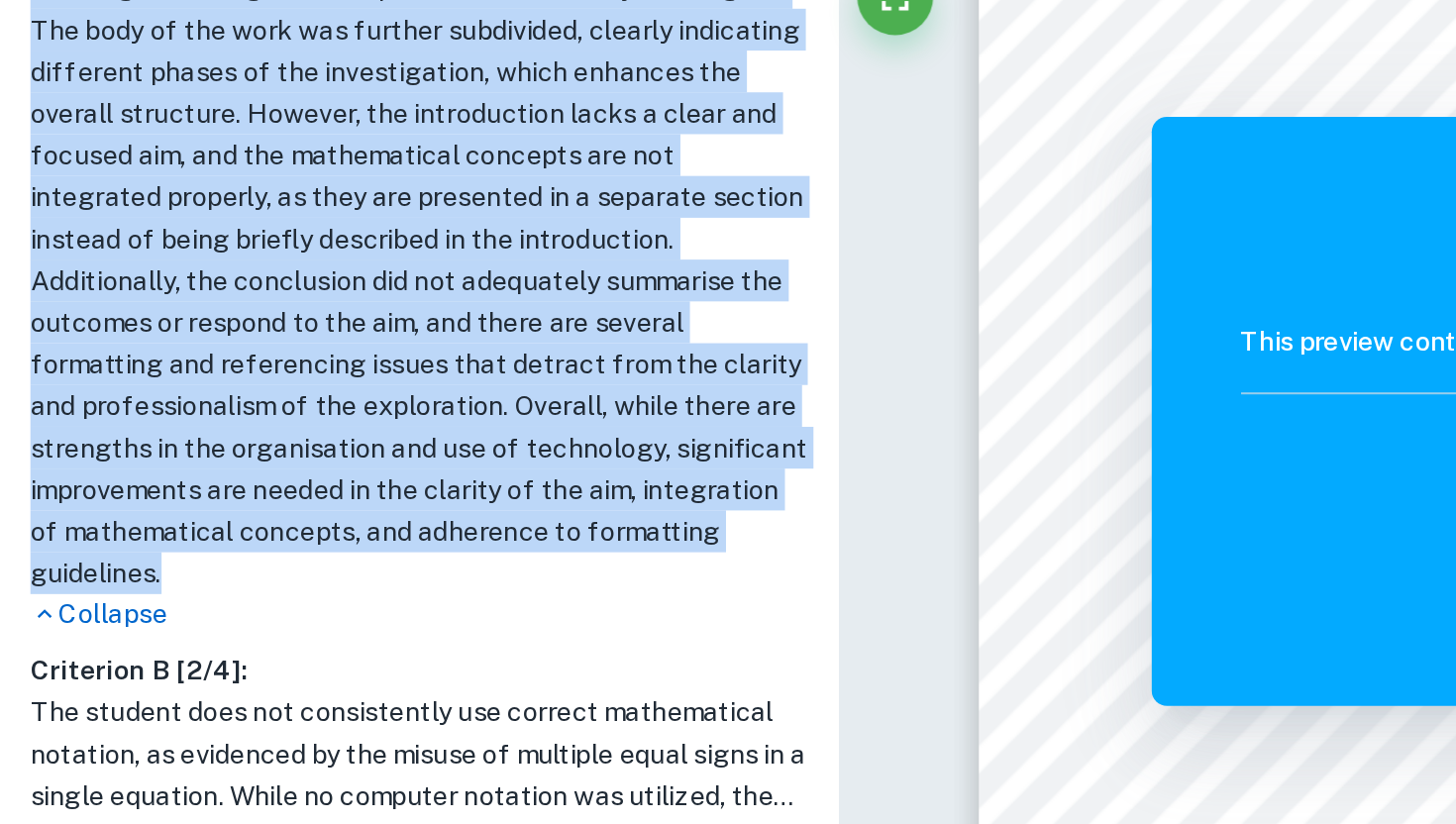 scroll, scrollTop: 672, scrollLeft: 0, axis: vertical 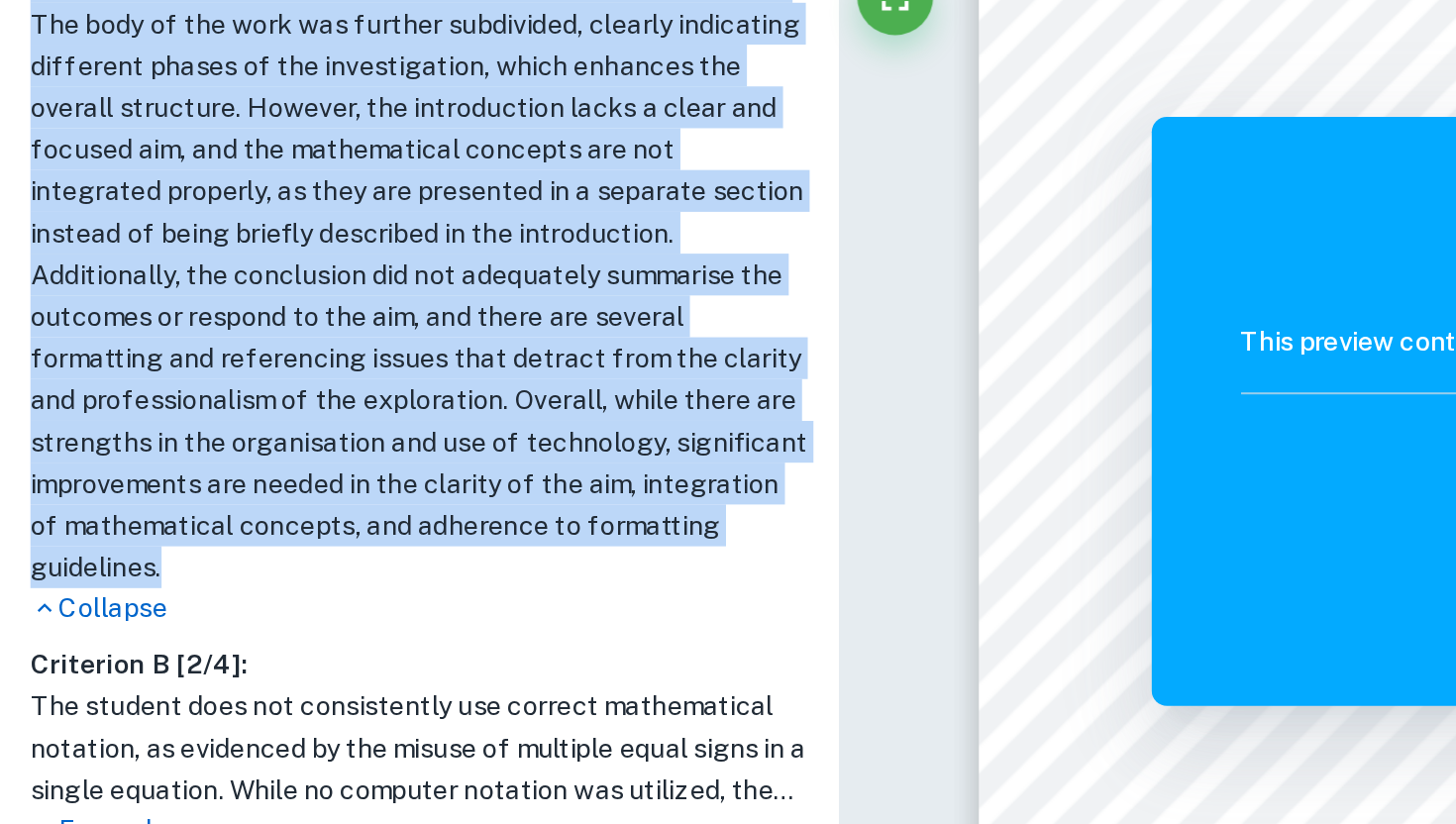 click on "The student had effectively divided the work into clear sections, including an introduction, body, and conclusion, allowing for an organised exploration that is easy to navigate. The body of the work was further subdivided, clearly indicating different phases of the investigation, which enhances the overall structure. However, the introduction lacks a clear and focused aim, and the mathematical concepts are not integrated properly, as they are presented in a separate section instead of being briefly described in the introduction. Additionally, the conclusion did not adequately summarise the outcomes or respond to the aim, and there are several formatting and referencing issues that detract from the clarity and professionalism of the exploration. Overall, while there are strengths in the organisation and use of technology, significant improvements are needed in the clarity of the aim, integration of mathematical concepts, and adherence to formatting guidelines." at bounding box center [218, 258] 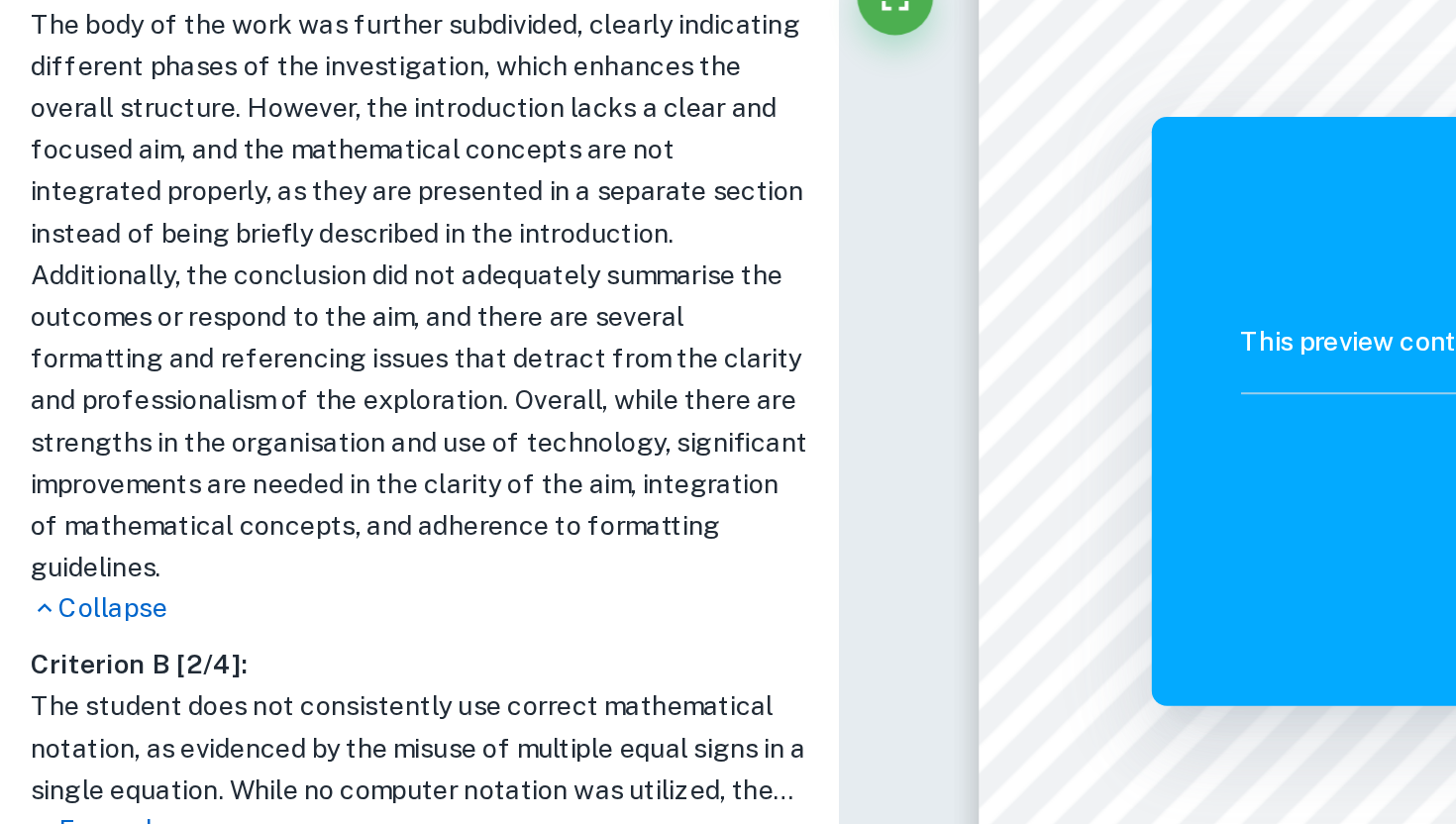 click on "The student had effectively divided the work into clear sections, including an introduction, body, and conclusion, allowing for an organised exploration that is easy to navigate. The body of the work was further subdivided, clearly indicating different phases of the investigation, which enhances the overall structure. However, the introduction lacks a clear and focused aim, and the mathematical concepts are not integrated properly, as they are presented in a separate section instead of being briefly described in the introduction. Additionally, the conclusion did not adequately summarise the outcomes or respond to the aim, and there are several formatting and referencing issues that detract from the clarity and professionalism of the exploration. Overall, while there are strengths in the organisation and use of technology, significant improvements are needed in the clarity of the aim, integration of mathematical concepts, and adherence to formatting guidelines." at bounding box center [218, 258] 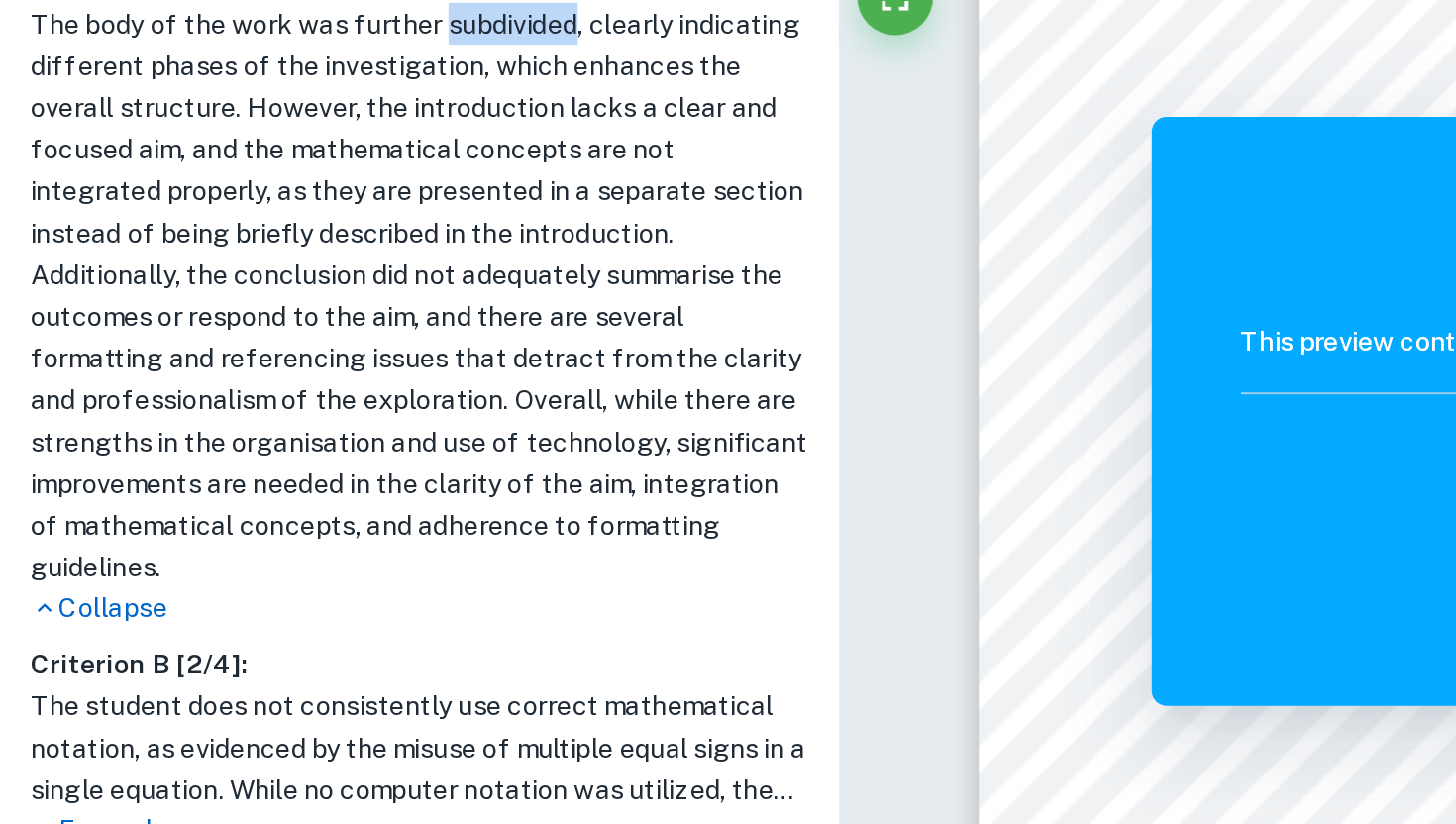 click on "The student had effectively divided the work into clear sections, including an introduction, body, and conclusion, allowing for an organised exploration that is easy to navigate. The body of the work was further subdivided, clearly indicating different phases of the investigation, which enhances the overall structure. However, the introduction lacks a clear and focused aim, and the mathematical concepts are not integrated properly, as they are presented in a separate section instead of being briefly described in the introduction. Additionally, the conclusion did not adequately summarise the outcomes or respond to the aim, and there are several formatting and referencing issues that detract from the clarity and professionalism of the exploration. Overall, while there are strengths in the organisation and use of technology, significant improvements are needed in the clarity of the aim, integration of mathematical concepts, and adherence to formatting guidelines." at bounding box center [218, 258] 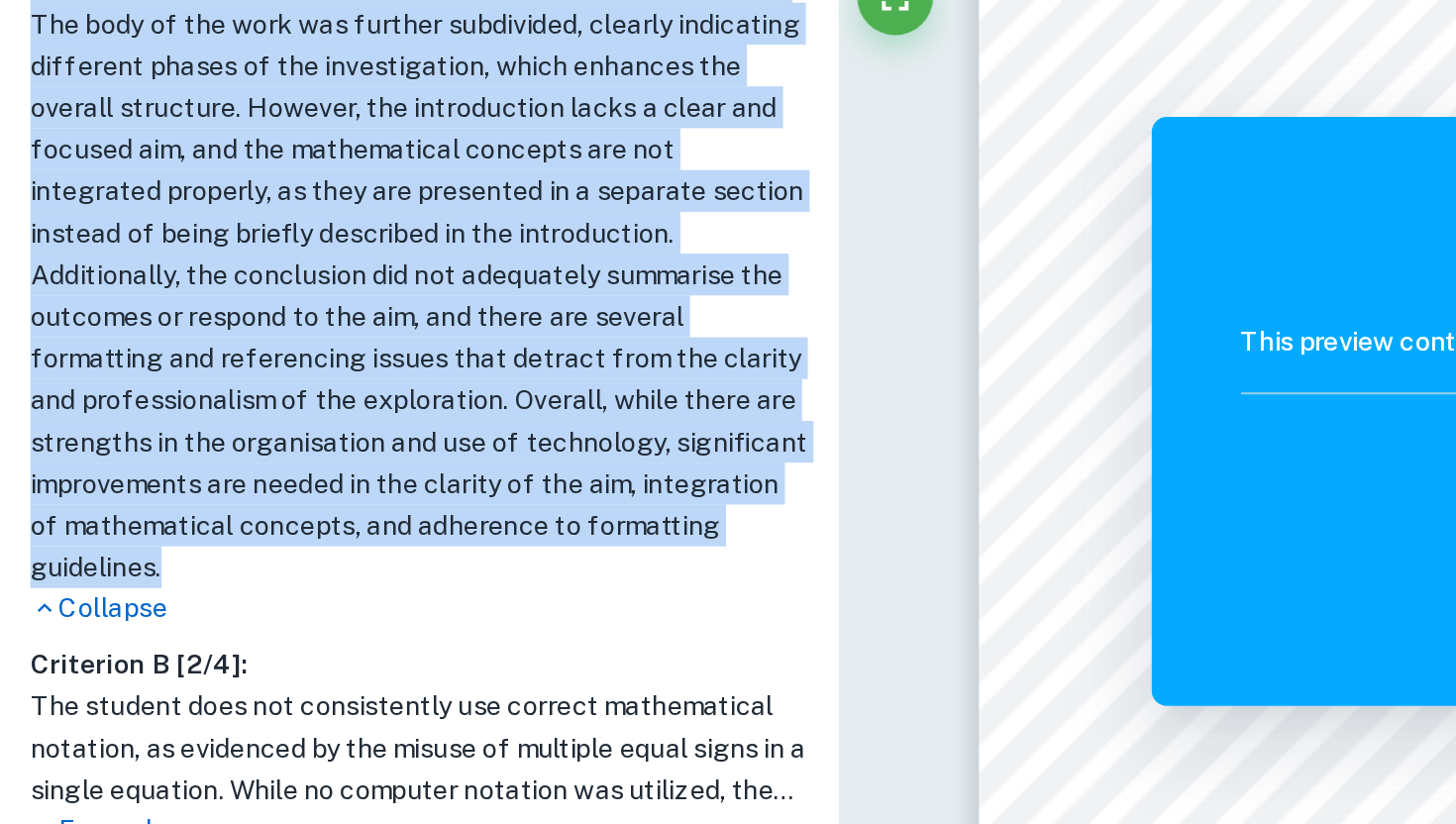 click on "The student had effectively divided the work into clear sections, including an introduction, body, and conclusion, allowing for an organised exploration that is easy to navigate. The body of the work was further subdivided, clearly indicating different phases of the investigation, which enhances the overall structure. However, the introduction lacks a clear and focused aim, and the mathematical concepts are not integrated properly, as they are presented in a separate section instead of being briefly described in the introduction. Additionally, the conclusion did not adequately summarise the outcomes or respond to the aim, and there are several formatting and referencing issues that detract from the clarity and professionalism of the exploration. Overall, while there are strengths in the organisation and use of technology, significant improvements are needed in the clarity of the aim, integration of mathematical concepts, and adherence to formatting guidelines." at bounding box center (218, 258) 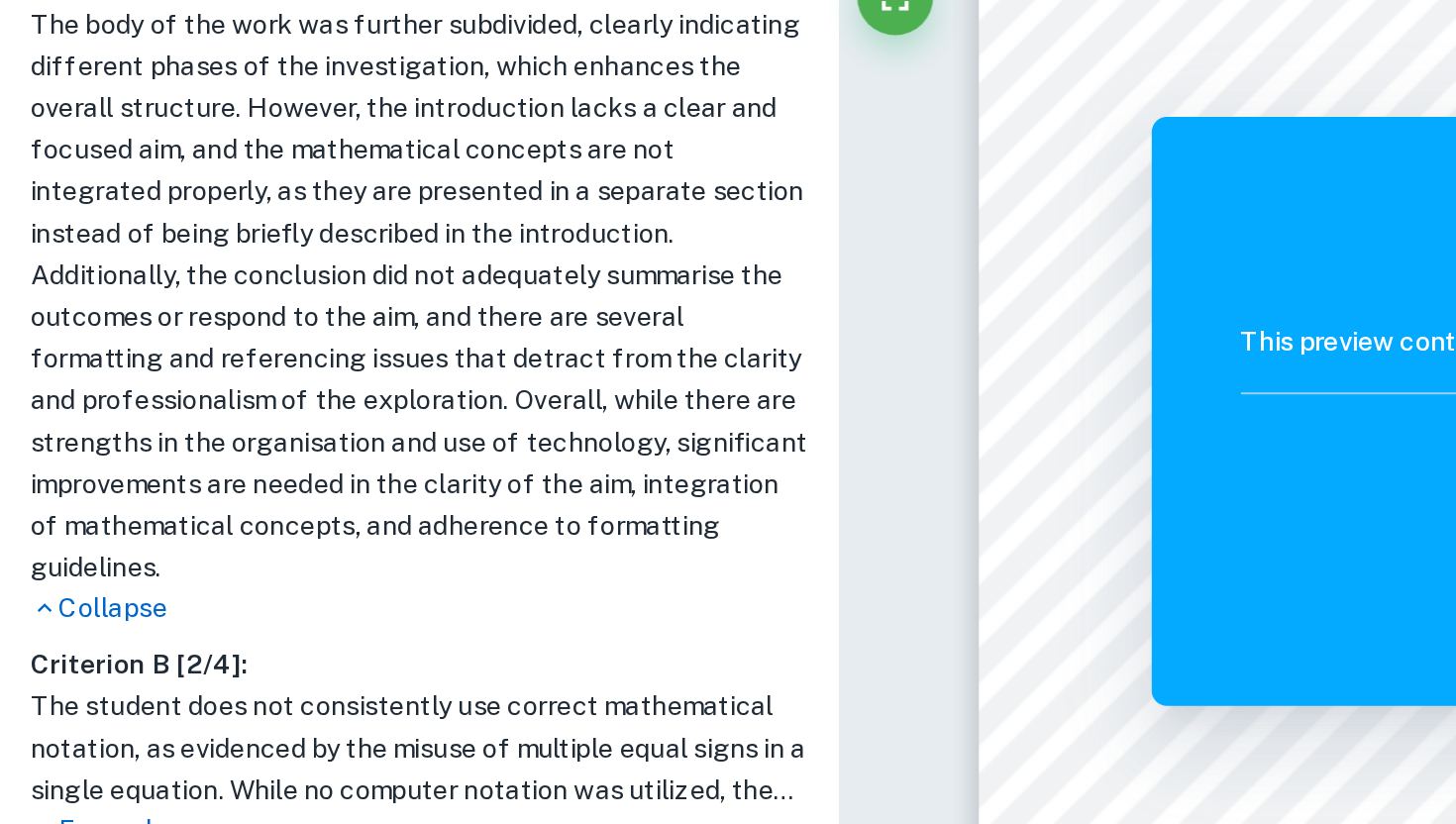 click on "The student had effectively divided the work into clear sections, including an introduction, body, and conclusion, allowing for an organised exploration that is easy to navigate. The body of the work was further subdivided, clearly indicating different phases of the investigation, which enhances the overall structure. However, the introduction lacks a clear and focused aim, and the mathematical concepts are not integrated properly, as they are presented in a separate section instead of being briefly described in the introduction. Additionally, the conclusion did not adequately summarise the outcomes or respond to the aim, and there are several formatting and referencing issues that detract from the clarity and professionalism of the exploration. Overall, while there are strengths in the organisation and use of technology, significant improvements are needed in the clarity of the aim, integration of mathematical concepts, and adherence to formatting guidelines." at bounding box center [218, 258] 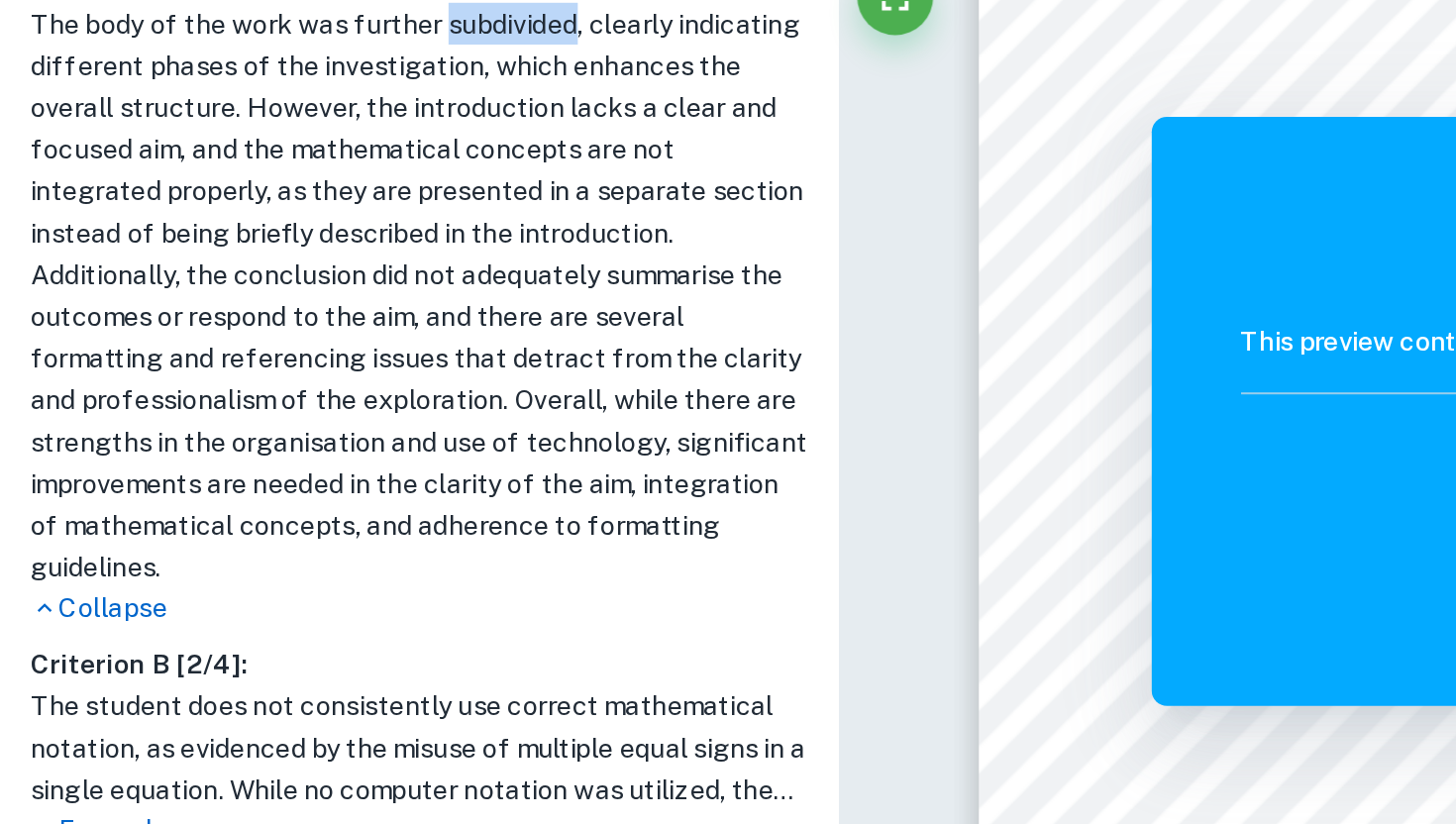 click on "The student had effectively divided the work into clear sections, including an introduction, body, and conclusion, allowing for an organised exploration that is easy to navigate. The body of the work was further subdivided, clearly indicating different phases of the investigation, which enhances the overall structure. However, the introduction lacks a clear and focused aim, and the mathematical concepts are not integrated properly, as they are presented in a separate section instead of being briefly described in the introduction. Additionally, the conclusion did not adequately summarise the outcomes or respond to the aim, and there are several formatting and referencing issues that detract from the clarity and professionalism of the exploration. Overall, while there are strengths in the organisation and use of technology, significant improvements are needed in the clarity of the aim, integration of mathematical concepts, and adherence to formatting guidelines." at bounding box center (218, 258) 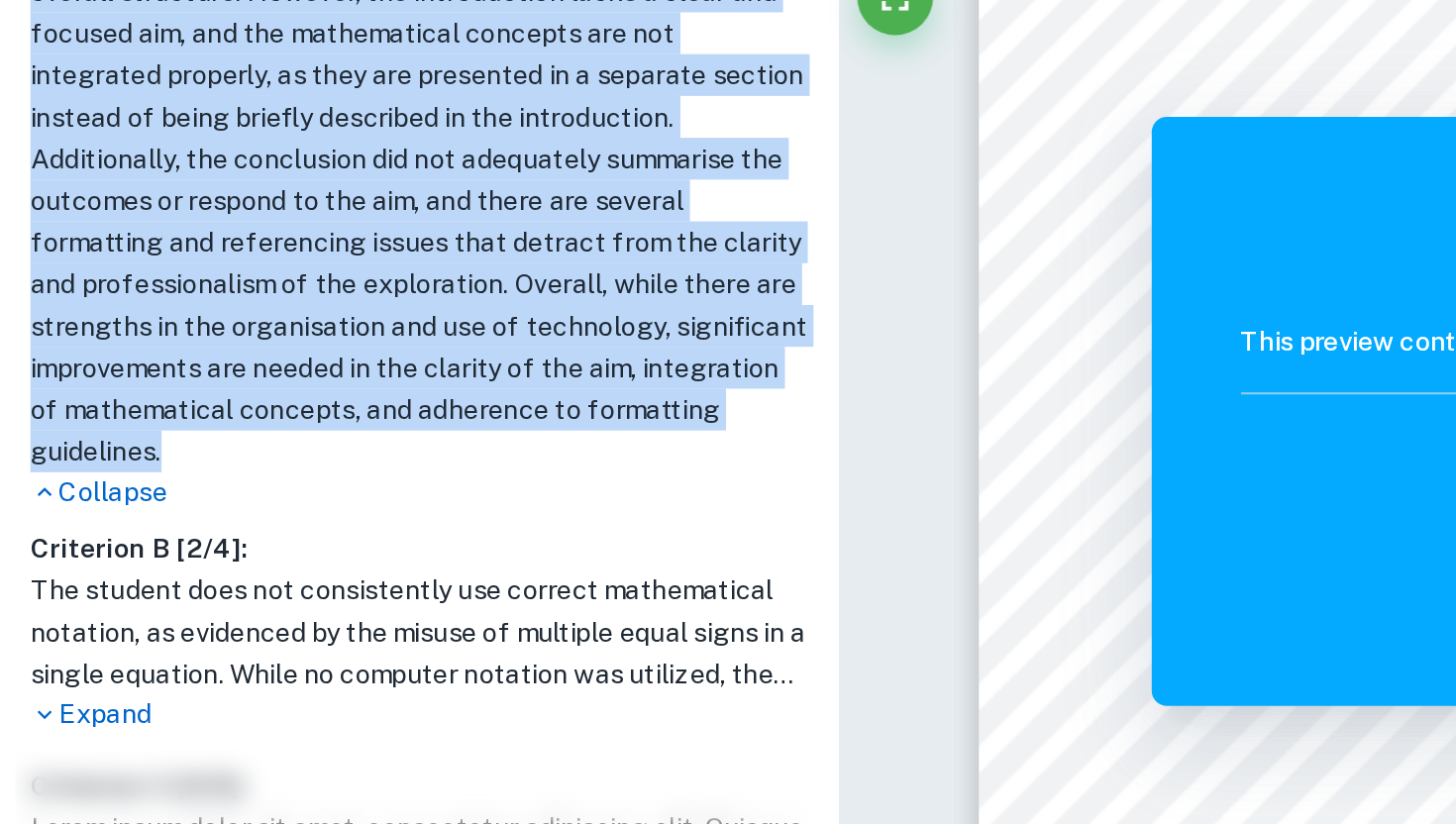 scroll, scrollTop: 735, scrollLeft: 0, axis: vertical 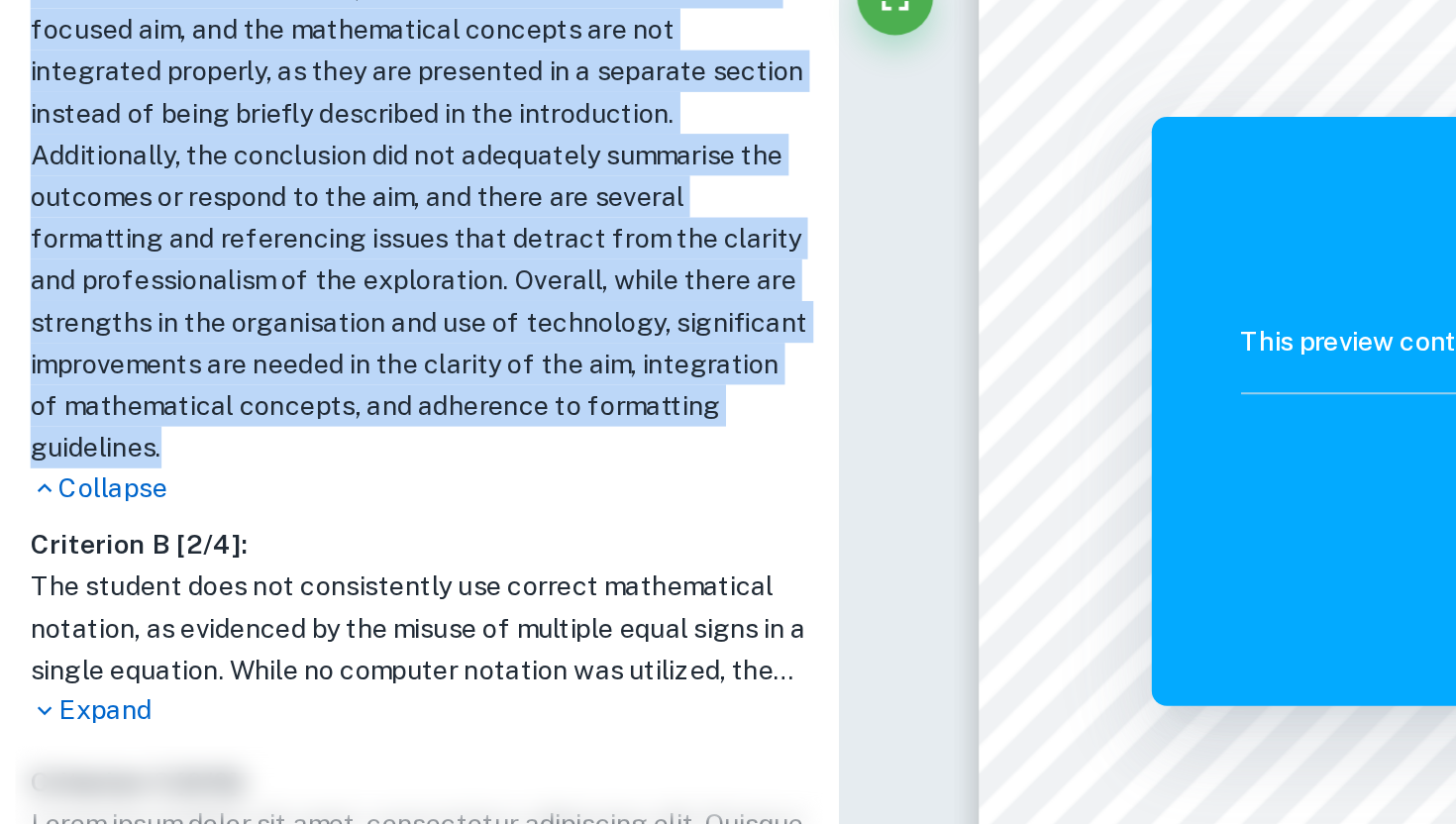click on "The student had effectively divided the work into clear sections, including an introduction, body, and conclusion, allowing for an organised exploration that is easy to navigate. The body of the work was further subdivided, clearly indicating different phases of the investigation, which enhances the overall structure. However, the introduction lacks a clear and focused aim, and the mathematical concepts are not integrated properly, as they are presented in a separate section instead of being briefly described in the introduction. Additionally, the conclusion did not adequately summarise the outcomes or respond to the aim, and there are several formatting and referencing issues that detract from the clarity and professionalism of the exploration. Overall, while there are strengths in the organisation and use of technology, significant improvements are needed in the clarity of the aim, integration of mathematical concepts, and adherence to formatting guidelines." at bounding box center [218, 196] 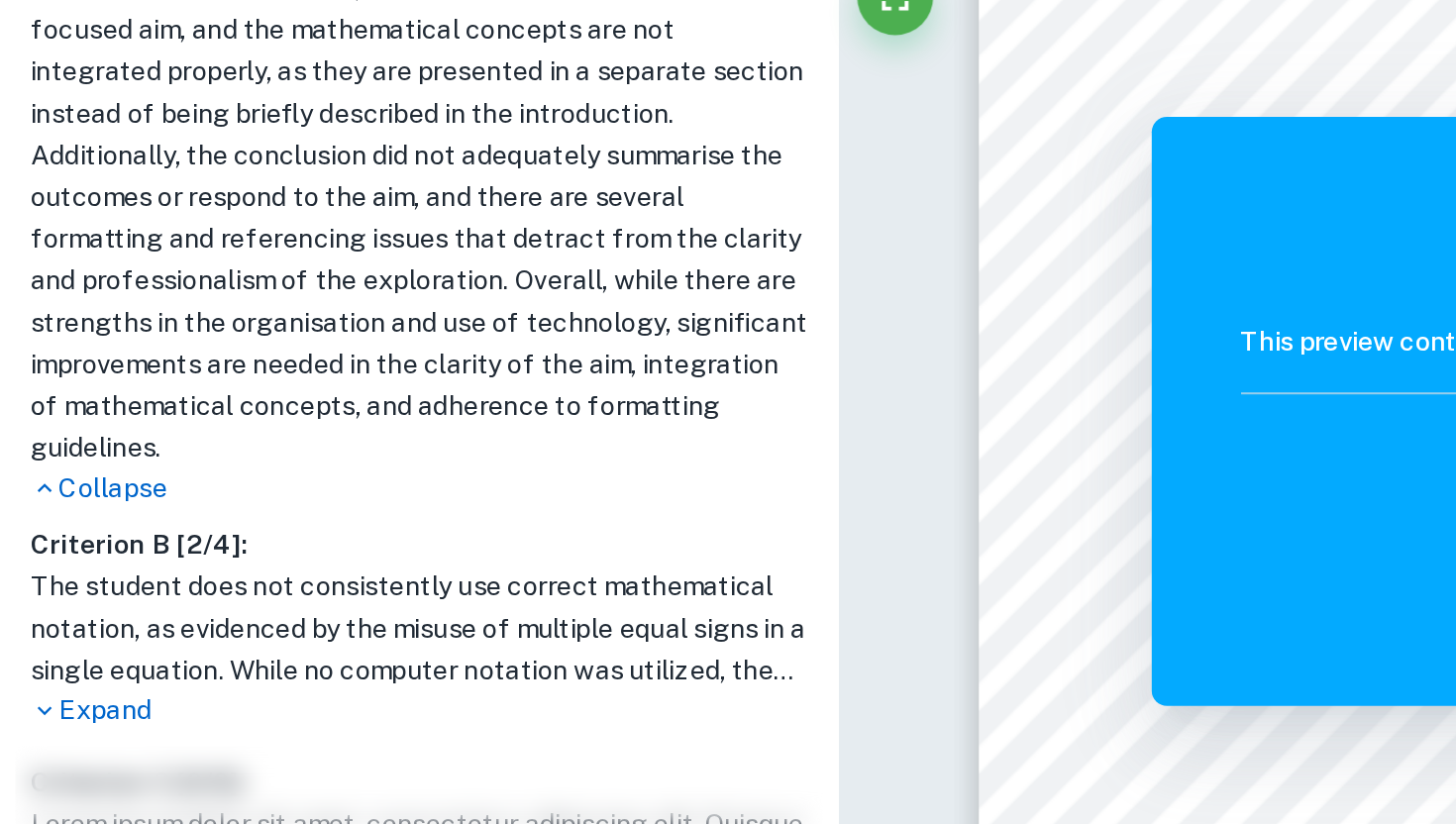 click on "The student had effectively divided the work into clear sections, including an introduction, body, and conclusion, allowing for an organised exploration that is easy to navigate. The body of the work was further subdivided, clearly indicating different phases of the investigation, which enhances the overall structure. However, the introduction lacks a clear and focused aim, and the mathematical concepts are not integrated properly, as they are presented in a separate section instead of being briefly described in the introduction. Additionally, the conclusion did not adequately summarise the outcomes or respond to the aim, and there are several formatting and referencing issues that detract from the clarity and professionalism of the exploration. Overall, while there are strengths in the organisation and use of technology, significant improvements are needed in the clarity of the aim, integration of mathematical concepts, and adherence to formatting guidelines." at bounding box center [218, 196] 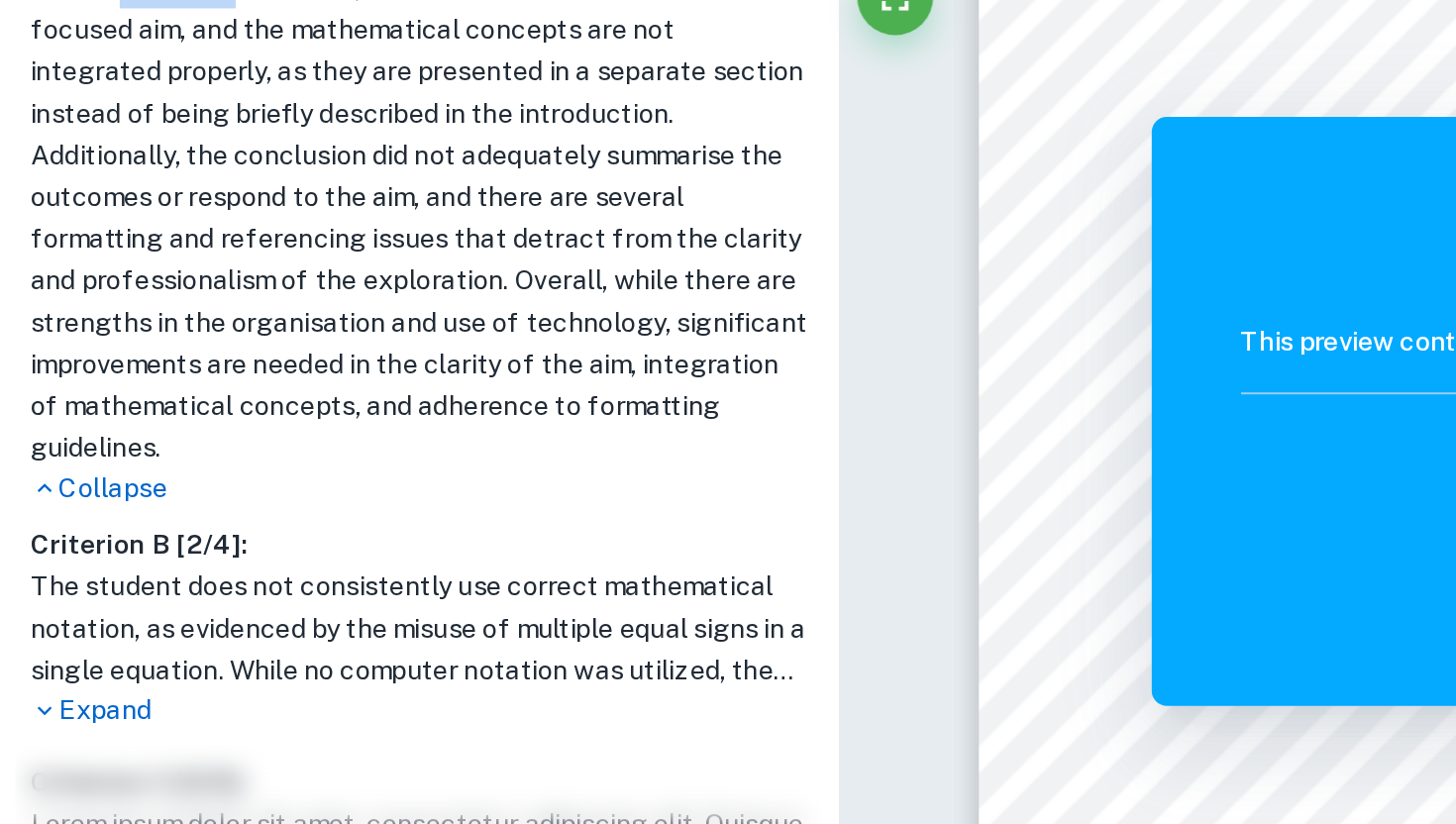 click on "The student had effectively divided the work into clear sections, including an introduction, body, and conclusion, allowing for an organised exploration that is easy to navigate. The body of the work was further subdivided, clearly indicating different phases of the investigation, which enhances the overall structure. However, the introduction lacks a clear and focused aim, and the mathematical concepts are not integrated properly, as they are presented in a separate section instead of being briefly described in the introduction. Additionally, the conclusion did not adequately summarise the outcomes or respond to the aim, and there are several formatting and referencing issues that detract from the clarity and professionalism of the exploration. Overall, while there are strengths in the organisation and use of technology, significant improvements are needed in the clarity of the aim, integration of mathematical concepts, and adherence to formatting guidelines." at bounding box center (218, 196) 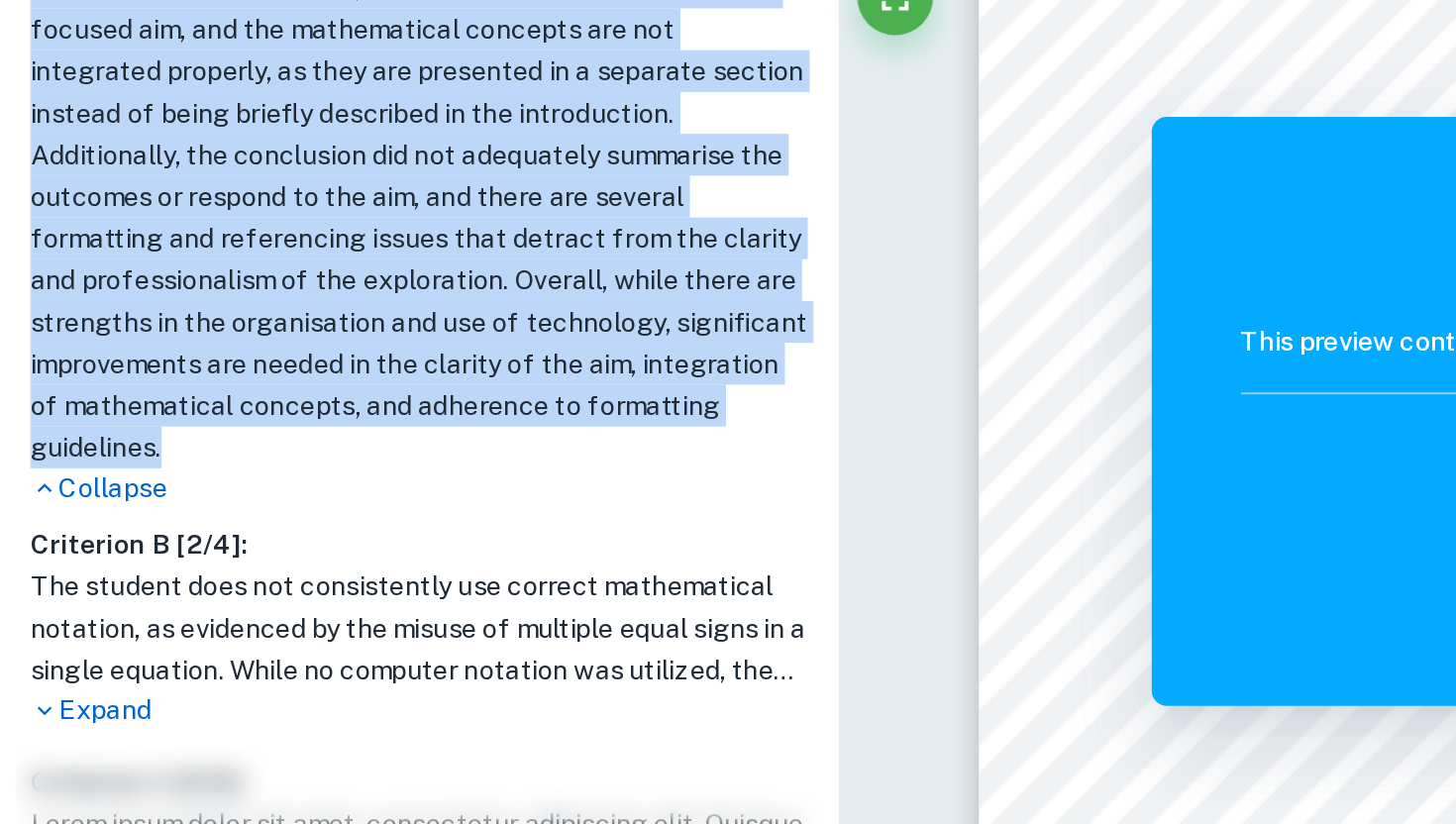 click on "The student had effectively divided the work into clear sections, including an introduction, body, and conclusion, allowing for an organised exploration that is easy to navigate. The body of the work was further subdivided, clearly indicating different phases of the investigation, which enhances the overall structure. However, the introduction lacks a clear and focused aim, and the mathematical concepts are not integrated properly, as they are presented in a separate section instead of being briefly described in the introduction. Additionally, the conclusion did not adequately summarise the outcomes or respond to the aim, and there are several formatting and referencing issues that detract from the clarity and professionalism of the exploration. Overall, while there are strengths in the organisation and use of technology, significant improvements are needed in the clarity of the aim, integration of mathematical concepts, and adherence to formatting guidelines." at bounding box center [218, 196] 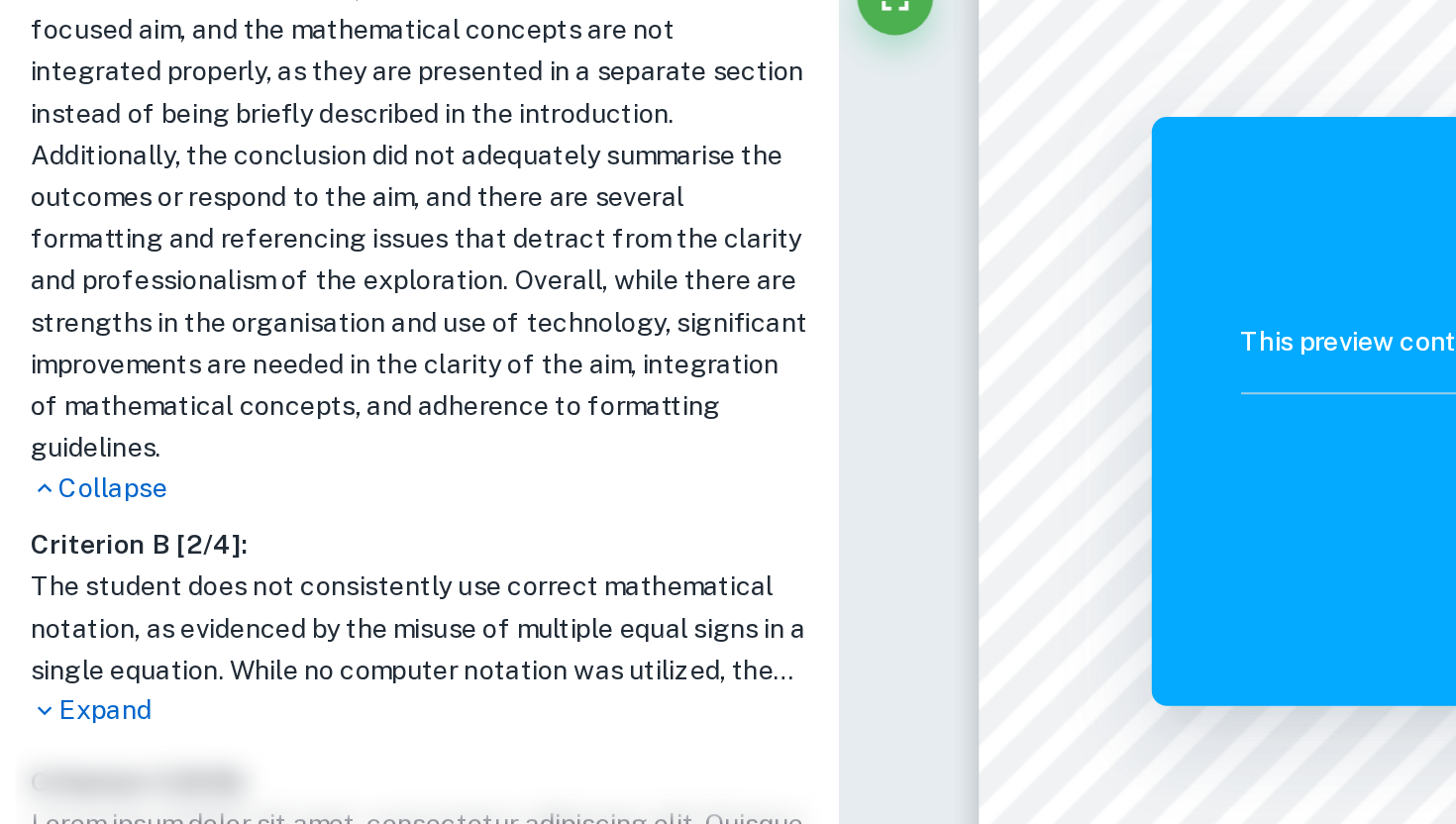 click on "The student had effectively divided the work into clear sections, including an introduction, body, and conclusion, allowing for an organised exploration that is easy to navigate. The body of the work was further subdivided, clearly indicating different phases of the investigation, which enhances the overall structure. However, the introduction lacks a clear and focused aim, and the mathematical concepts are not integrated properly, as they are presented in a separate section instead of being briefly described in the introduction. Additionally, the conclusion did not adequately summarise the outcomes or respond to the aim, and there are several formatting and referencing issues that detract from the clarity and professionalism of the exploration. Overall, while there are strengths in the organisation and use of technology, significant improvements are needed in the clarity of the aim, integration of mathematical concepts, and adherence to formatting guidelines." at bounding box center (218, 196) 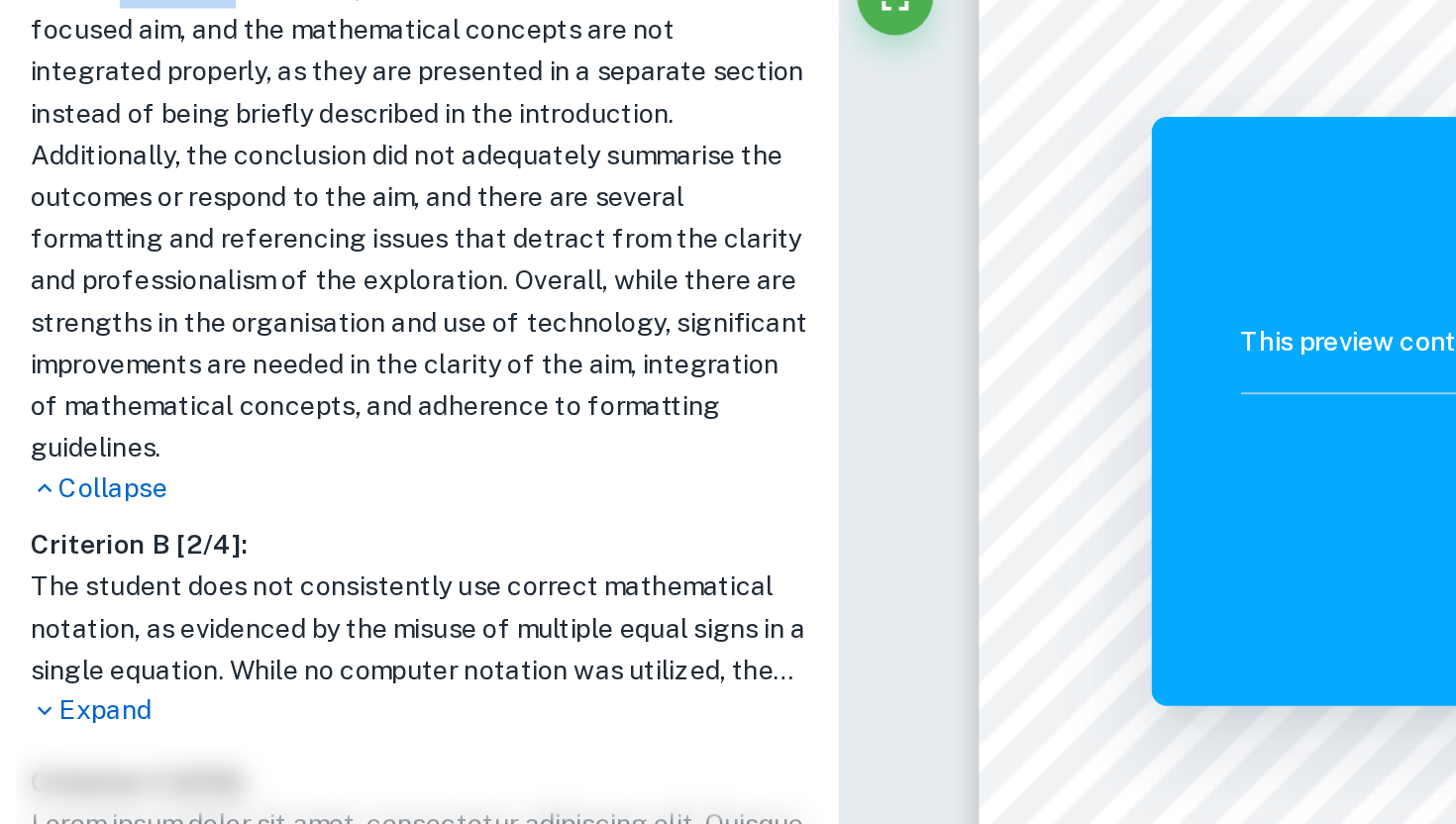 click on "The student had effectively divided the work into clear sections, including an introduction, body, and conclusion, allowing for an organised exploration that is easy to navigate. The body of the work was further subdivided, clearly indicating different phases of the investigation, which enhances the overall structure. However, the introduction lacks a clear and focused aim, and the mathematical concepts are not integrated properly, as they are presented in a separate section instead of being briefly described in the introduction. Additionally, the conclusion did not adequately summarise the outcomes or respond to the aim, and there are several formatting and referencing issues that detract from the clarity and professionalism of the exploration. Overall, while there are strengths in the organisation and use of technology, significant improvements are needed in the clarity of the aim, integration of mathematical concepts, and adherence to formatting guidelines." at bounding box center (218, 196) 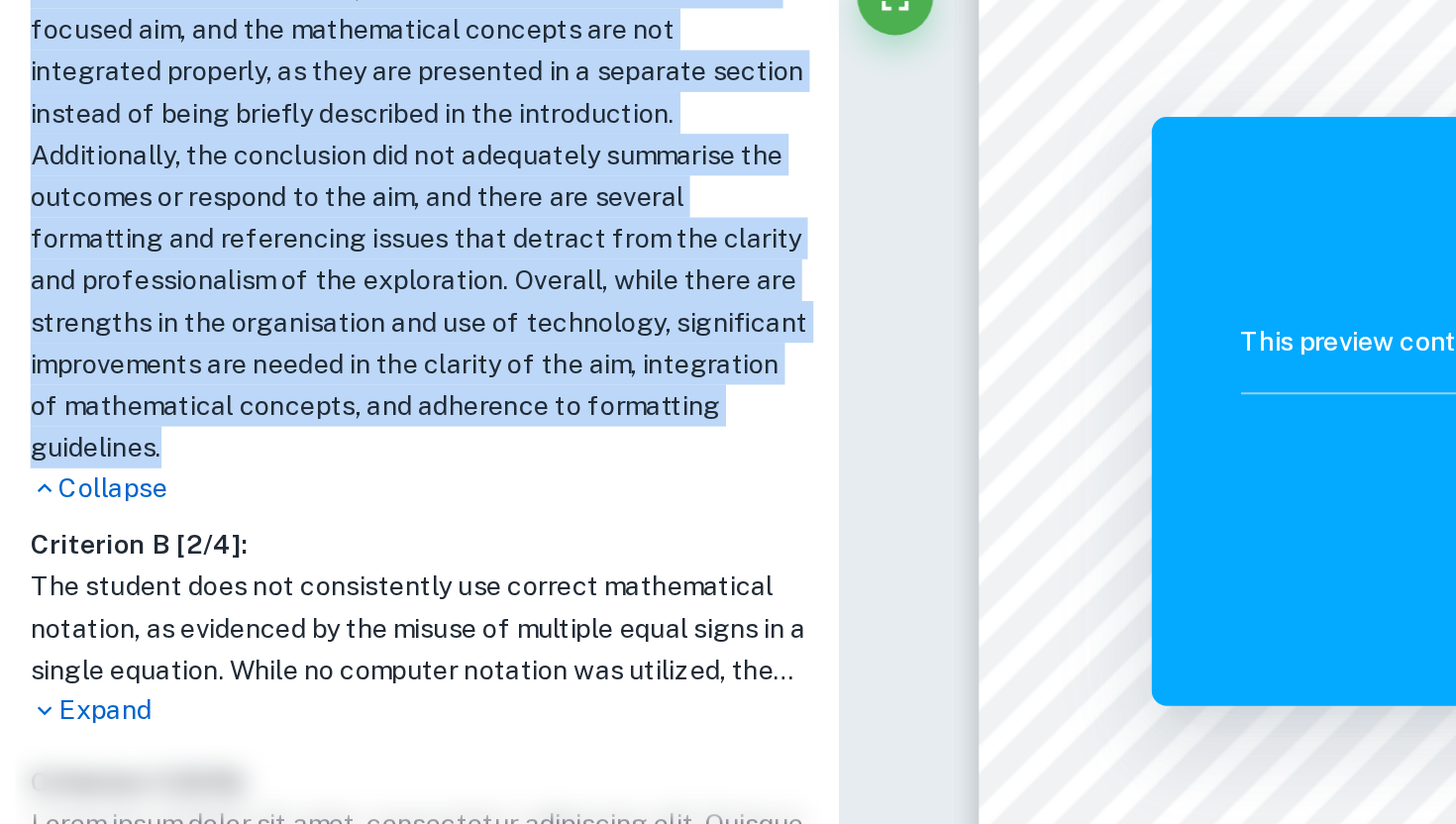 click on "The student had effectively divided the work into clear sections, including an introduction, body, and conclusion, allowing for an organised exploration that is easy to navigate. The body of the work was further subdivided, clearly indicating different phases of the investigation, which enhances the overall structure. However, the introduction lacks a clear and focused aim, and the mathematical concepts are not integrated properly, as they are presented in a separate section instead of being briefly described in the introduction. Additionally, the conclusion did not adequately summarise the outcomes or respond to the aim, and there are several formatting and referencing issues that detract from the clarity and professionalism of the exploration. Overall, while there are strengths in the organisation and use of technology, significant improvements are needed in the clarity of the aim, integration of mathematical concepts, and adherence to formatting guidelines." at bounding box center (218, 196) 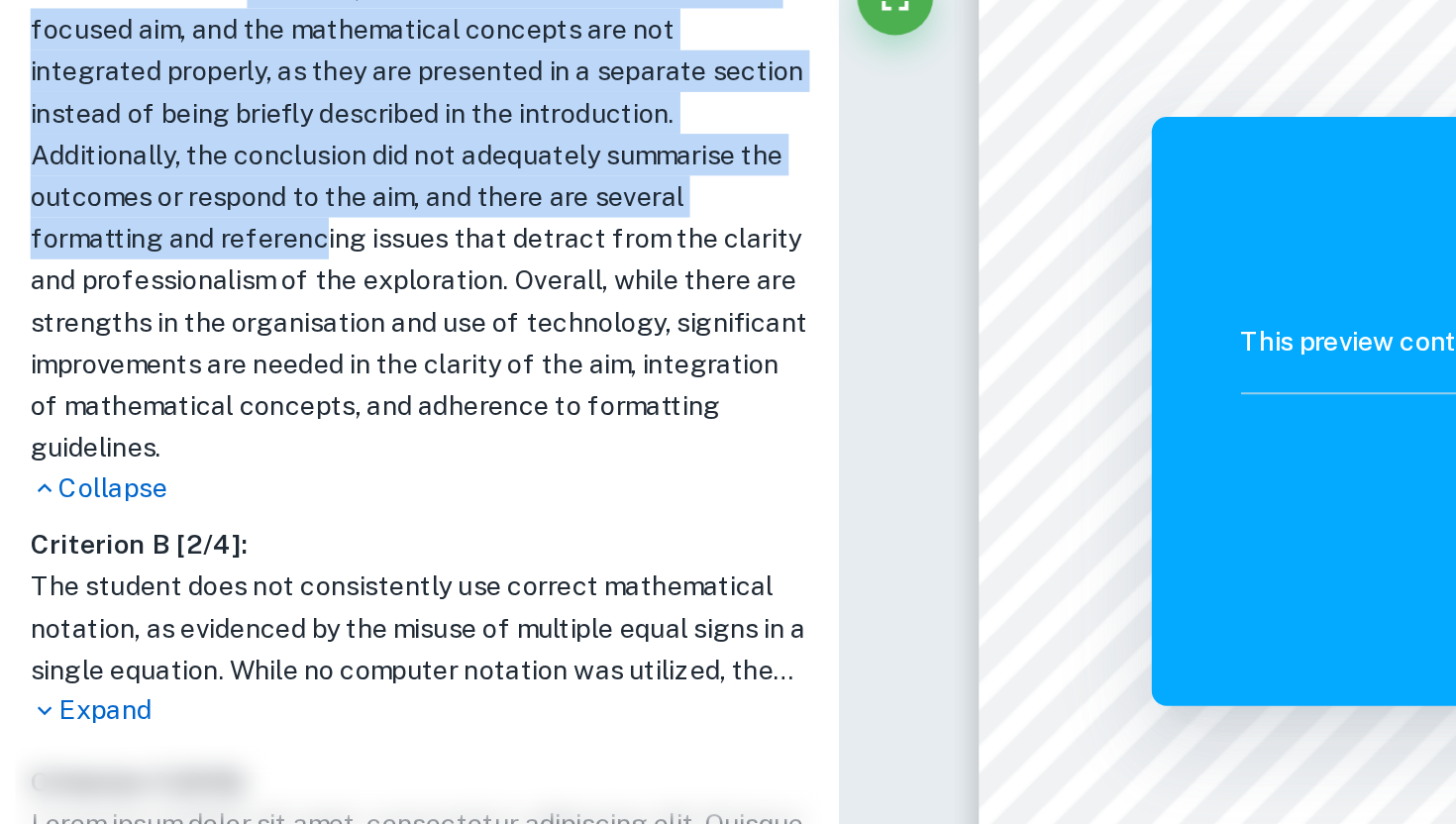 drag, startPoint x: 158, startPoint y: 267, endPoint x: 269, endPoint y: 466, distance: 227.86399 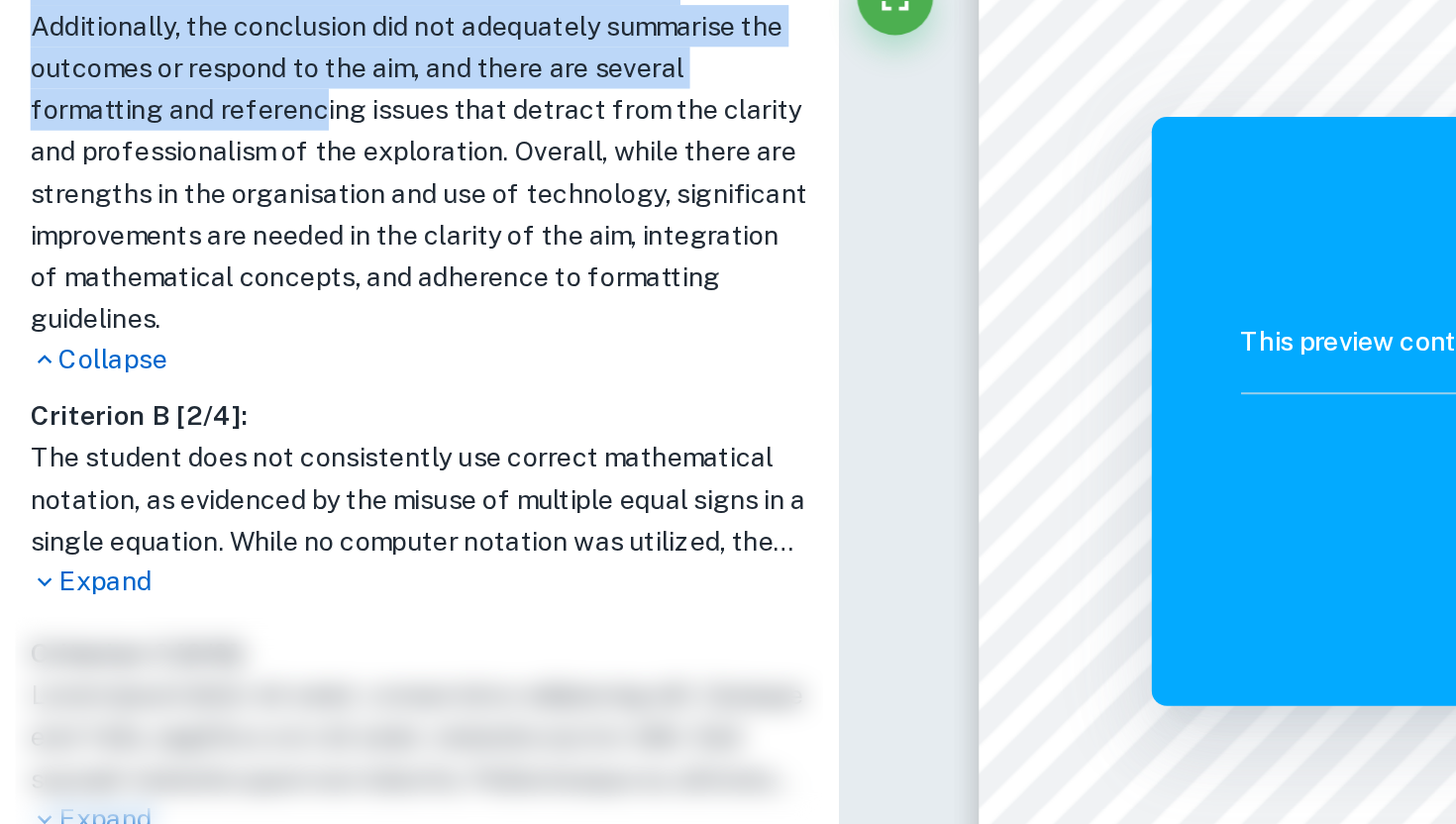 scroll, scrollTop: 808, scrollLeft: 0, axis: vertical 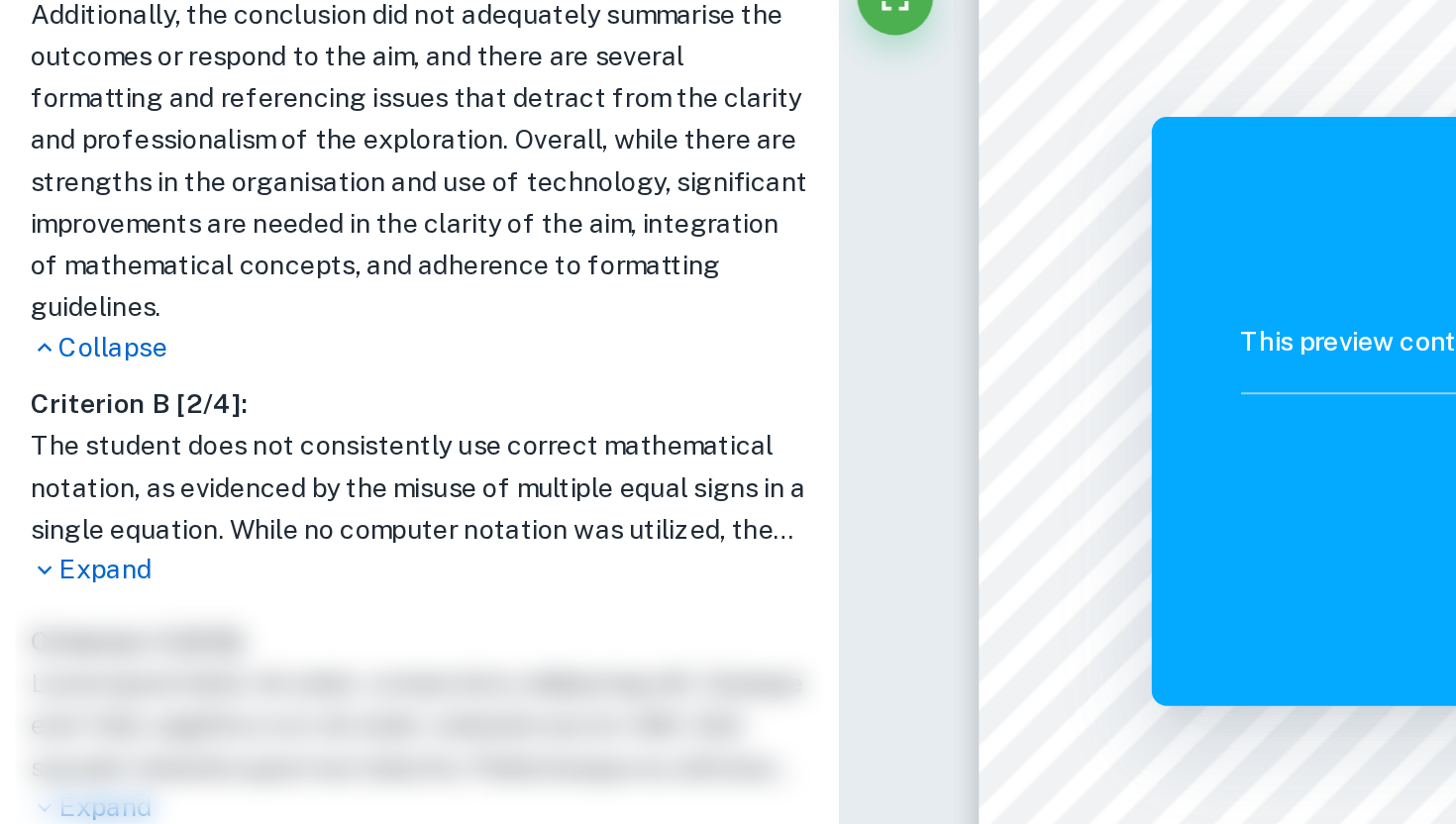 click on "The student had effectively divided the work into clear sections, including an introduction, body, and conclusion, allowing for an organised exploration that is easy to navigate. The body of the work was further subdivided, clearly indicating different phases of the investigation, which enhances the overall structure. However, the introduction lacks a clear and focused aim, and the mathematical concepts are not integrated properly, as they are presented in a separate section instead of being briefly described in the introduction. Additionally, the conclusion did not adequately summarise the outcomes or respond to the aim, and there are several formatting and referencing issues that detract from the clarity and professionalism of the exploration. Overall, while there are strengths in the organisation and use of technology, significant improvements are needed in the clarity of the aim, integration of mathematical concepts, and adherence to formatting guidelines." at bounding box center [218, 123] 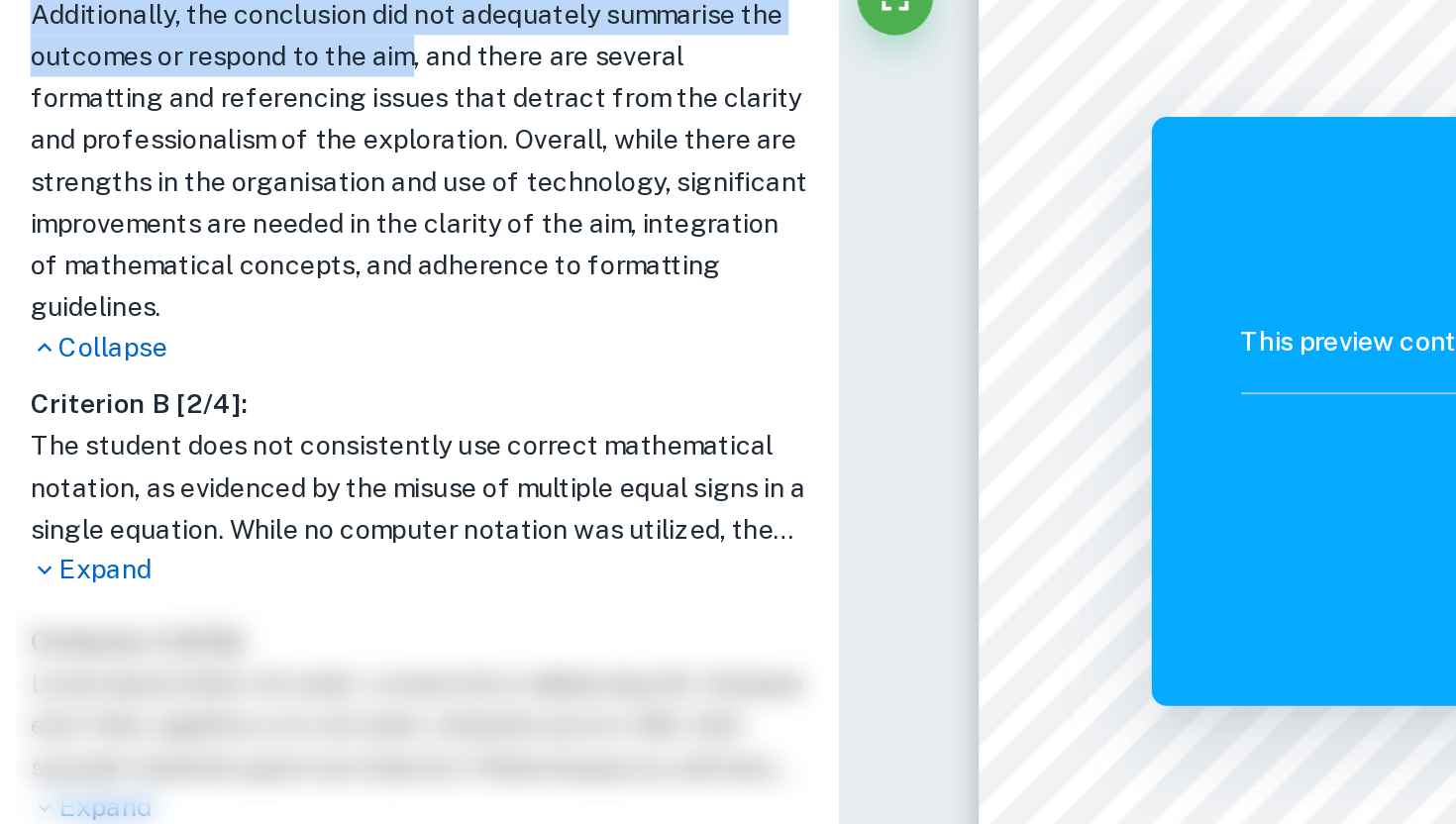 drag, startPoint x: 266, startPoint y: 362, endPoint x: 159, endPoint y: 196, distance: 197.4968 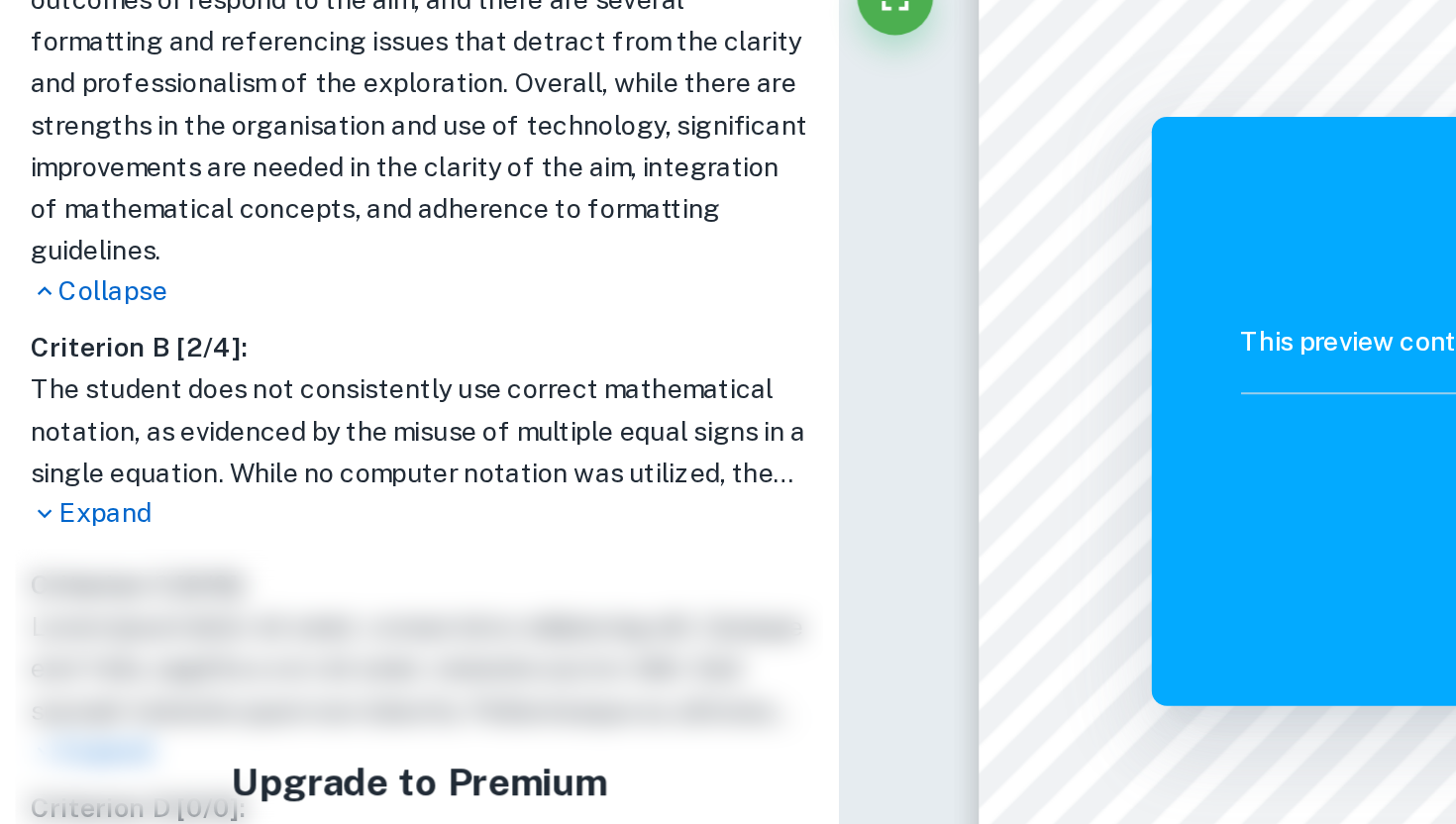 scroll, scrollTop: 886, scrollLeft: 0, axis: vertical 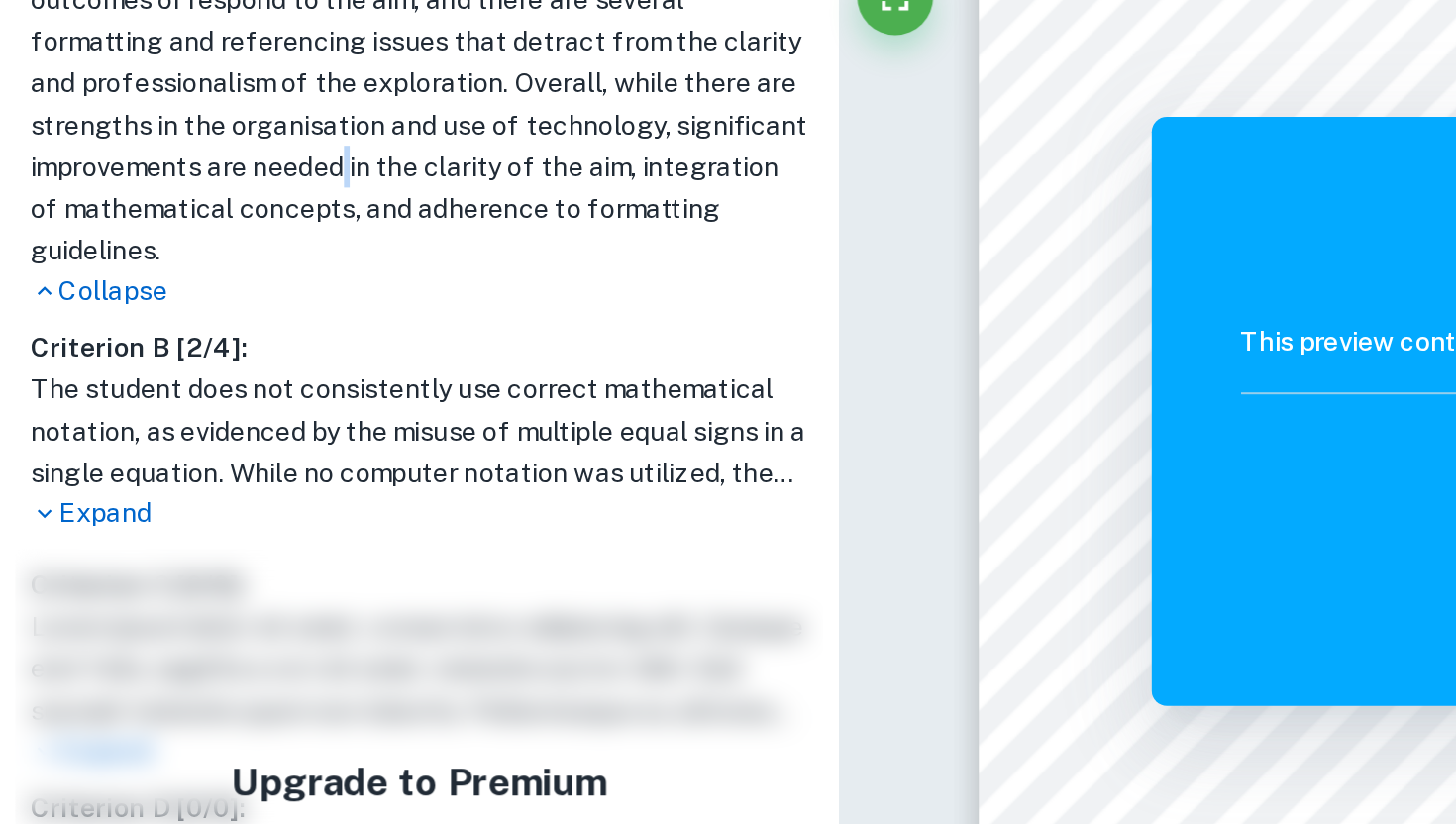 click on "The student had effectively divided the work into clear sections, including an introduction, body, and conclusion, allowing for an organised exploration that is easy to navigate. The body of the work was further subdivided, clearly indicating different phases of the investigation, which enhances the overall structure. However, the introduction lacks a clear and focused aim, and the mathematical concepts are not integrated properly, as they are presented in a separate section instead of being briefly described in the introduction. Additionally, the conclusion did not adequately summarise the outcomes or respond to the aim, and there are several formatting and referencing issues that detract from the clarity and professionalism of the exploration. Overall, while there are strengths in the organisation and use of technology, significant improvements are needed in the clarity of the aim, integration of mathematical concepts, and adherence to formatting guidelines." at bounding box center (218, 93) 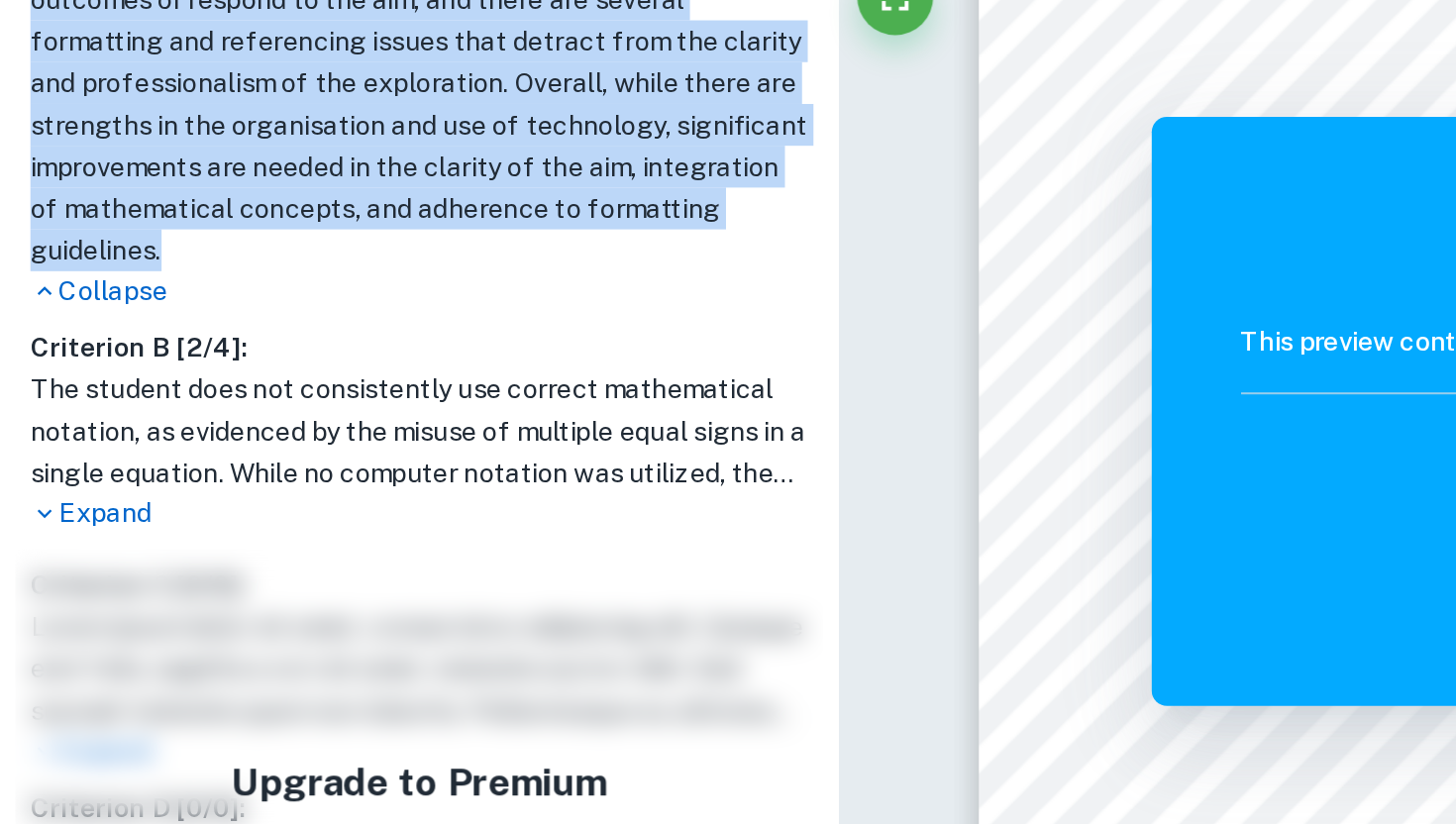 click on "The student had effectively divided the work into clear sections, including an introduction, body, and conclusion, allowing for an organised exploration that is easy to navigate. The body of the work was further subdivided, clearly indicating different phases of the investigation, which enhances the overall structure. However, the introduction lacks a clear and focused aim, and the mathematical concepts are not integrated properly, as they are presented in a separate section instead of being briefly described in the introduction. Additionally, the conclusion did not adequately summarise the outcomes or respond to the aim, and there are several formatting and referencing issues that detract from the clarity and professionalism of the exploration. Overall, while there are strengths in the organisation and use of technology, significant improvements are needed in the clarity of the aim, integration of mathematical concepts, and adherence to formatting guidelines." at bounding box center [218, 93] 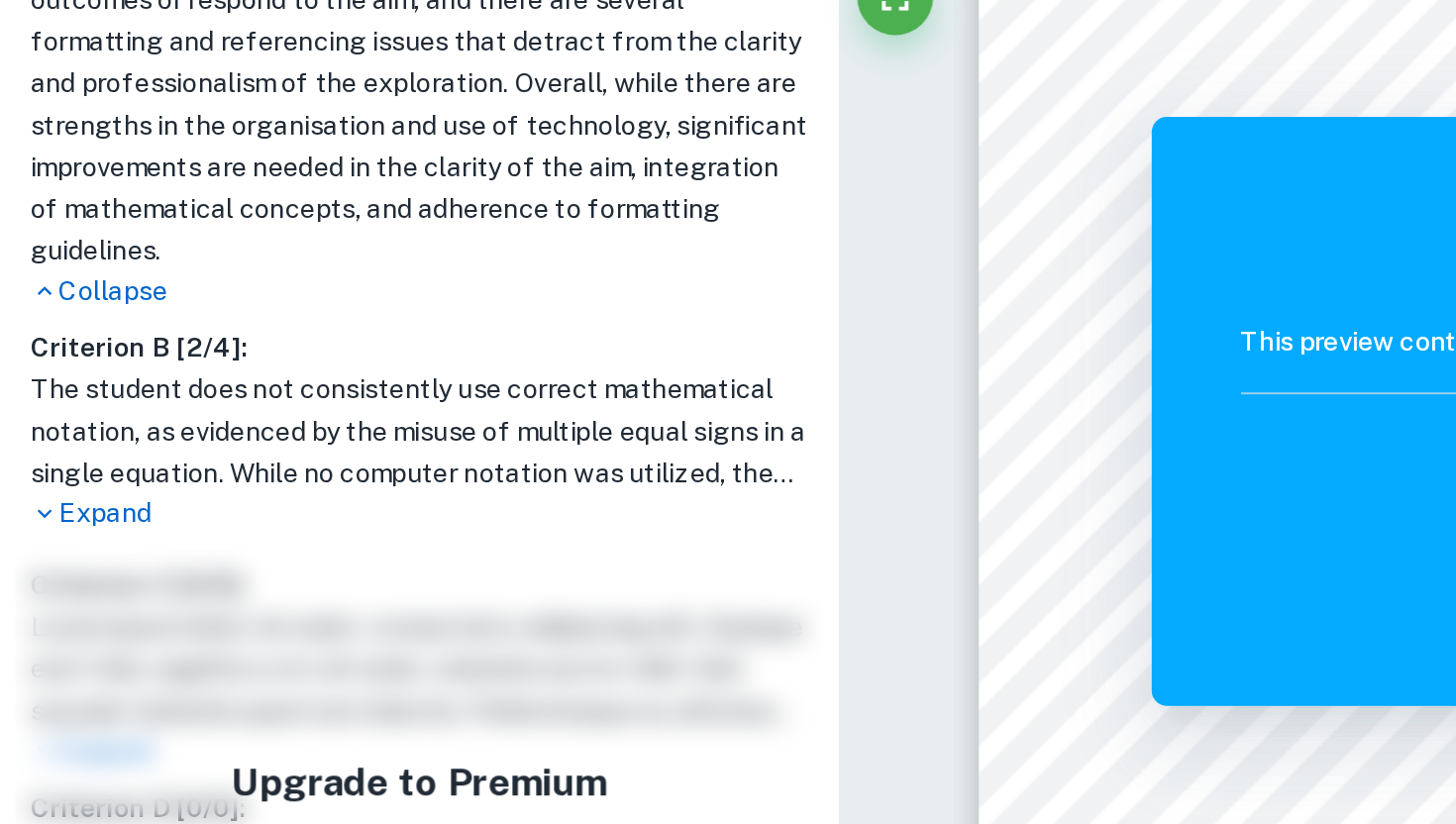 click on "The student had effectively divided the work into clear sections, including an introduction, body, and conclusion, allowing for an organised exploration that is easy to navigate. The body of the work was further subdivided, clearly indicating different phases of the investigation, which enhances the overall structure. However, the introduction lacks a clear and focused aim, and the mathematical concepts are not integrated properly, as they are presented in a separate section instead of being briefly described in the introduction. Additionally, the conclusion did not adequately summarise the outcomes or respond to the aim, and there are several formatting and referencing issues that detract from the clarity and professionalism of the exploration. Overall, while there are strengths in the organisation and use of technology, significant improvements are needed in the clarity of the aim, integration of mathematical concepts, and adherence to formatting guidelines." at bounding box center (218, 93) 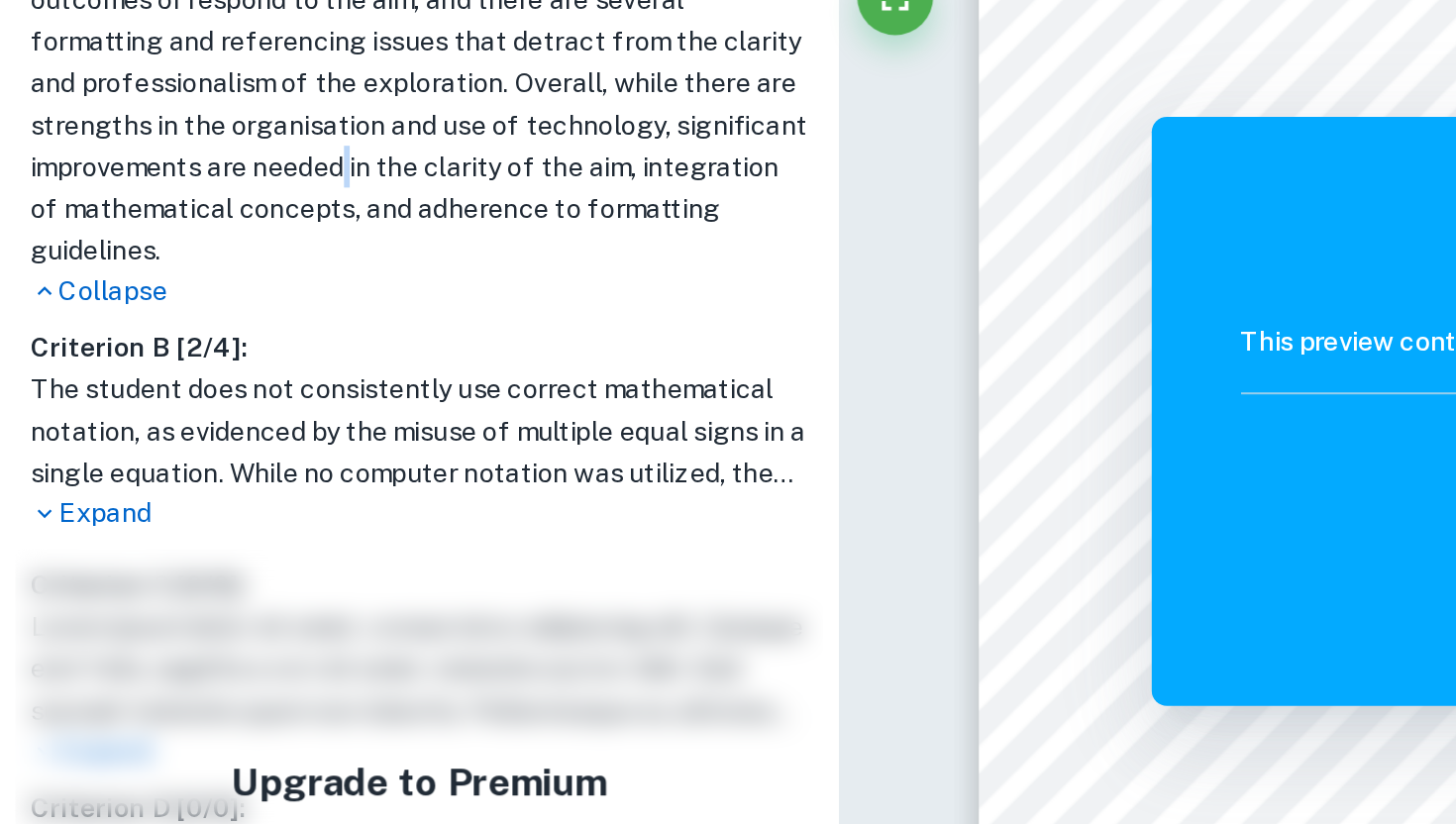 click on "The student had effectively divided the work into clear sections, including an introduction, body, and conclusion, allowing for an organised exploration that is easy to navigate. The body of the work was further subdivided, clearly indicating different phases of the investigation, which enhances the overall structure. However, the introduction lacks a clear and focused aim, and the mathematical concepts are not integrated properly, as they are presented in a separate section instead of being briefly described in the introduction. Additionally, the conclusion did not adequately summarise the outcomes or respond to the aim, and there are several formatting and referencing issues that detract from the clarity and professionalism of the exploration. Overall, while there are strengths in the organisation and use of technology, significant improvements are needed in the clarity of the aim, integration of mathematical concepts, and adherence to formatting guidelines." at bounding box center (218, 93) 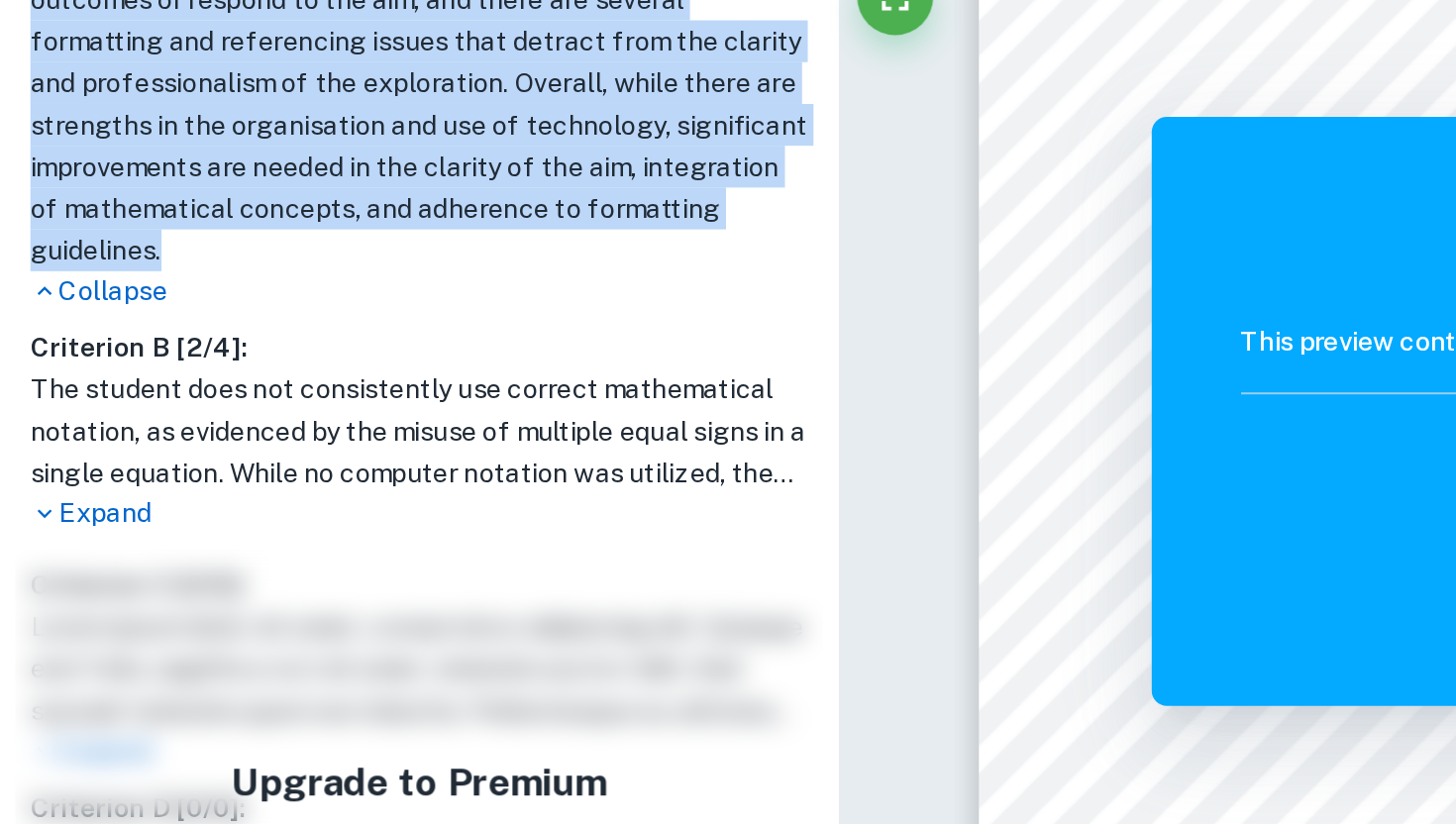 click on "The student had effectively divided the work into clear sections, including an introduction, body, and conclusion, allowing for an organised exploration that is easy to navigate. The body of the work was further subdivided, clearly indicating different phases of the investigation, which enhances the overall structure. However, the introduction lacks a clear and focused aim, and the mathematical concepts are not integrated properly, as they are presented in a separate section instead of being briefly described in the introduction. Additionally, the conclusion did not adequately summarise the outcomes or respond to the aim, and there are several formatting and referencing issues that detract from the clarity and professionalism of the exploration. Overall, while there are strengths in the organisation and use of technology, significant improvements are needed in the clarity of the aim, integration of mathematical concepts, and adherence to formatting guidelines." at bounding box center [218, 93] 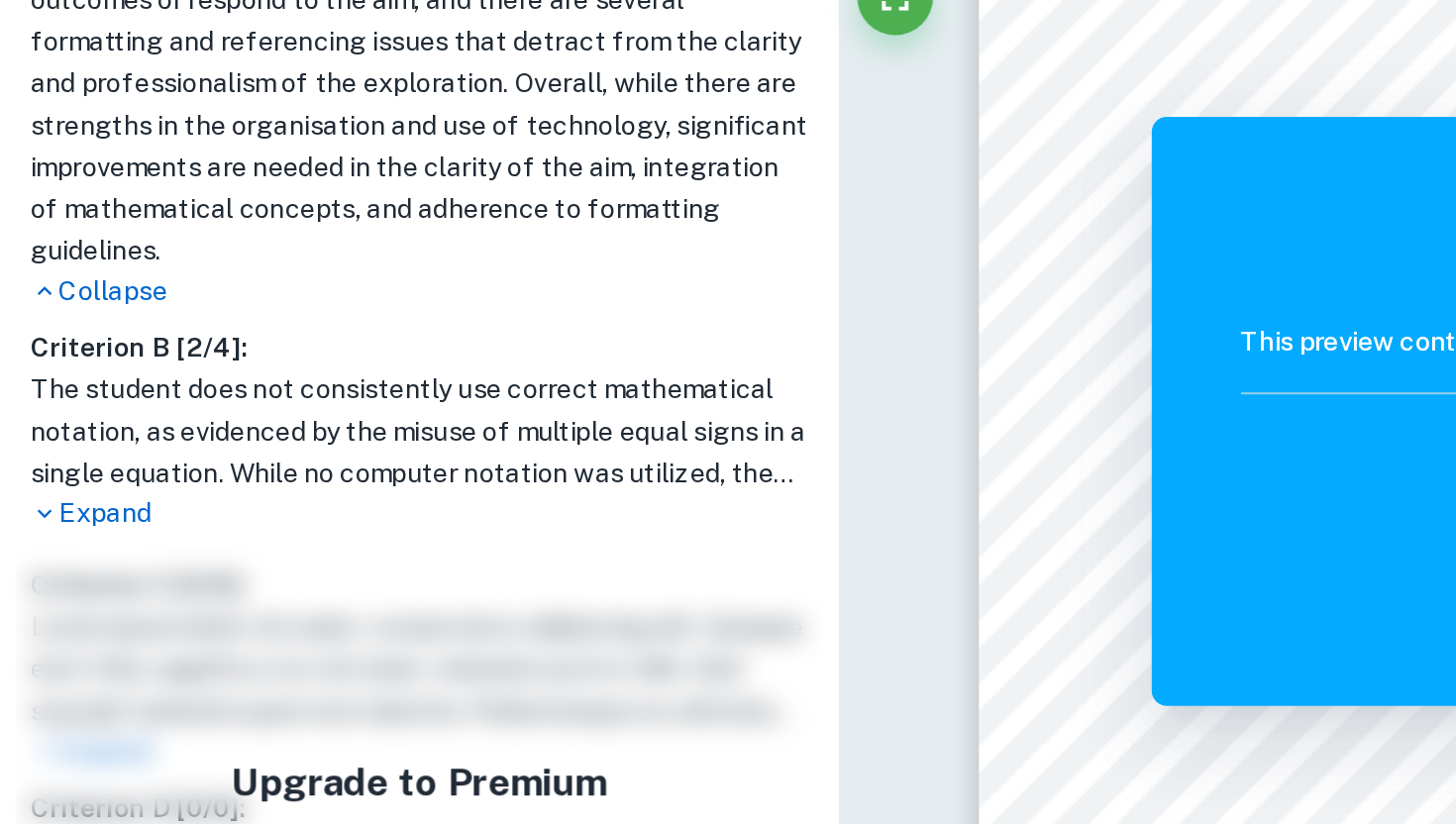 scroll, scrollTop: 1117, scrollLeft: 0, axis: vertical 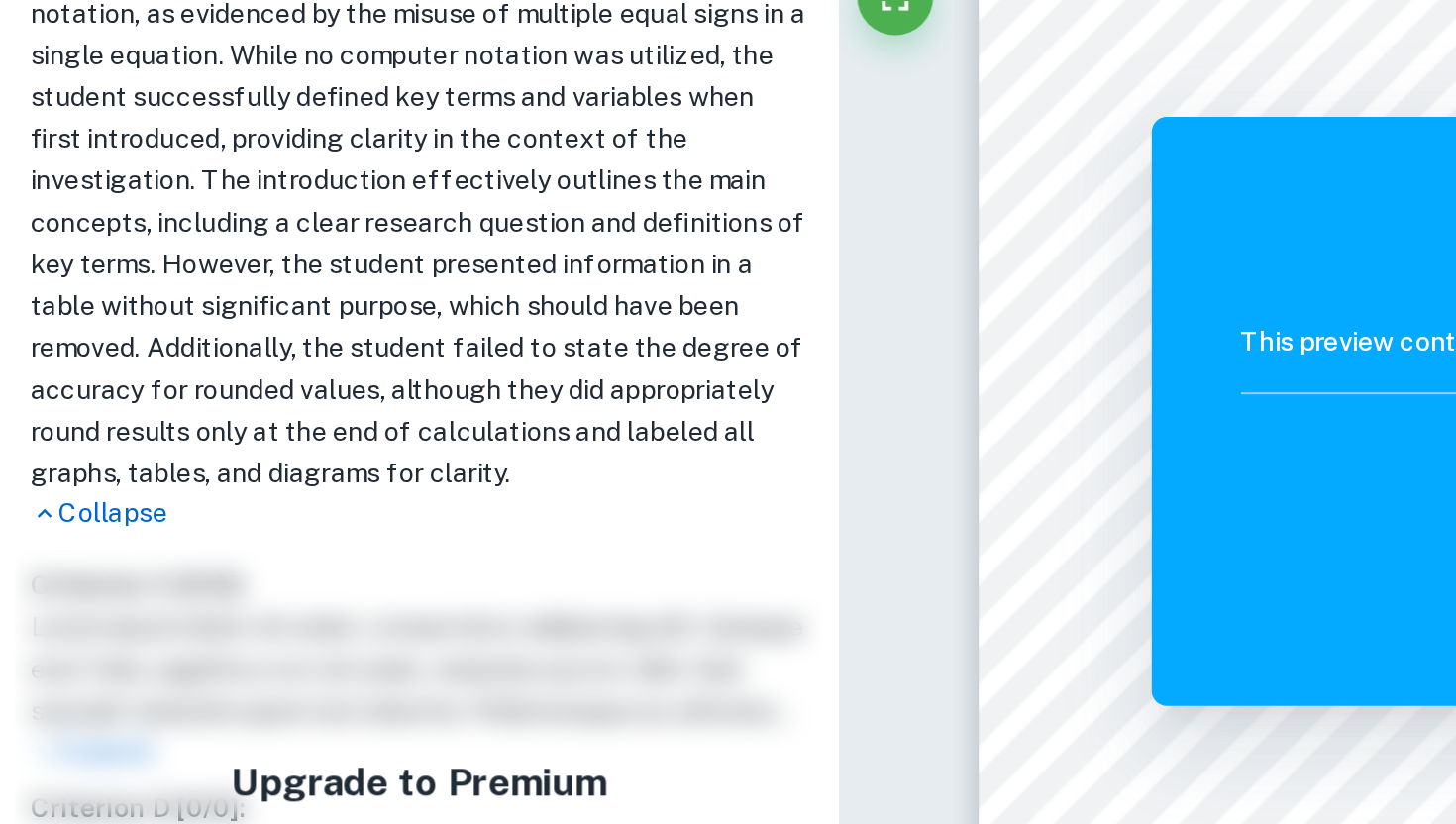 click on "The student does not consistently use correct mathematical notation, as evidenced by the misuse of multiple equal signs in a single equation. While no computer notation was utilized, the student successfully defined key terms and variables when first introduced, providing clarity in the context of the investigation. The introduction effectively outlines the main concepts, including a clear research question and definitions of key terms. However, the student presented information in a table without significant purpose, which should have been removed. Additionally, the student failed to state the degree of accuracy for rounded values, although they did appropriately round results only at the end of calculations and labeled all graphs, tables, and diagrams for clarity." at bounding box center (218, 253) 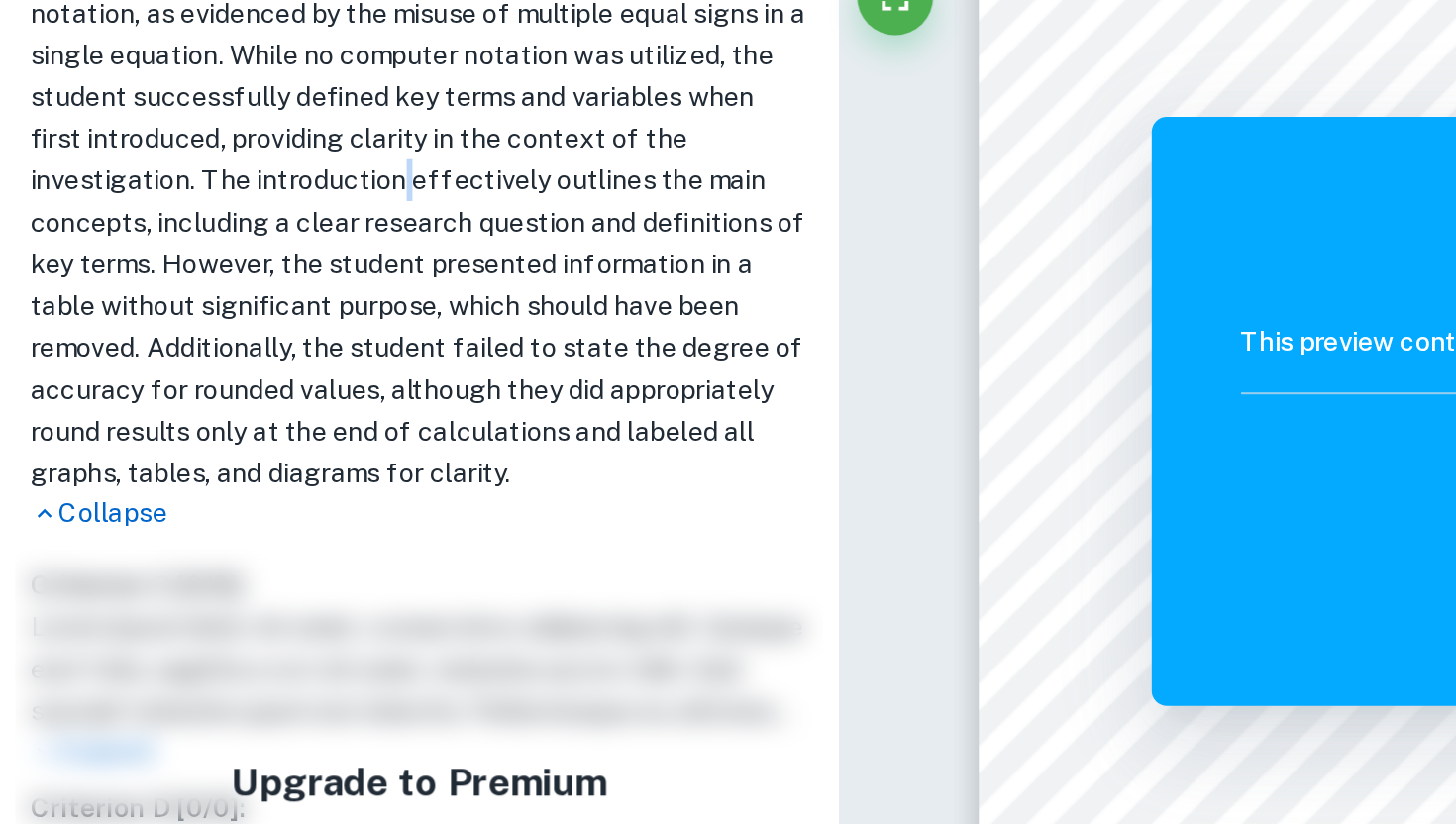click on "The student does not consistently use correct mathematical notation, as evidenced by the misuse of multiple equal signs in a single equation. While no computer notation was utilized, the student successfully defined key terms and variables when first introduced, providing clarity in the context of the investigation. The introduction effectively outlines the main concepts, including a clear research question and definitions of key terms. However, the student presented information in a table without significant purpose, which should have been removed. Additionally, the student failed to state the degree of accuracy for rounded values, although they did appropriately round results only at the end of calculations and labeled all graphs, tables, and diagrams for clarity." at bounding box center (218, 253) 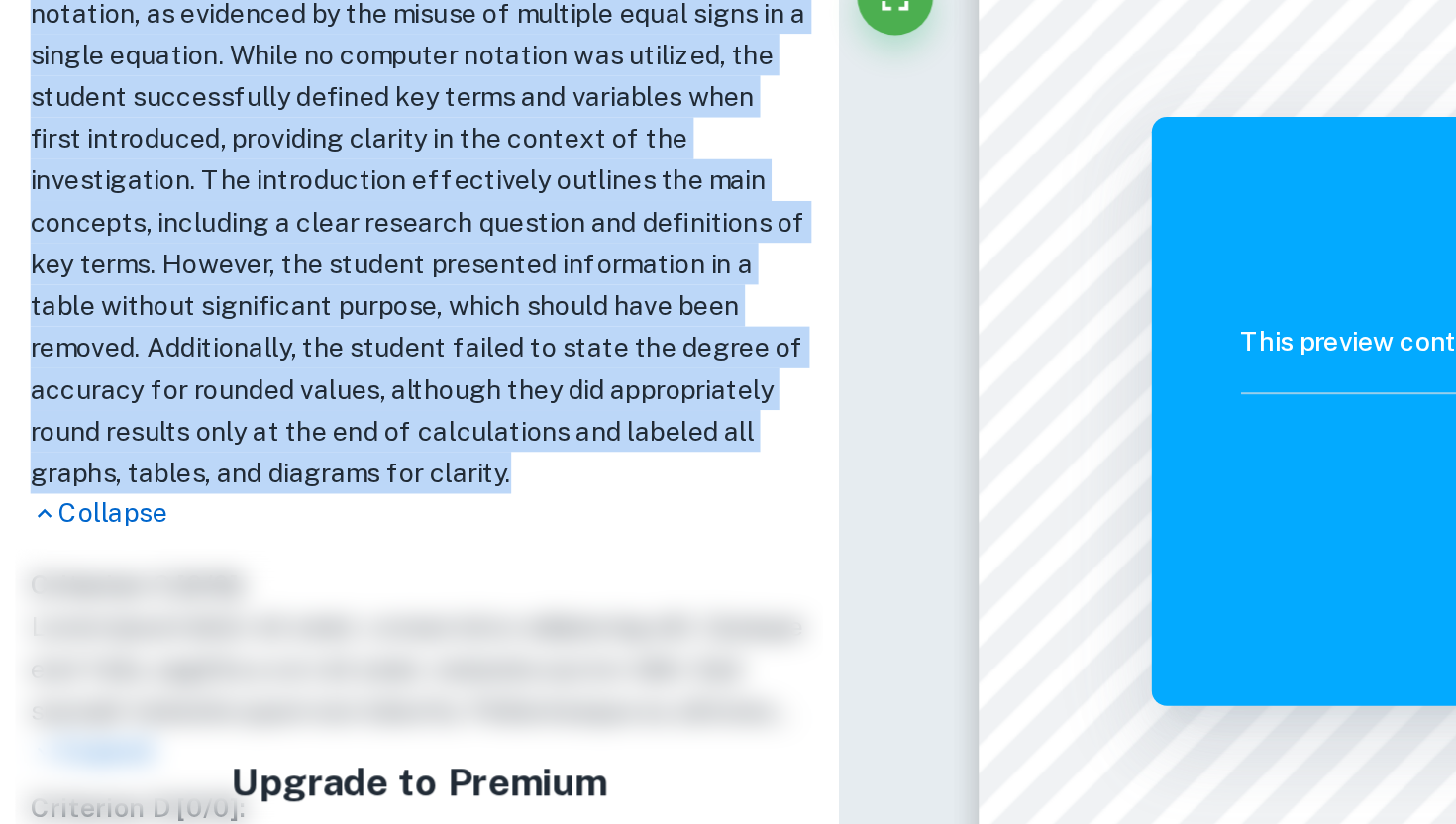 click on "The student does not consistently use correct mathematical notation, as evidenced by the misuse of multiple equal signs in a single equation. While no computer notation was utilized, the student successfully defined key terms and variables when first introduced, providing clarity in the context of the investigation. The introduction effectively outlines the main concepts, including a clear research question and definitions of key terms. However, the student presented information in a table without significant purpose, which should have been removed. Additionally, the student failed to state the degree of accuracy for rounded values, although they did appropriately round results only at the end of calculations and labeled all graphs, tables, and diagrams for clarity." at bounding box center (218, 253) 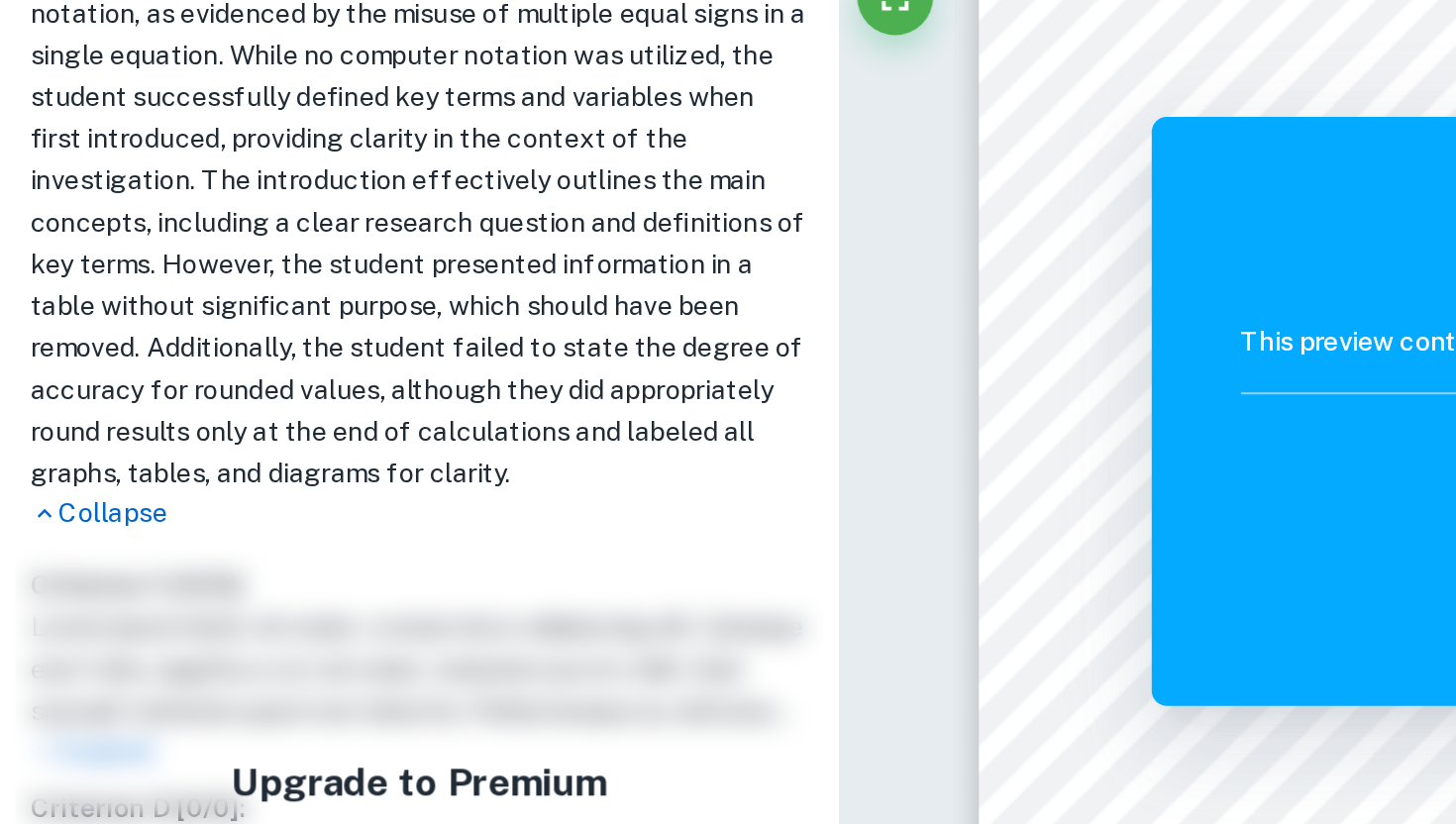 click on "The student does not consistently use correct mathematical notation, as evidenced by the misuse of multiple equal signs in a single equation. While no computer notation was utilized, the student successfully defined key terms and variables when first introduced, providing clarity in the context of the investigation. The introduction effectively outlines the main concepts, including a clear research question and definitions of key terms. However, the student presented information in a table without significant purpose, which should have been removed. Additionally, the student failed to state the degree of accuracy for rounded values, although they did appropriately round results only at the end of calculations and labeled all graphs, tables, and diagrams for clarity." at bounding box center [218, 253] 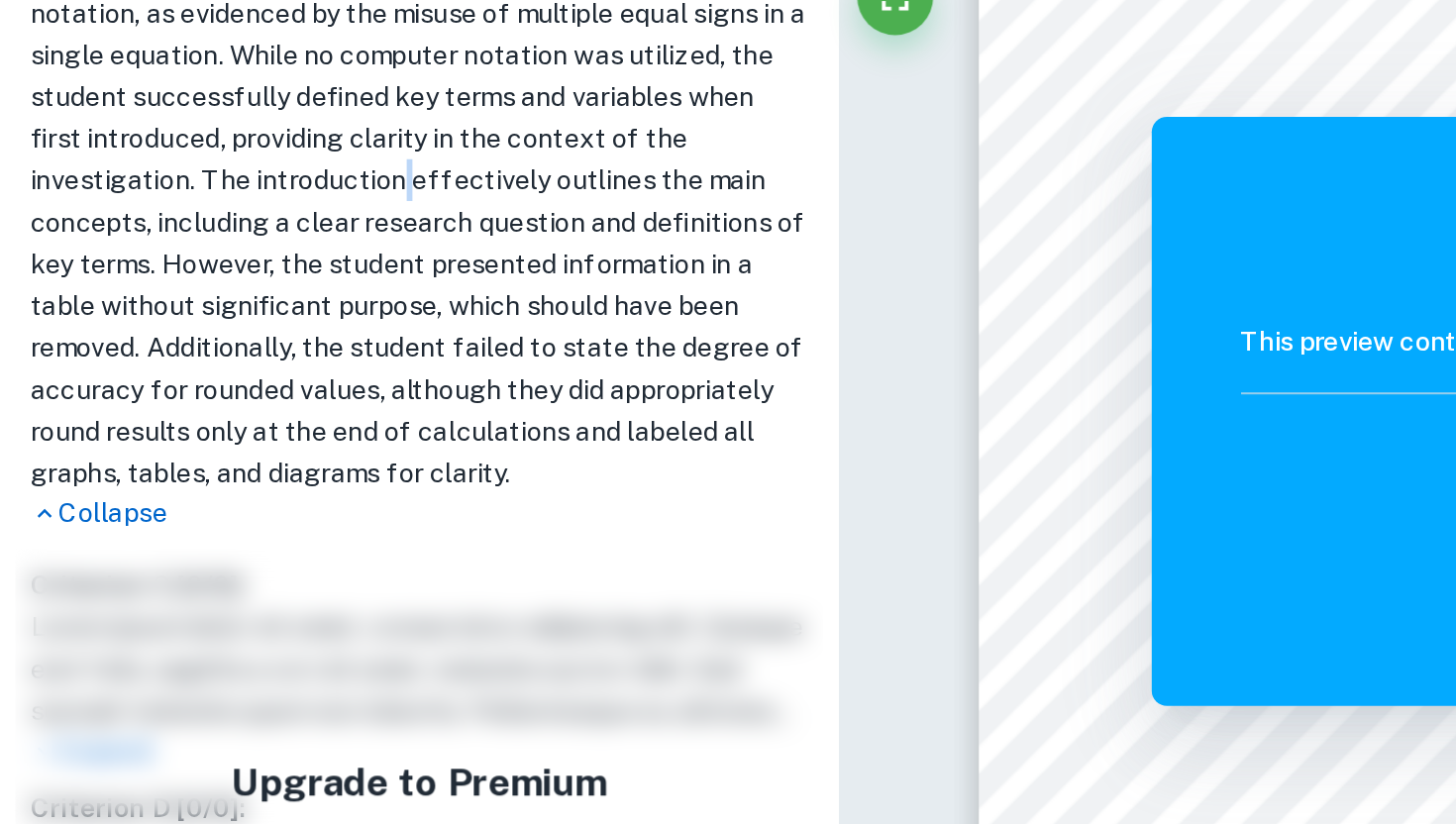 click on "The student does not consistently use correct mathematical notation, as evidenced by the misuse of multiple equal signs in a single equation. While no computer notation was utilized, the student successfully defined key terms and variables when first introduced, providing clarity in the context of the investigation. The introduction effectively outlines the main concepts, including a clear research question and definitions of key terms. However, the student presented information in a table without significant purpose, which should have been removed. Additionally, the student failed to state the degree of accuracy for rounded values, although they did appropriately round results only at the end of calculations and labeled all graphs, tables, and diagrams for clarity." at bounding box center (218, 253) 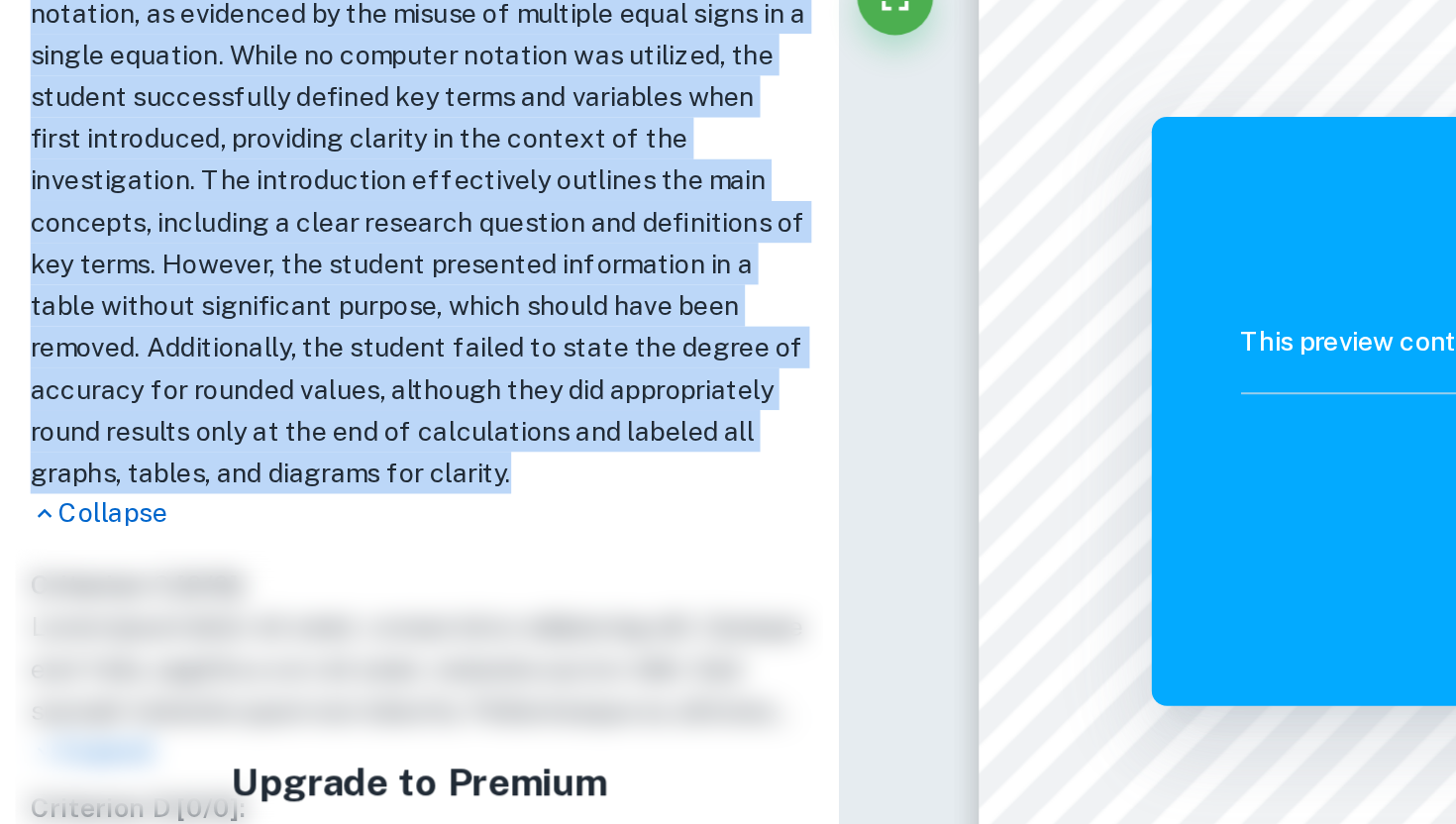 click on "The student does not consistently use correct mathematical notation, as evidenced by the misuse of multiple equal signs in a single equation. While no computer notation was utilized, the student successfully defined key terms and variables when first introduced, providing clarity in the context of the investigation. The introduction effectively outlines the main concepts, including a clear research question and definitions of key terms. However, the student presented information in a table without significant purpose, which should have been removed. Additionally, the student failed to state the degree of accuracy for rounded values, although they did appropriately round results only at the end of calculations and labeled all graphs, tables, and diagrams for clarity." at bounding box center (218, 253) 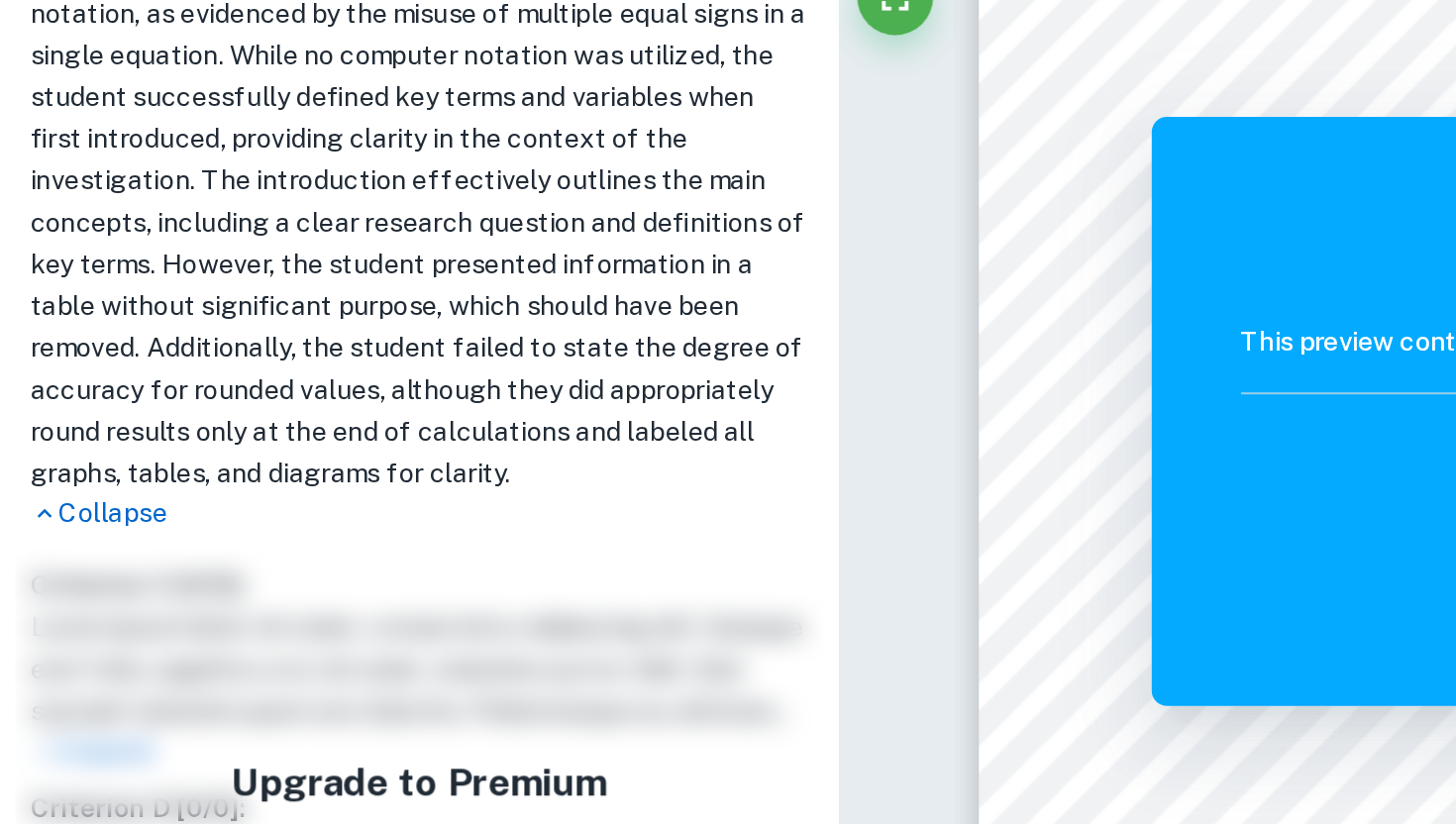 click on "The student does not consistently use correct mathematical notation, as evidenced by the misuse of multiple equal signs in a single equation. While no computer notation was utilized, the student successfully defined key terms and variables when first introduced, providing clarity in the context of the investigation. The introduction effectively outlines the main concepts, including a clear research question and definitions of key terms. However, the student presented information in a table without significant purpose, which should have been removed. Additionally, the student failed to state the degree of accuracy for rounded values, although they did appropriately round results only at the end of calculations and labeled all graphs, tables, and diagrams for clarity." at bounding box center [218, 253] 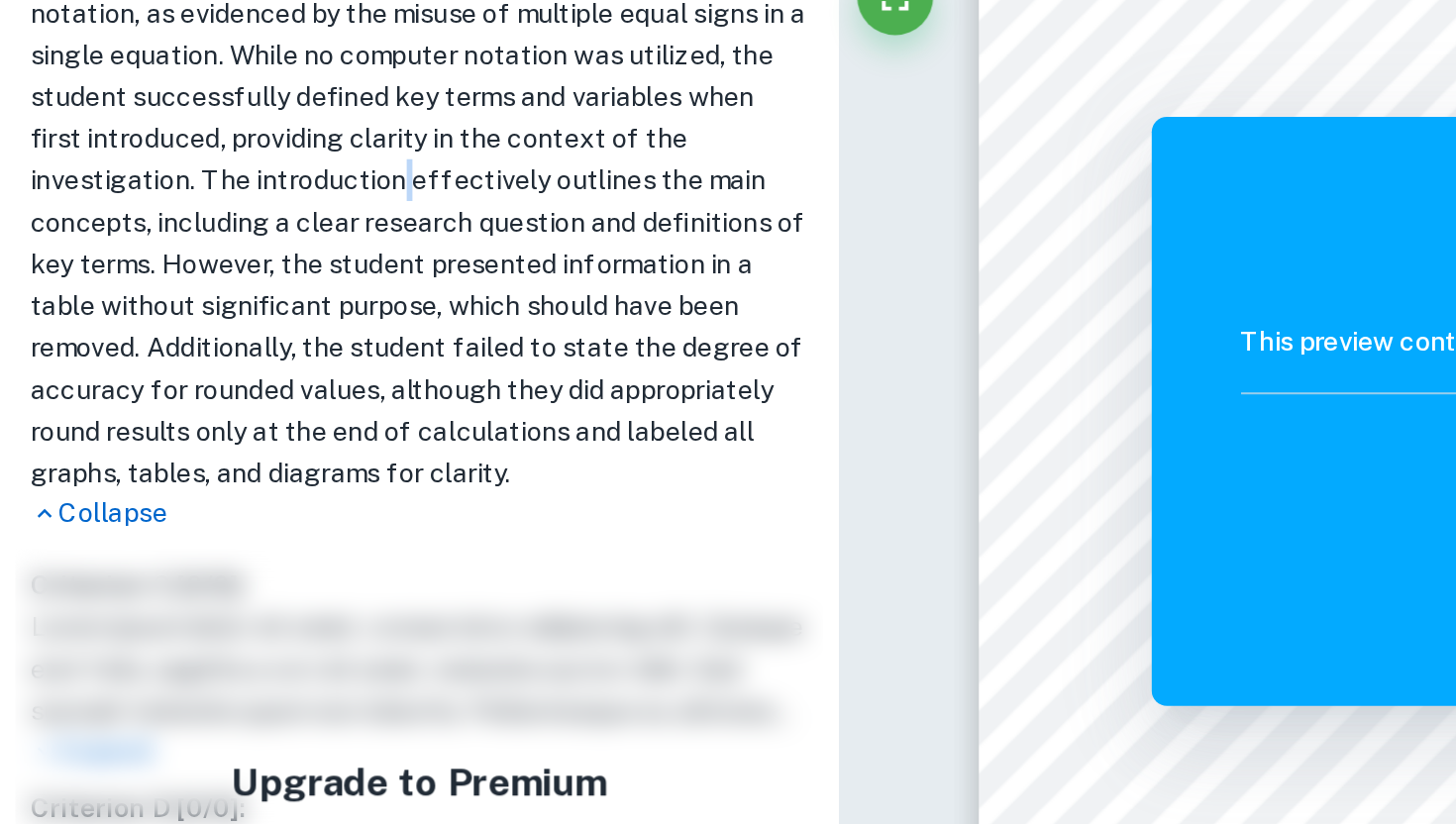 click on "The student does not consistently use correct mathematical notation, as evidenced by the misuse of multiple equal signs in a single equation. While no computer notation was utilized, the student successfully defined key terms and variables when first introduced, providing clarity in the context of the investigation. The introduction effectively outlines the main concepts, including a clear research question and definitions of key terms. However, the student presented information in a table without significant purpose, which should have been removed. Additionally, the student failed to state the degree of accuracy for rounded values, although they did appropriately round results only at the end of calculations and labeled all graphs, tables, and diagrams for clarity." at bounding box center (218, 253) 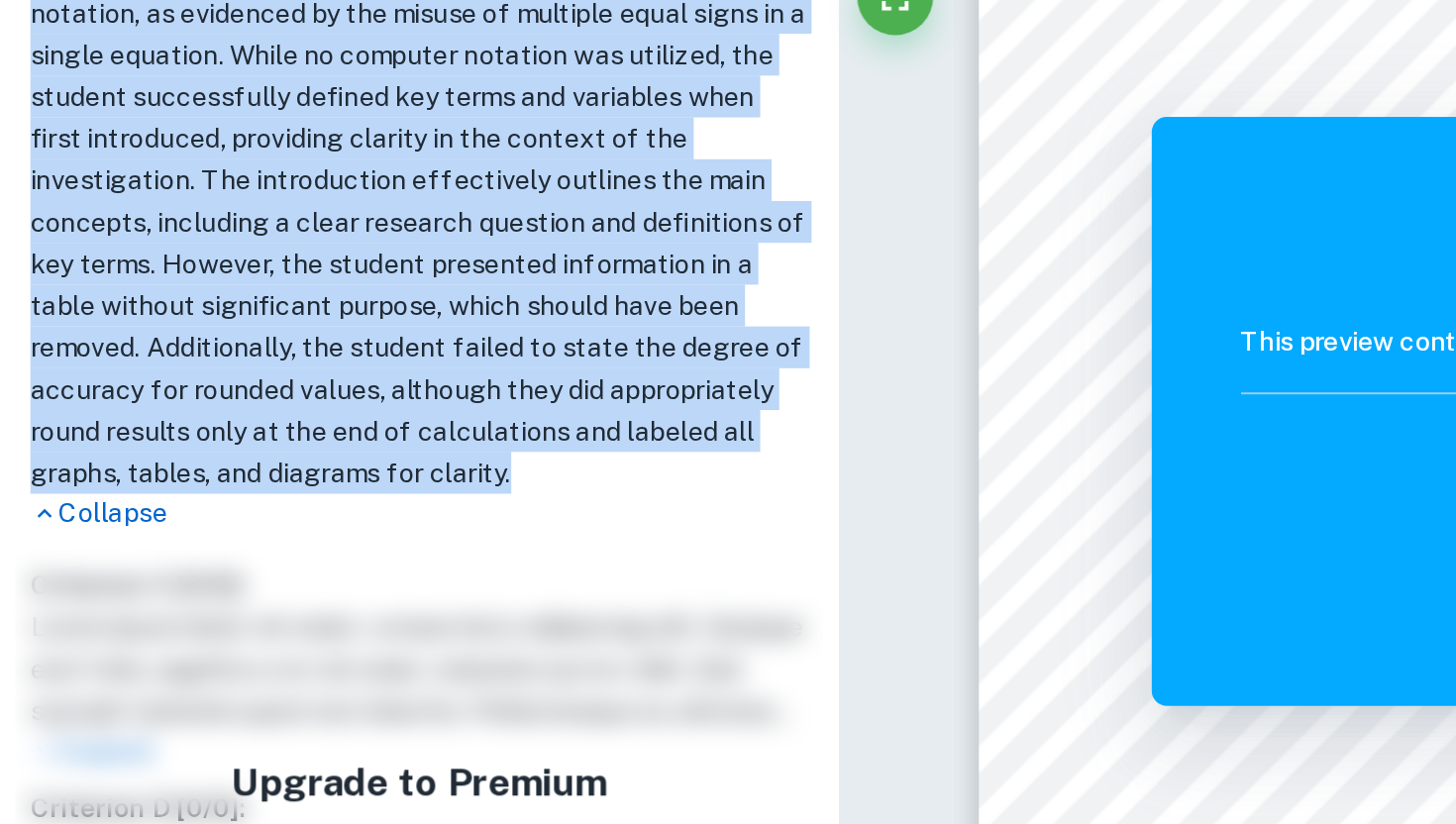 scroll, scrollTop: 1276, scrollLeft: 0, axis: vertical 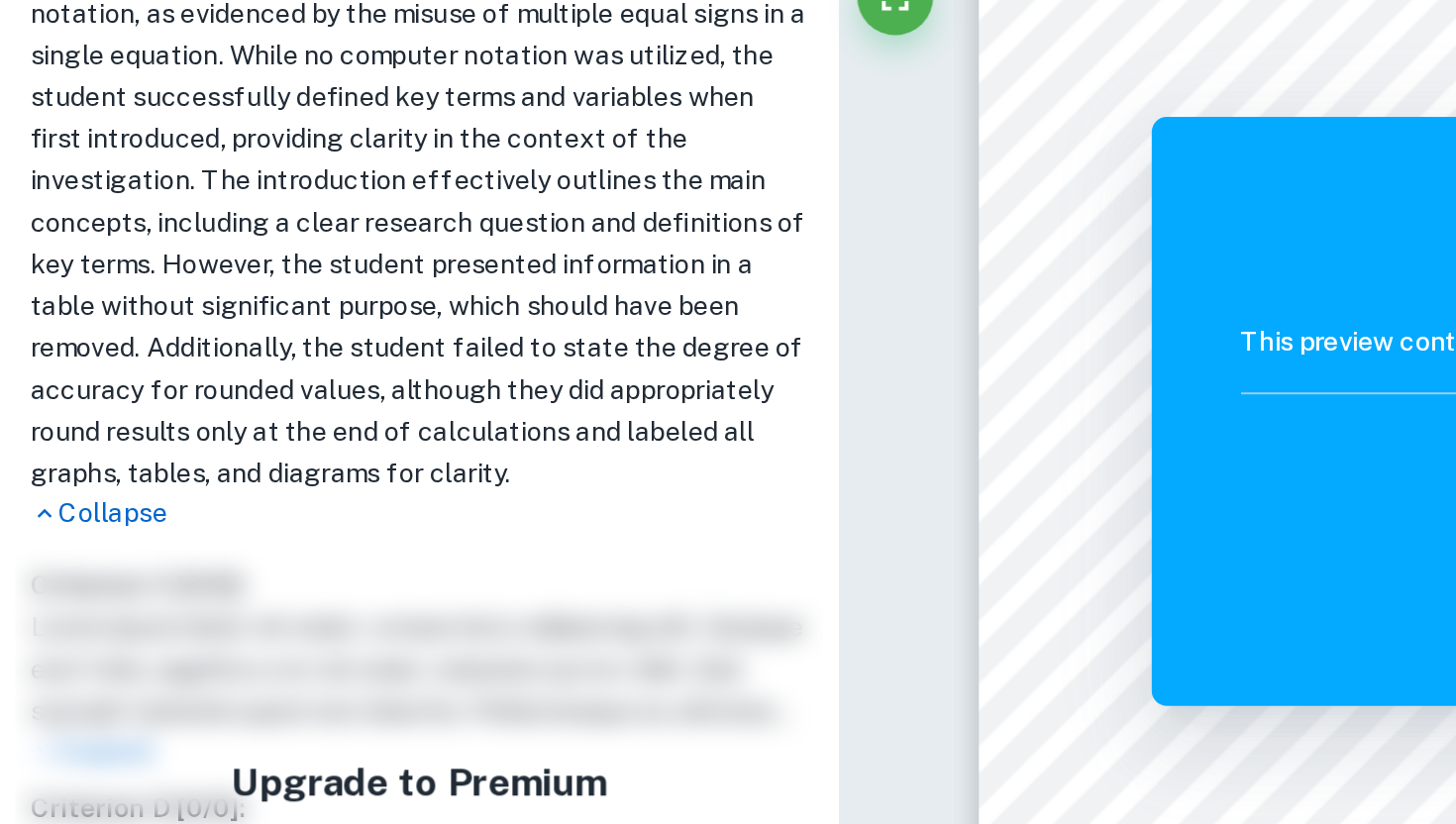 click on "The student does not consistently use correct mathematical notation, as evidenced by the misuse of multiple equal signs in a single equation. While no computer notation was utilized, the student successfully defined key terms and variables when first introduced, providing clarity in the context of the investigation. The introduction effectively outlines the main concepts, including a clear research question and definitions of key terms. However, the student presented information in a table without significant purpose, which should have been removed. Additionally, the student failed to state the degree of accuracy for rounded values, although they did appropriately round results only at the end of calculations and labeled all graphs, tables, and diagrams for clarity." at bounding box center [218, 253] 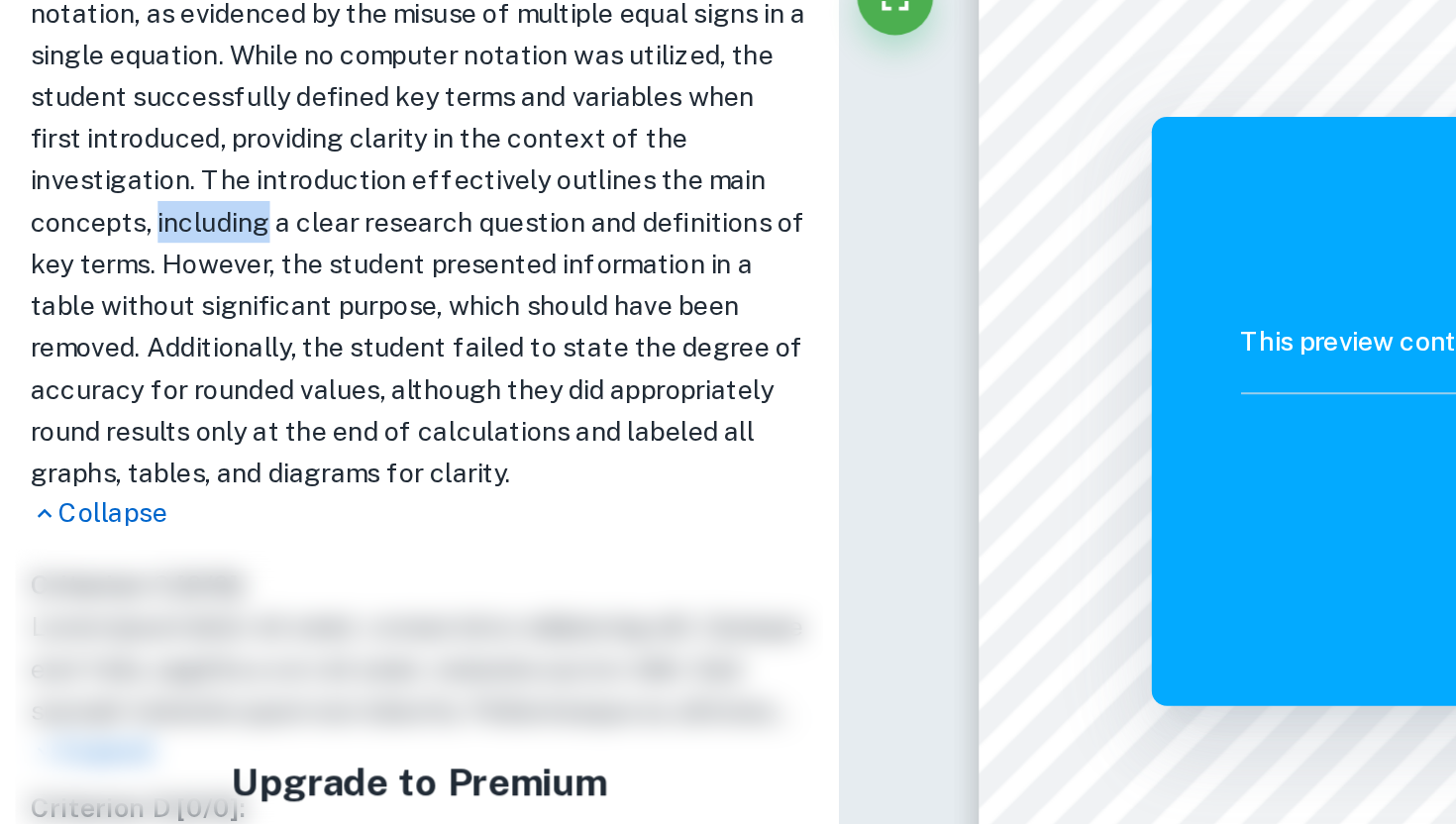 click on "The student does not consistently use correct mathematical notation, as evidenced by the misuse of multiple equal signs in a single equation. While no computer notation was utilized, the student successfully defined key terms and variables when first introduced, providing clarity in the context of the investigation. The introduction effectively outlines the main concepts, including a clear research question and definitions of key terms. However, the student presented information in a table without significant purpose, which should have been removed. Additionally, the student failed to state the degree of accuracy for rounded values, although they did appropriately round results only at the end of calculations and labeled all graphs, tables, and diagrams for clarity." at bounding box center (218, 253) 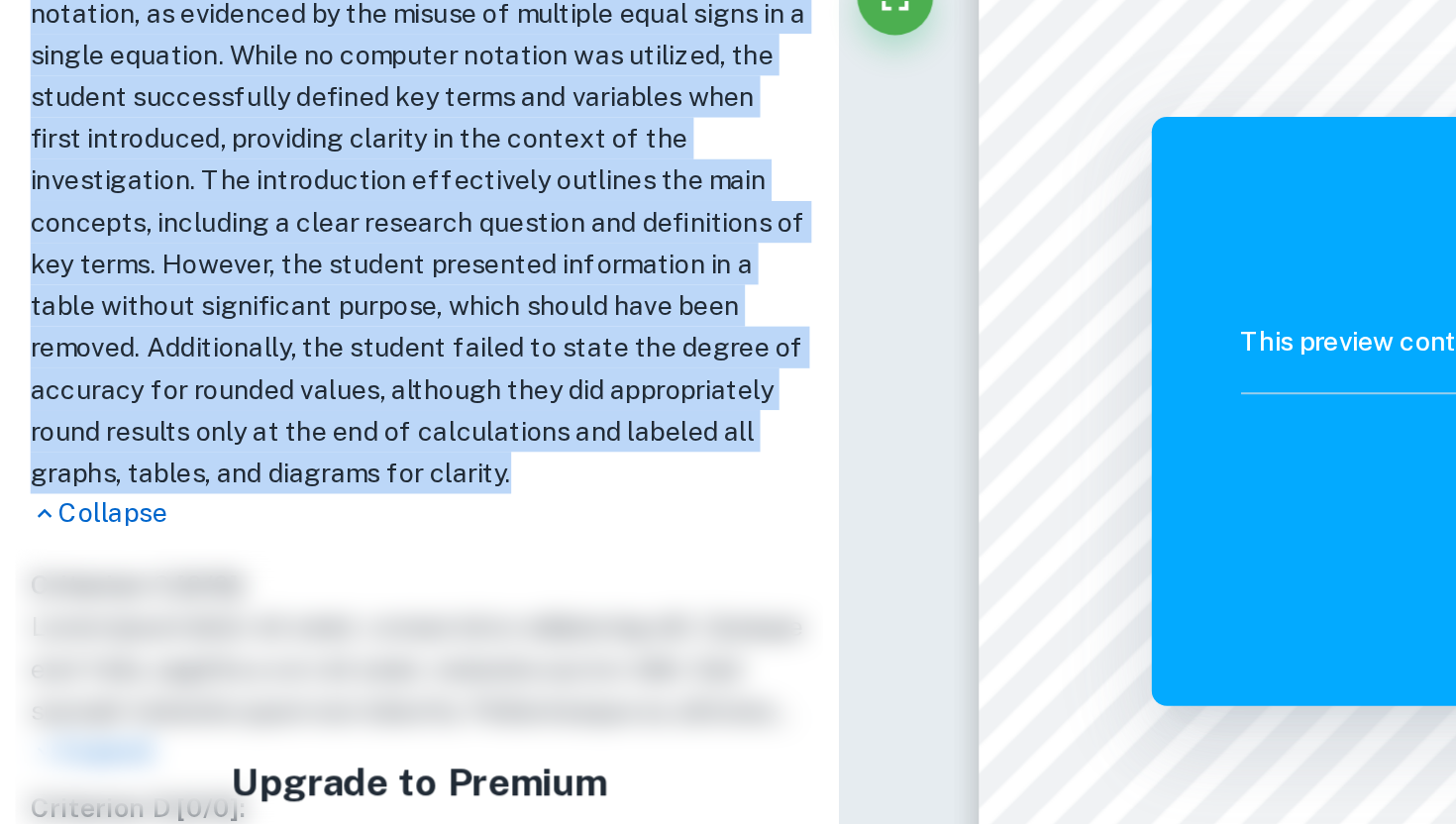click on "The student does not consistently use correct mathematical notation, as evidenced by the misuse of multiple equal signs in a single equation. While no computer notation was utilized, the student successfully defined key terms and variables when first introduced, providing clarity in the context of the investigation. The introduction effectively outlines the main concepts, including a clear research question and definitions of key terms. However, the student presented information in a table without significant purpose, which should have been removed. Additionally, the student failed to state the degree of accuracy for rounded values, although they did appropriately round results only at the end of calculations and labeled all graphs, tables, and diagrams for clarity." at bounding box center [218, 253] 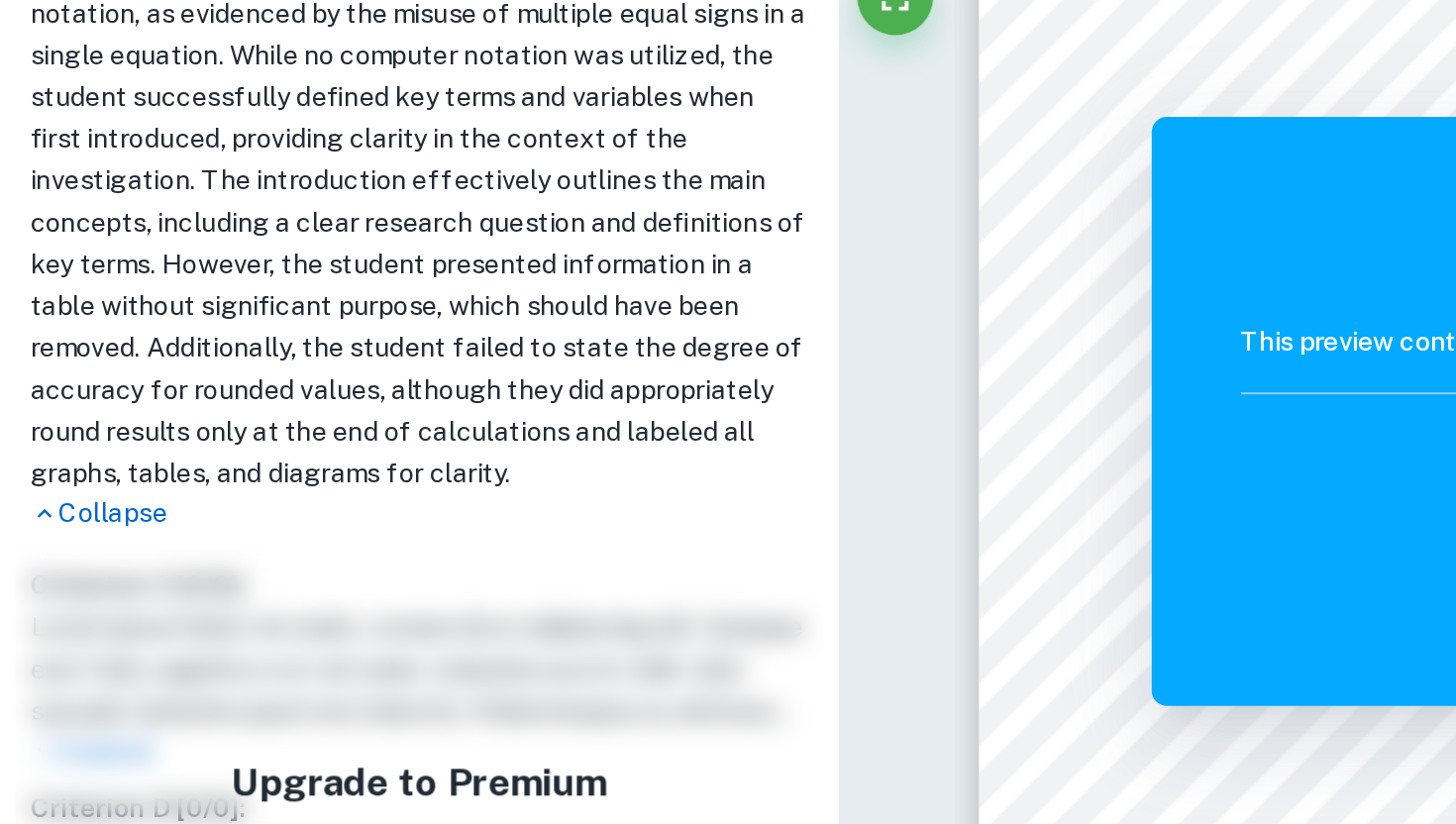 scroll, scrollTop: 1328, scrollLeft: 0, axis: vertical 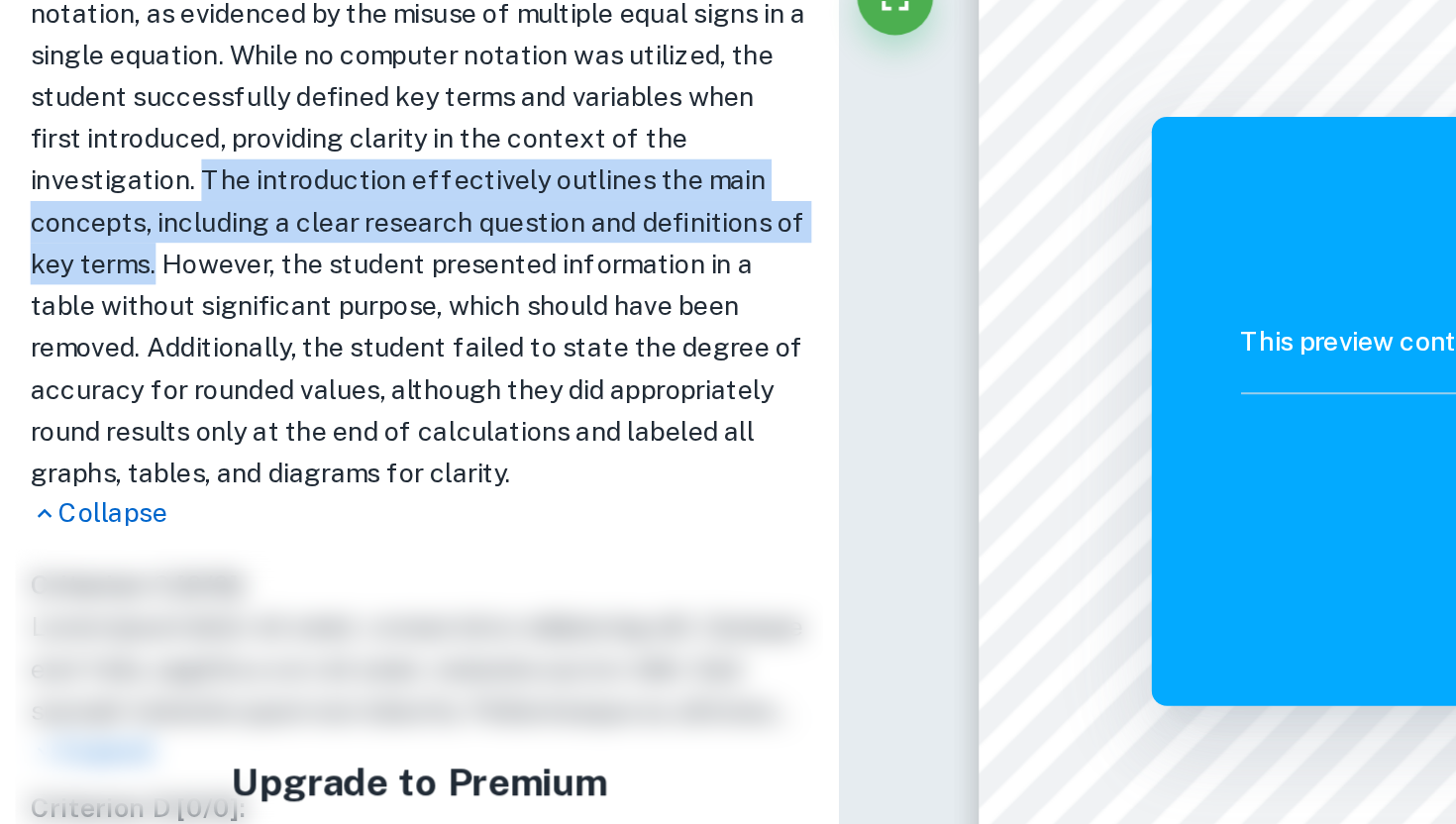 drag, startPoint x: 293, startPoint y: 280, endPoint x: 208, endPoint y: 350, distance: 110.11358 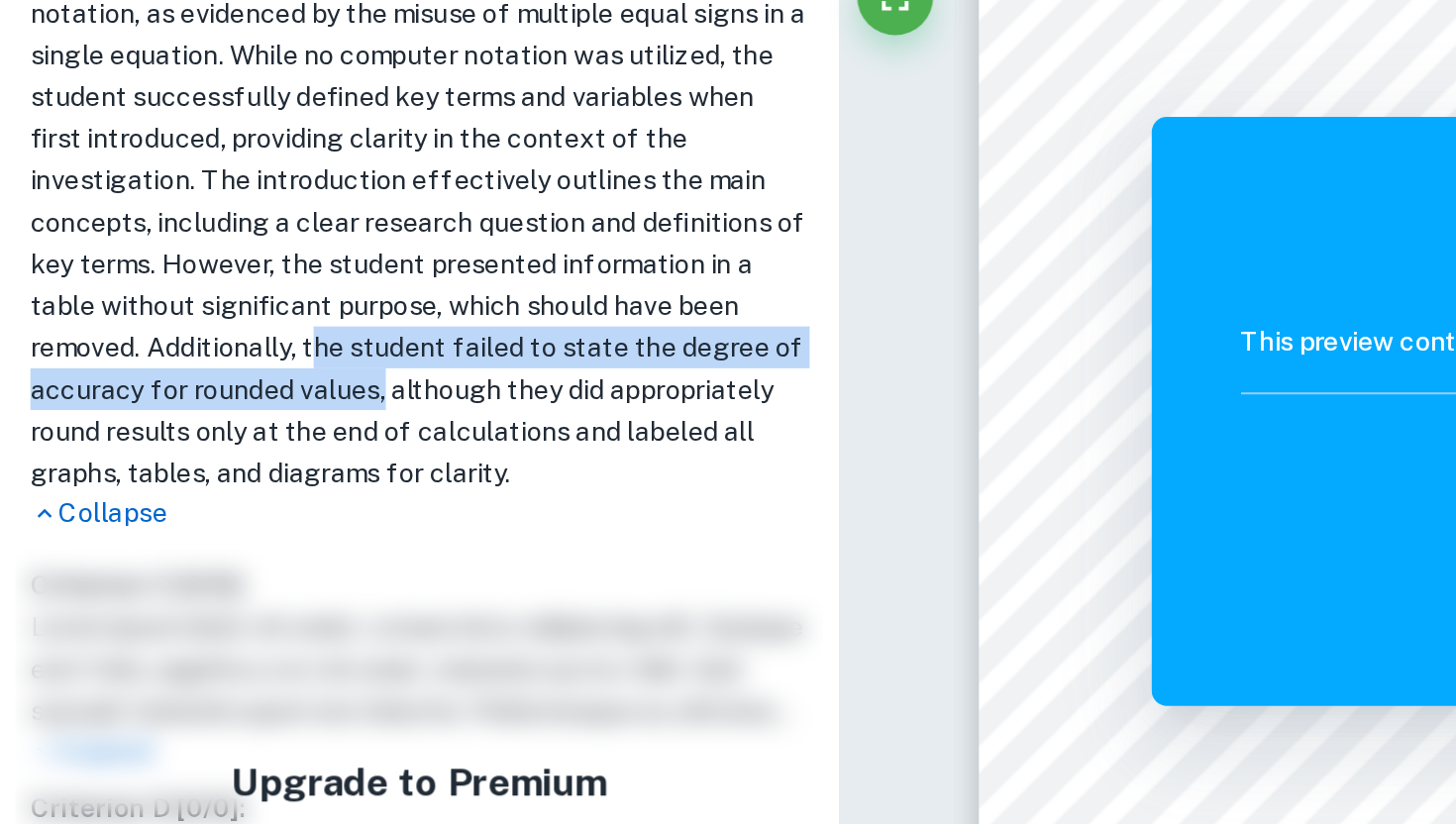 drag, startPoint x: 212, startPoint y: 377, endPoint x: 366, endPoint y: 414, distance: 158.38245 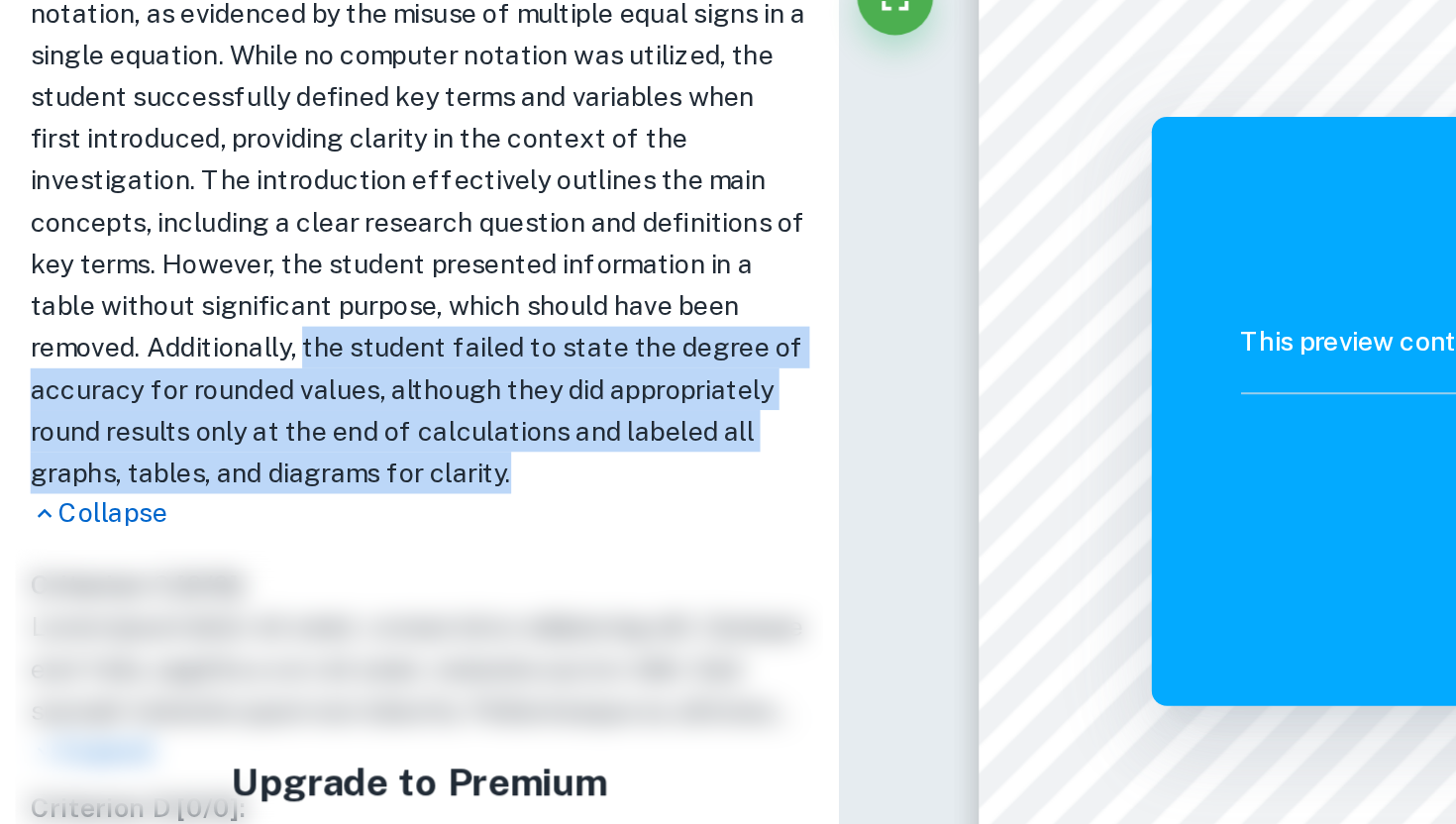 drag, startPoint x: 198, startPoint y: 377, endPoint x: 283, endPoint y: 493, distance: 143.8089 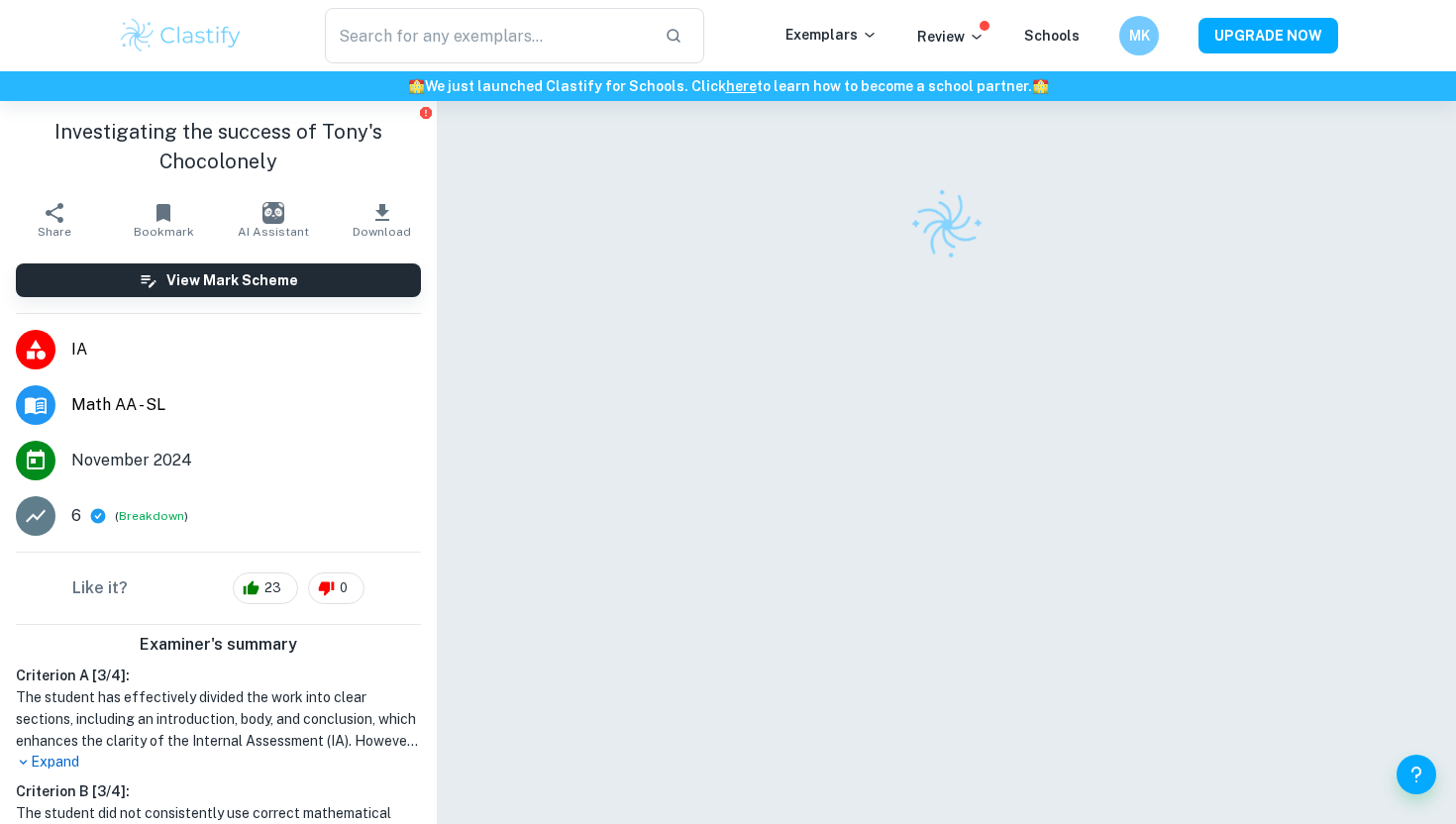 scroll, scrollTop: 0, scrollLeft: 0, axis: both 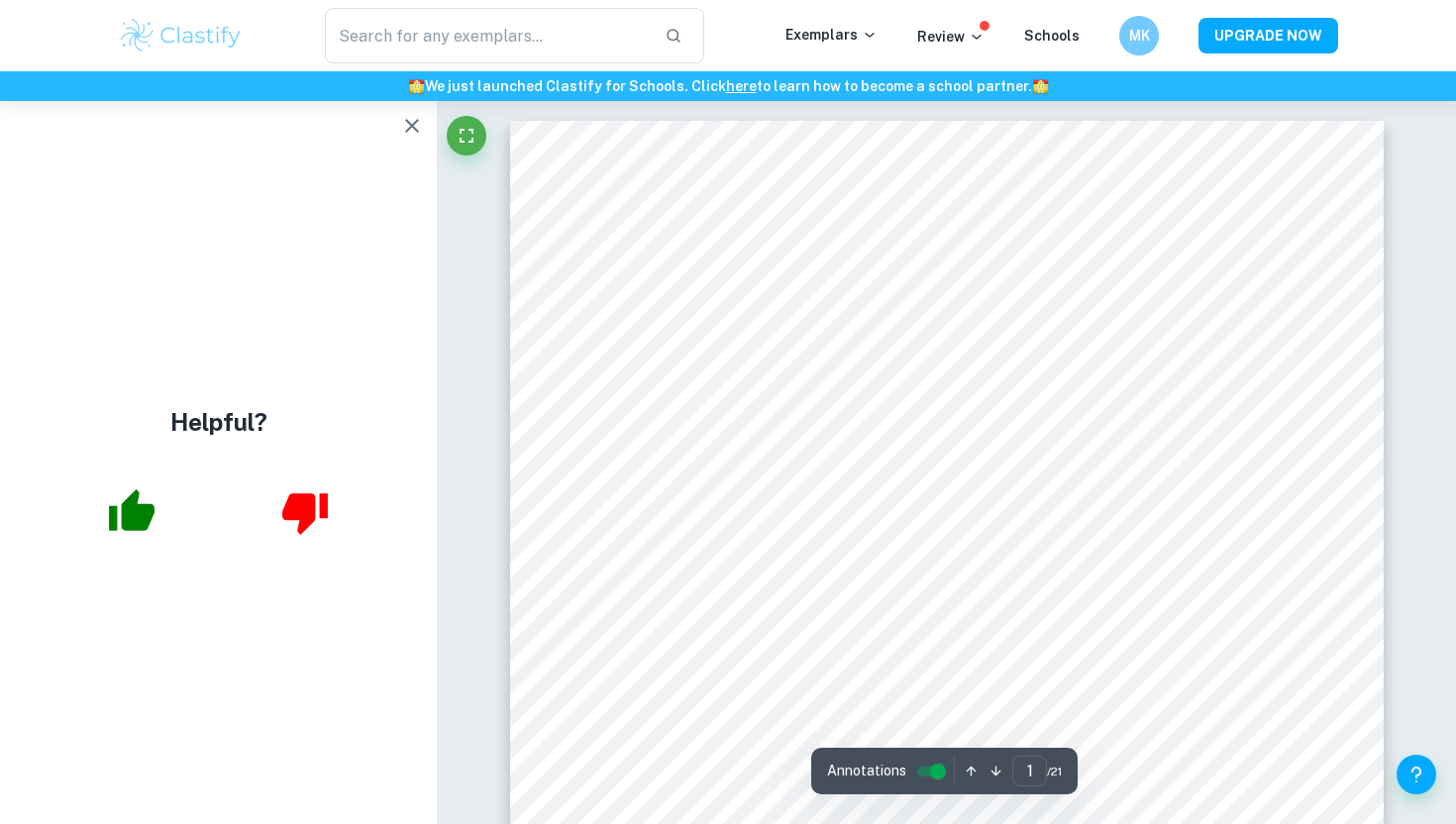 click 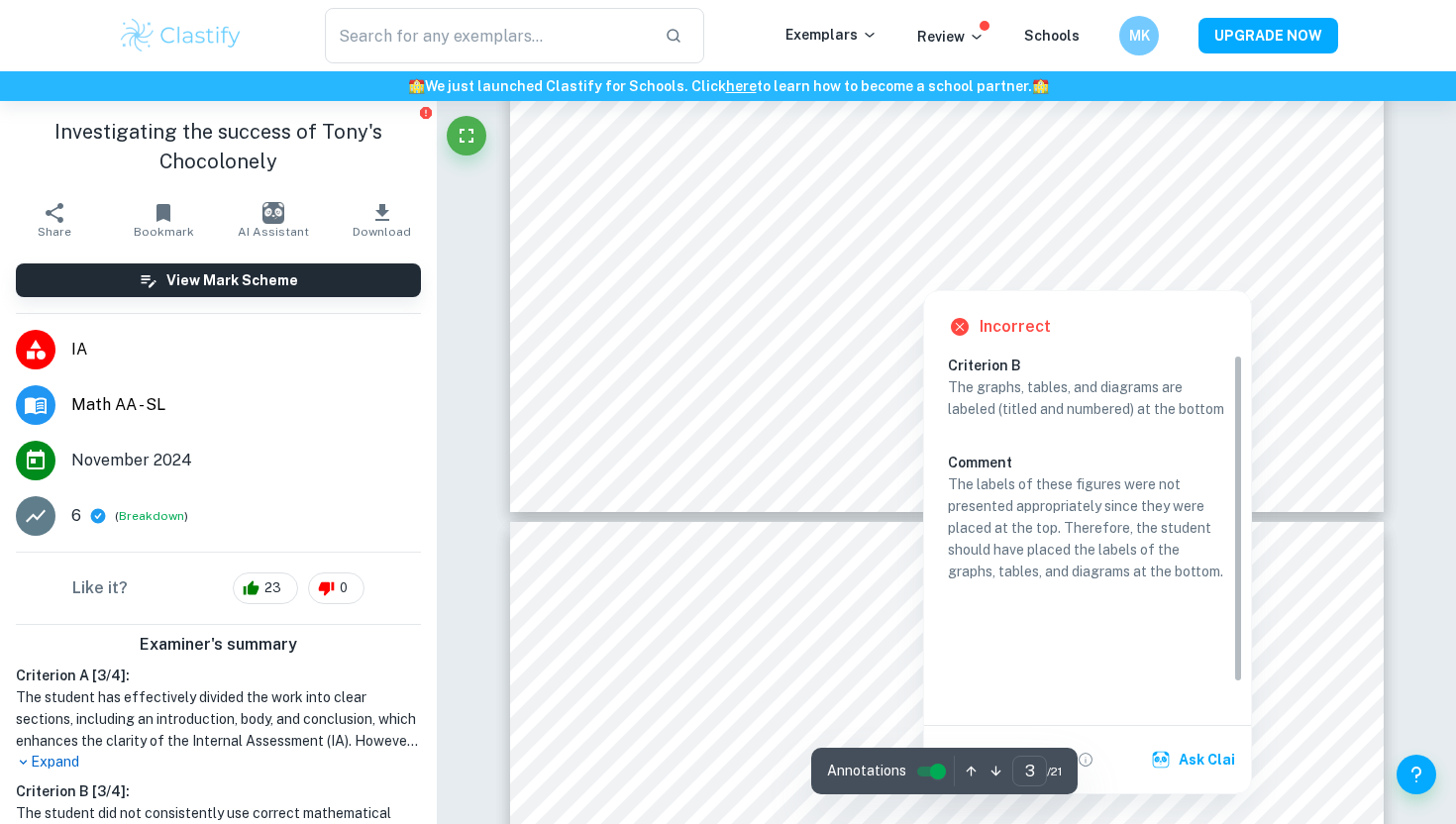 scroll, scrollTop: 3624, scrollLeft: 0, axis: vertical 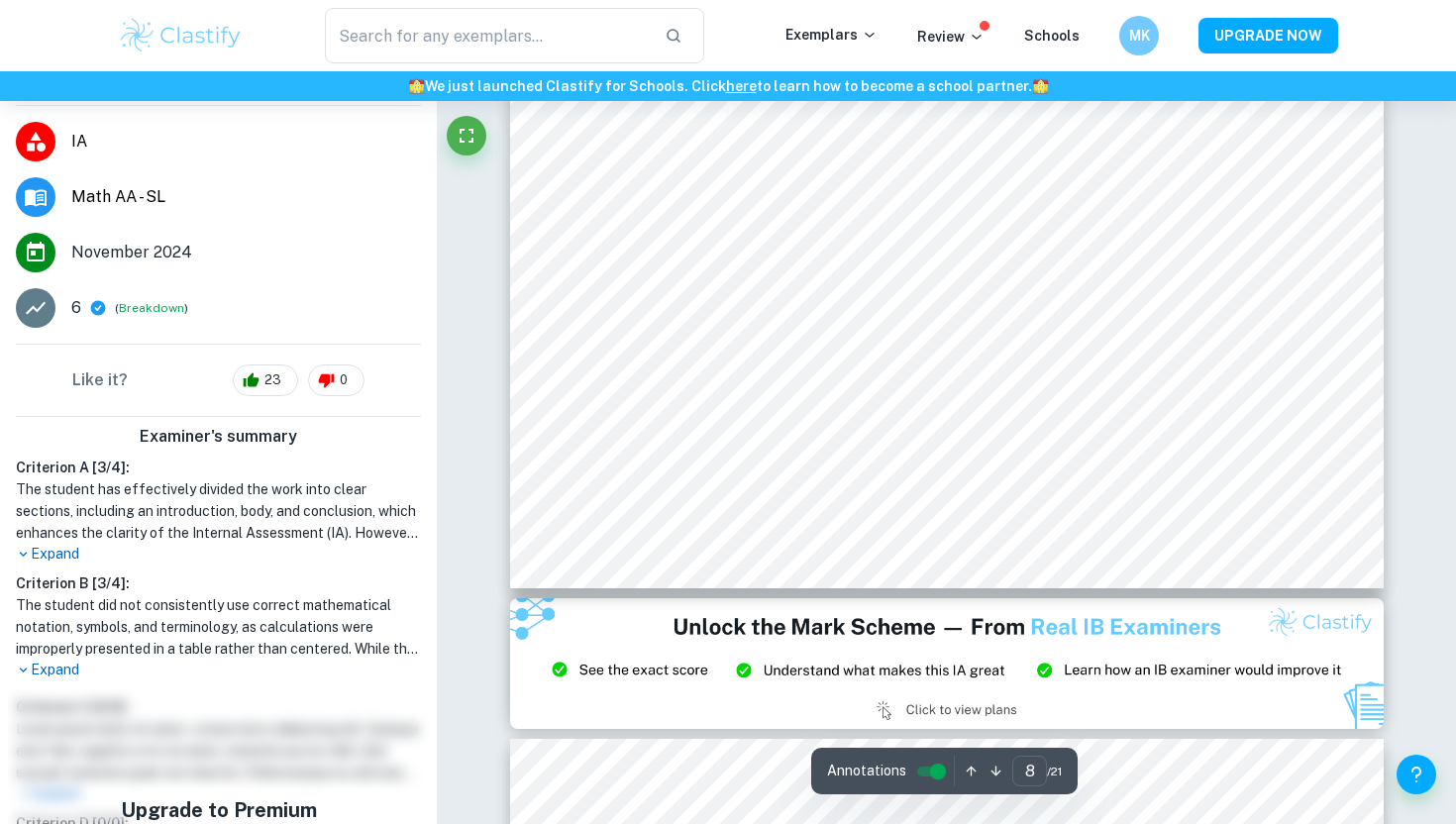 type on "9" 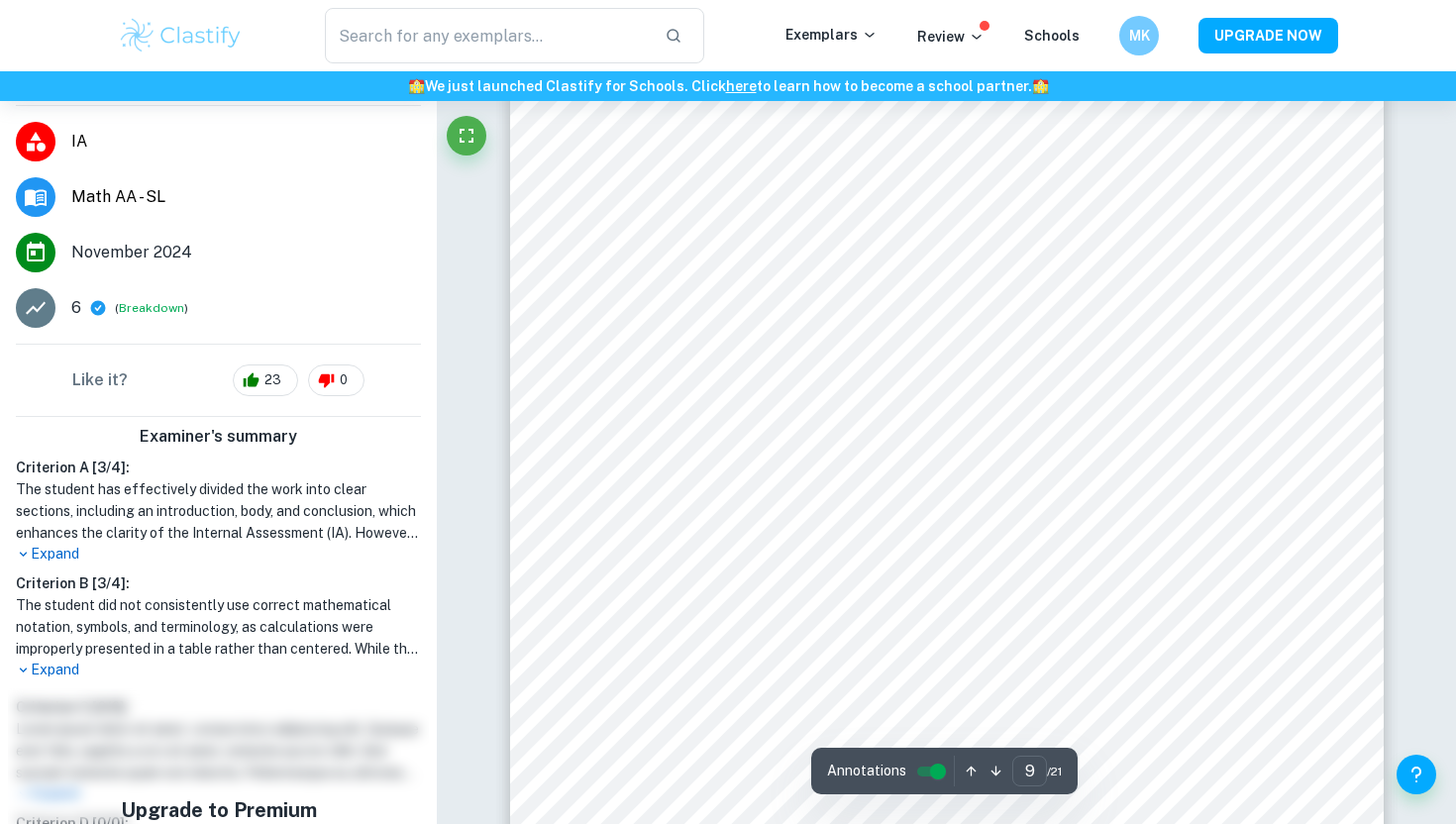 scroll, scrollTop: 10611, scrollLeft: 0, axis: vertical 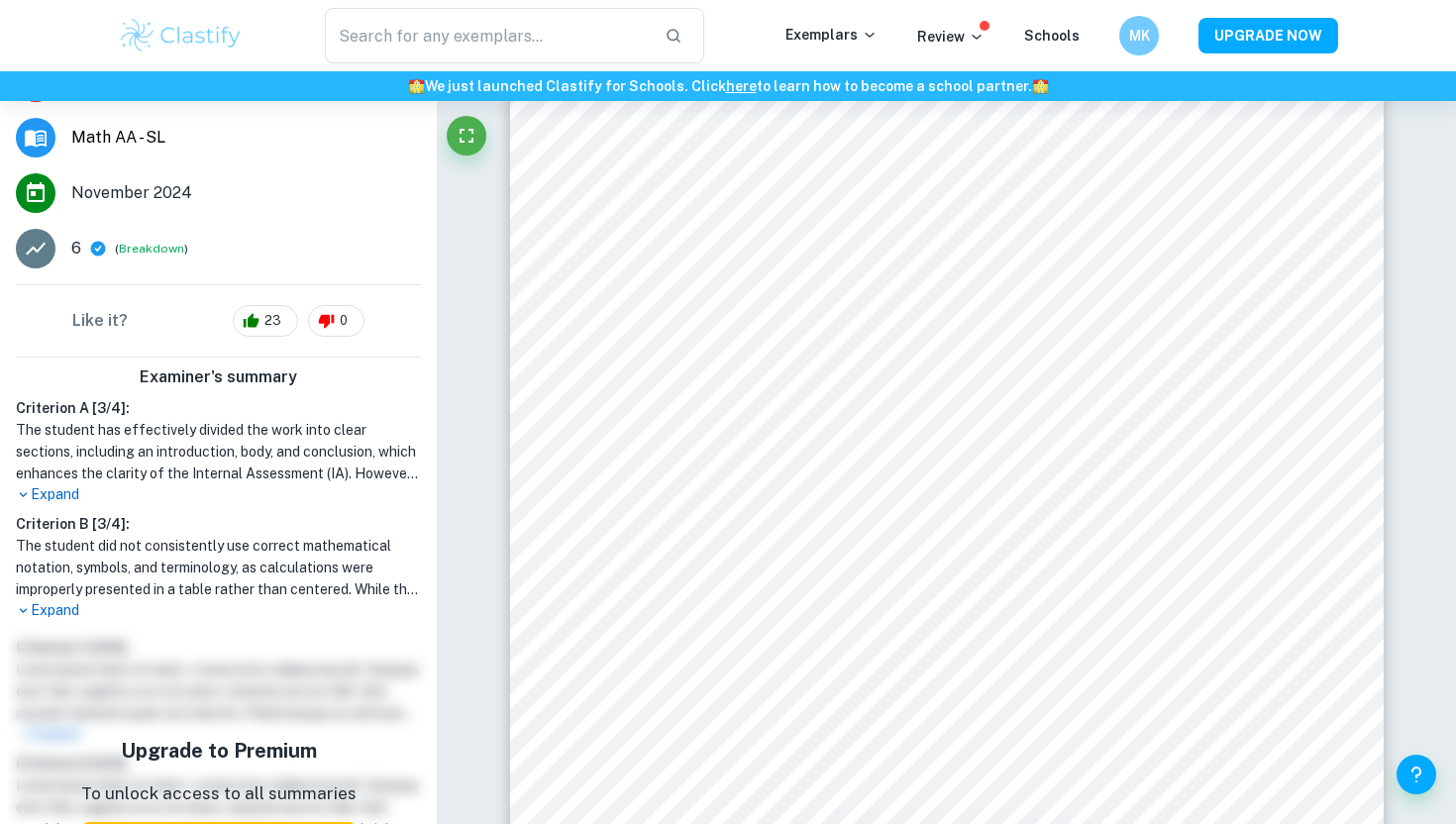 click on "Expand" at bounding box center (218, 610) 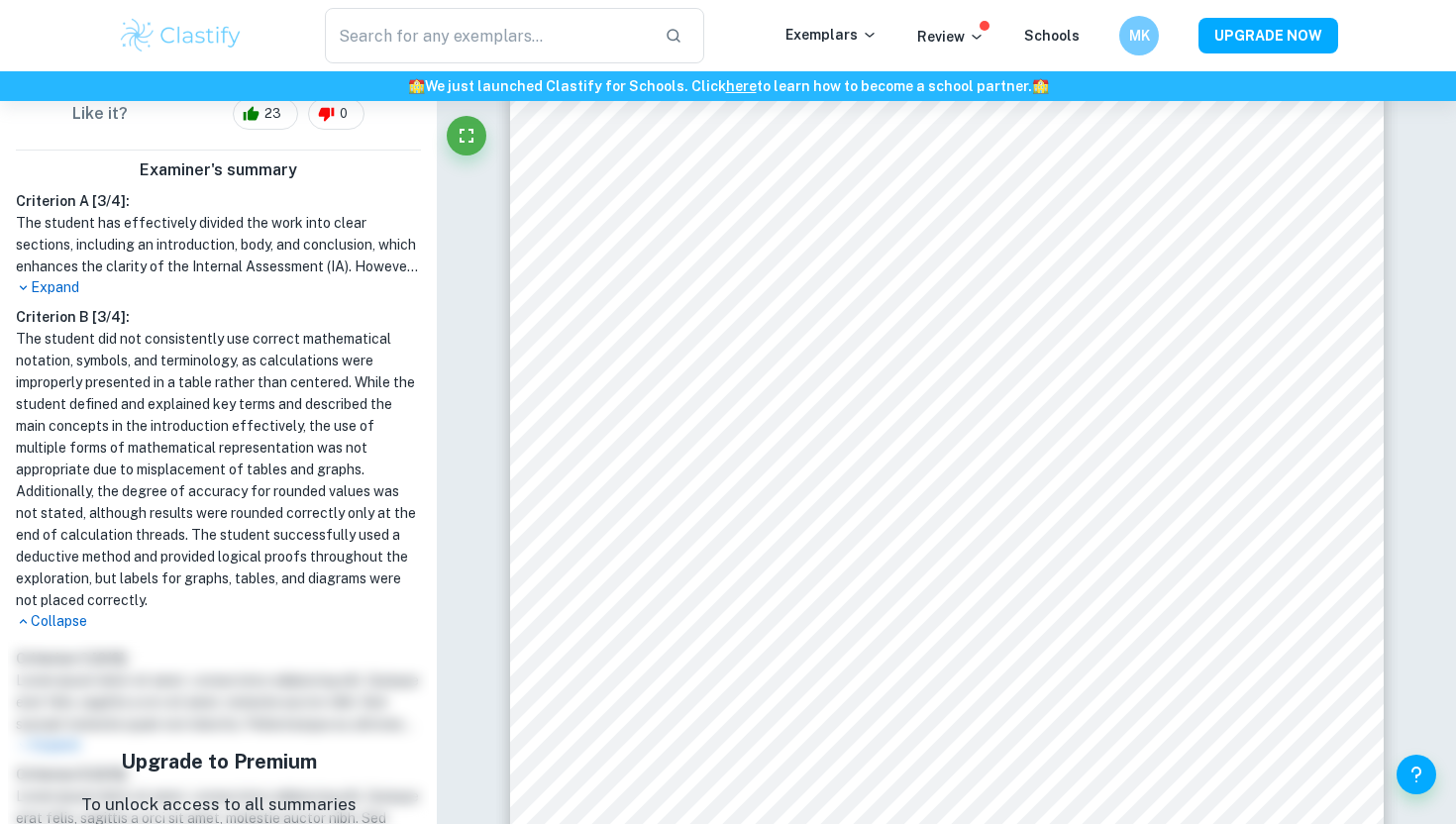scroll, scrollTop: 897, scrollLeft: 0, axis: vertical 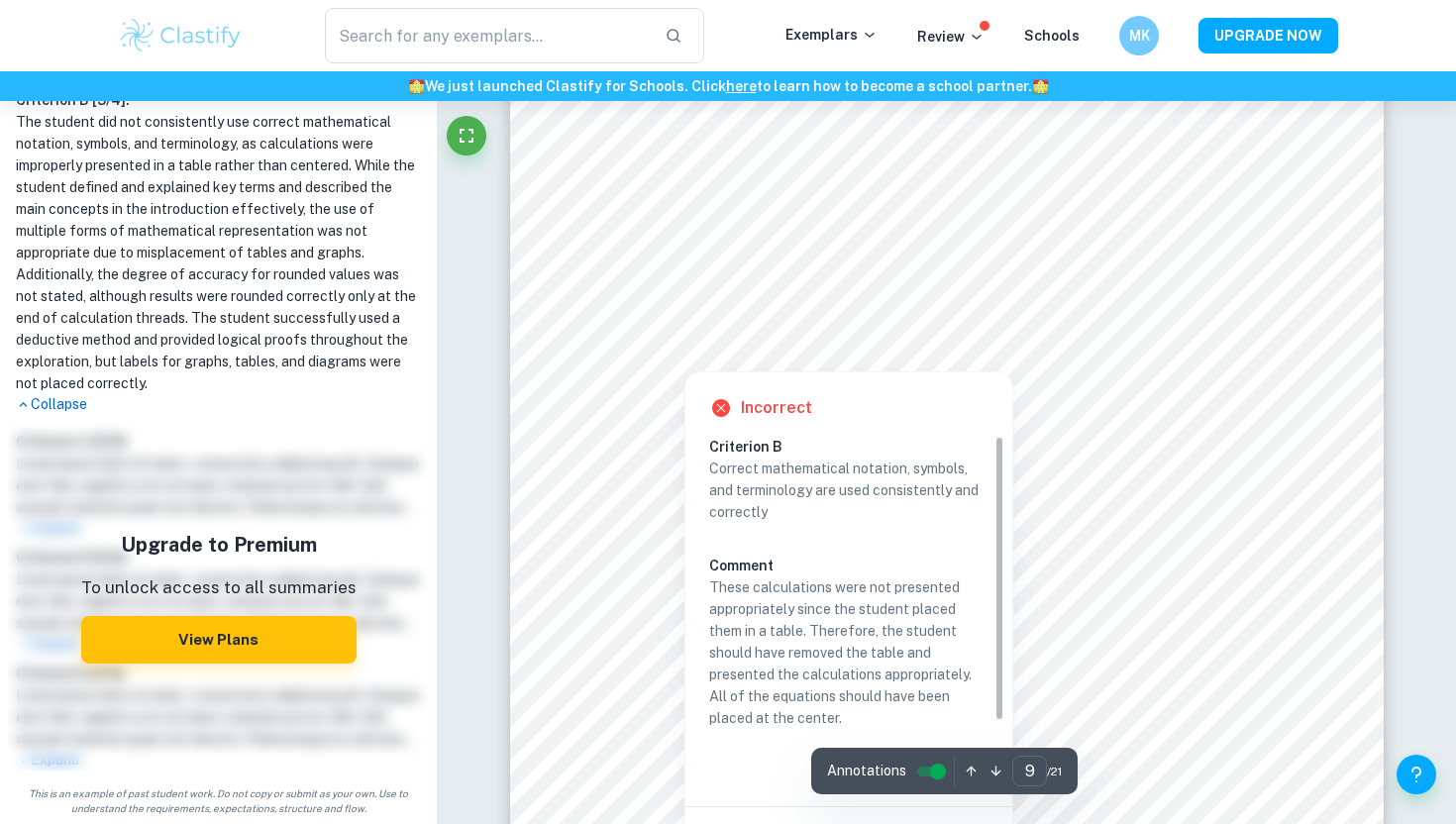click at bounding box center (848, 258) 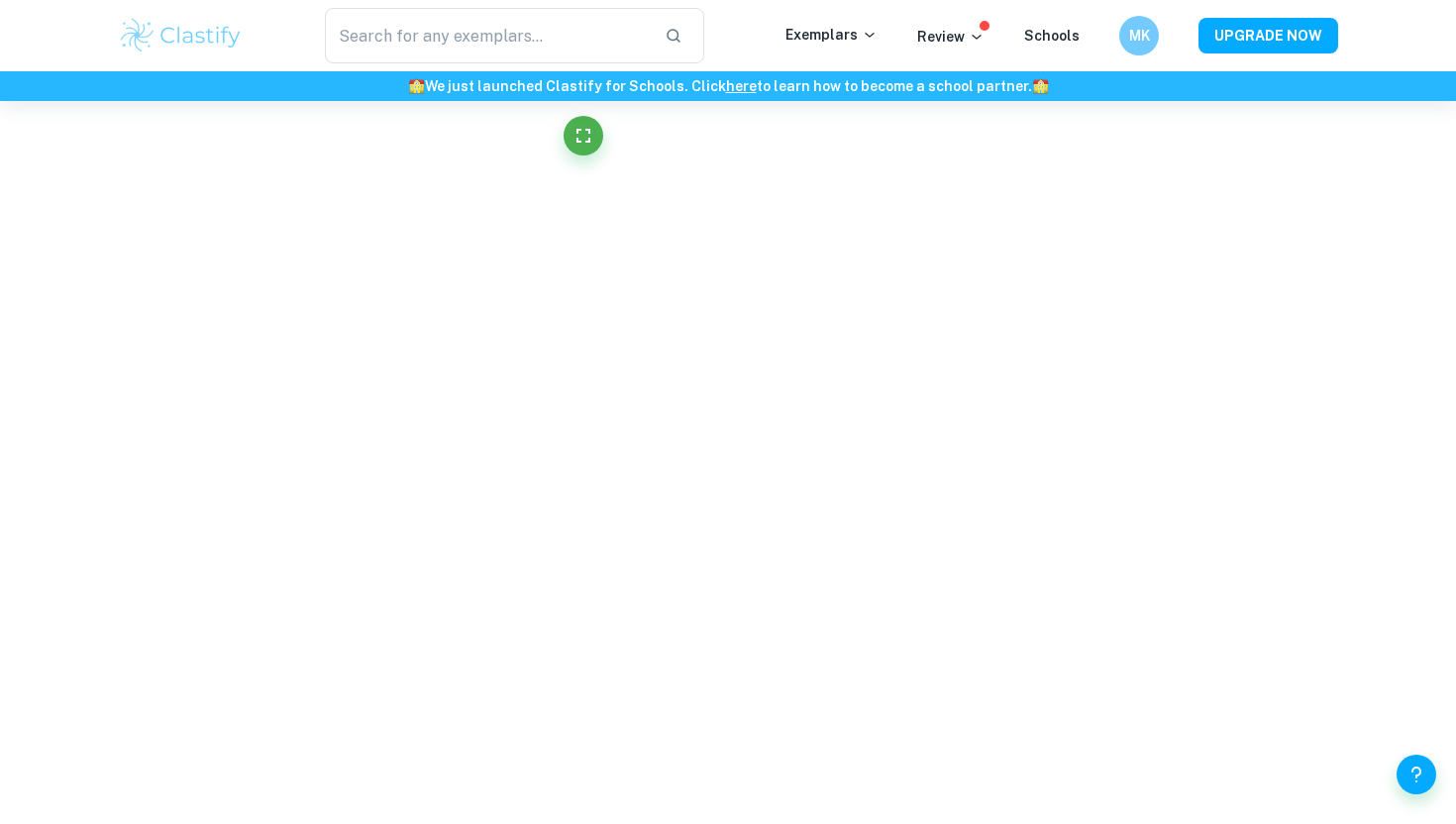 scroll, scrollTop: 0, scrollLeft: 0, axis: both 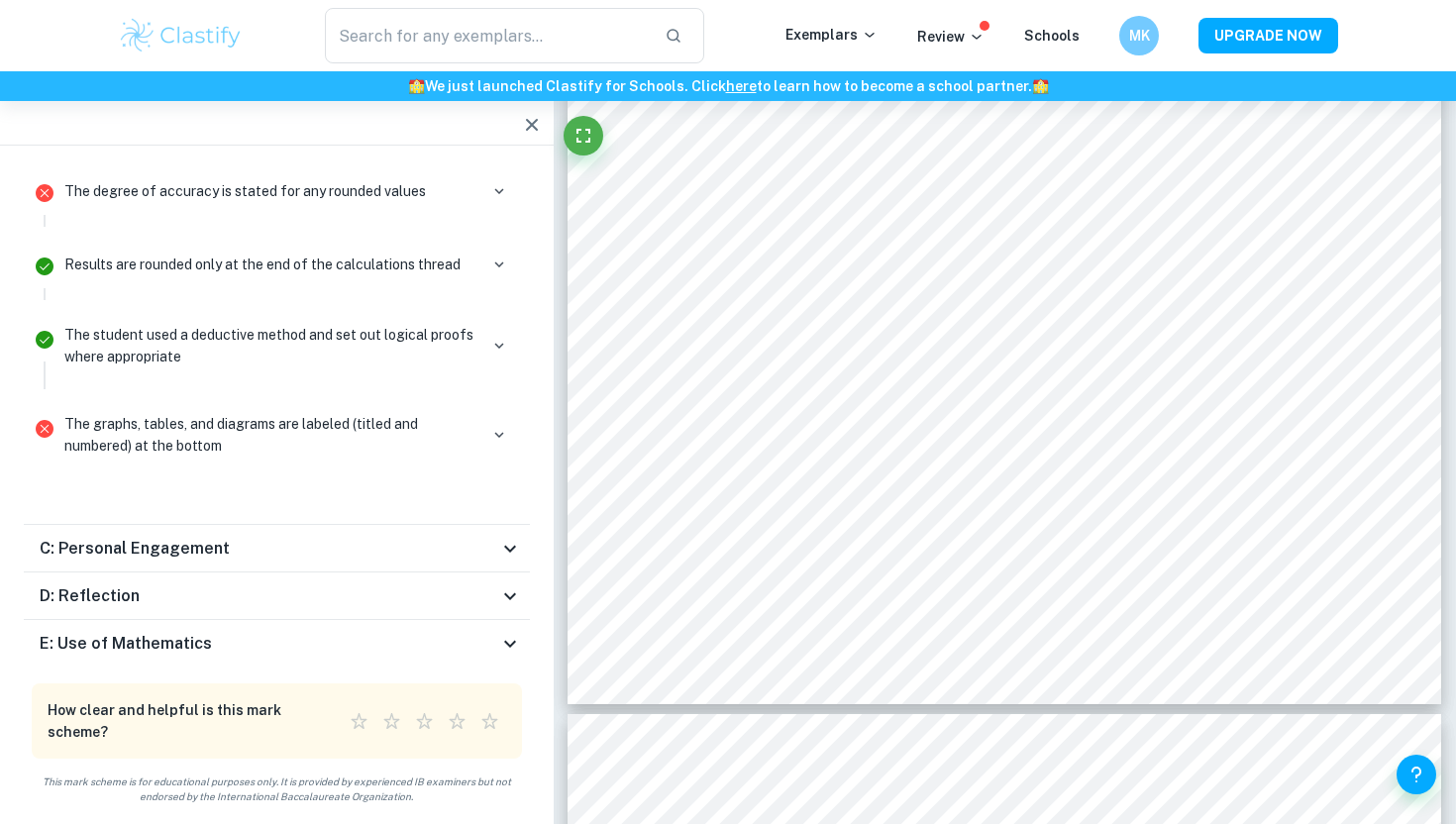 click 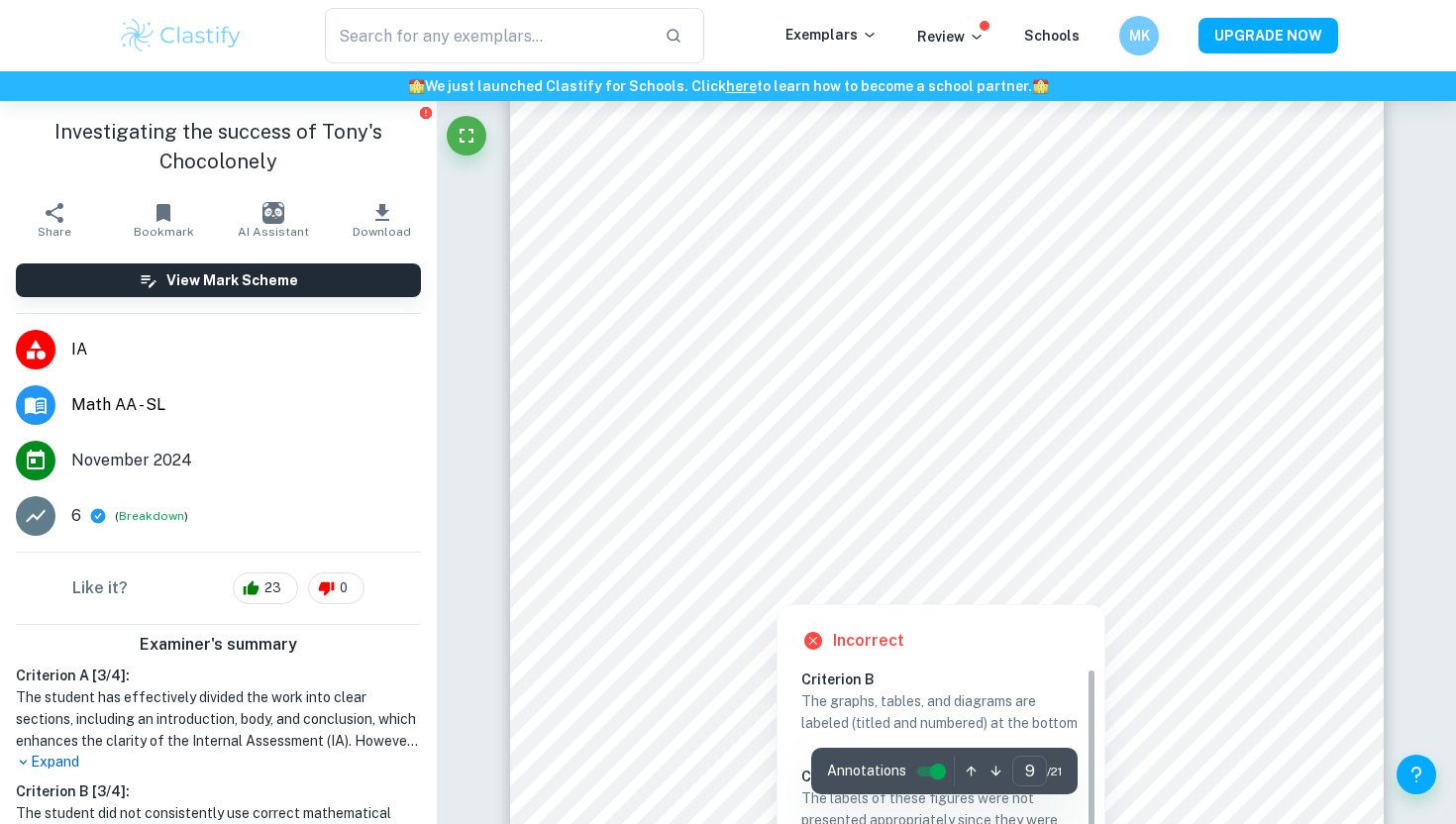 scroll, scrollTop: 10196, scrollLeft: 0, axis: vertical 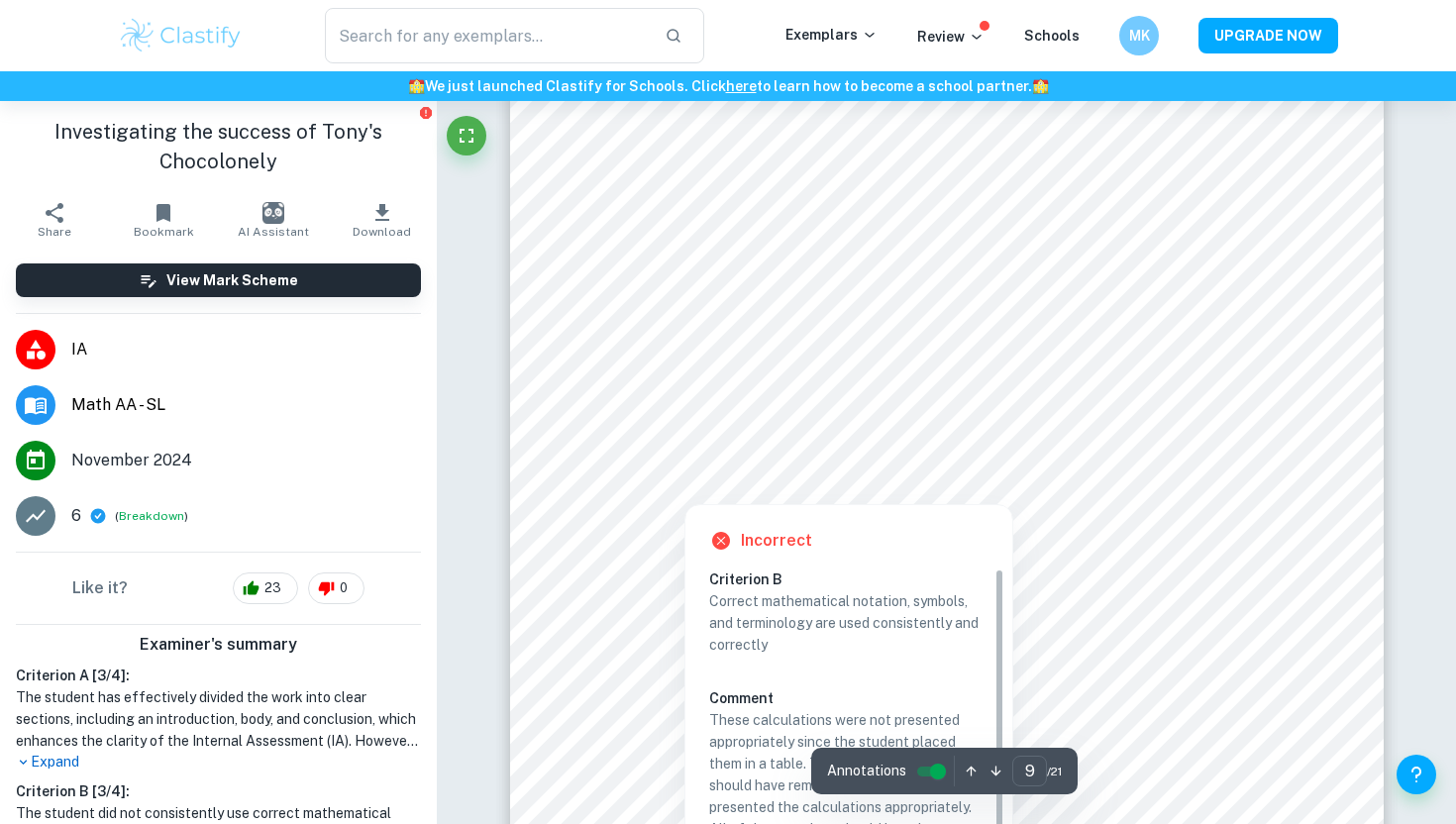 click at bounding box center (848, 390) 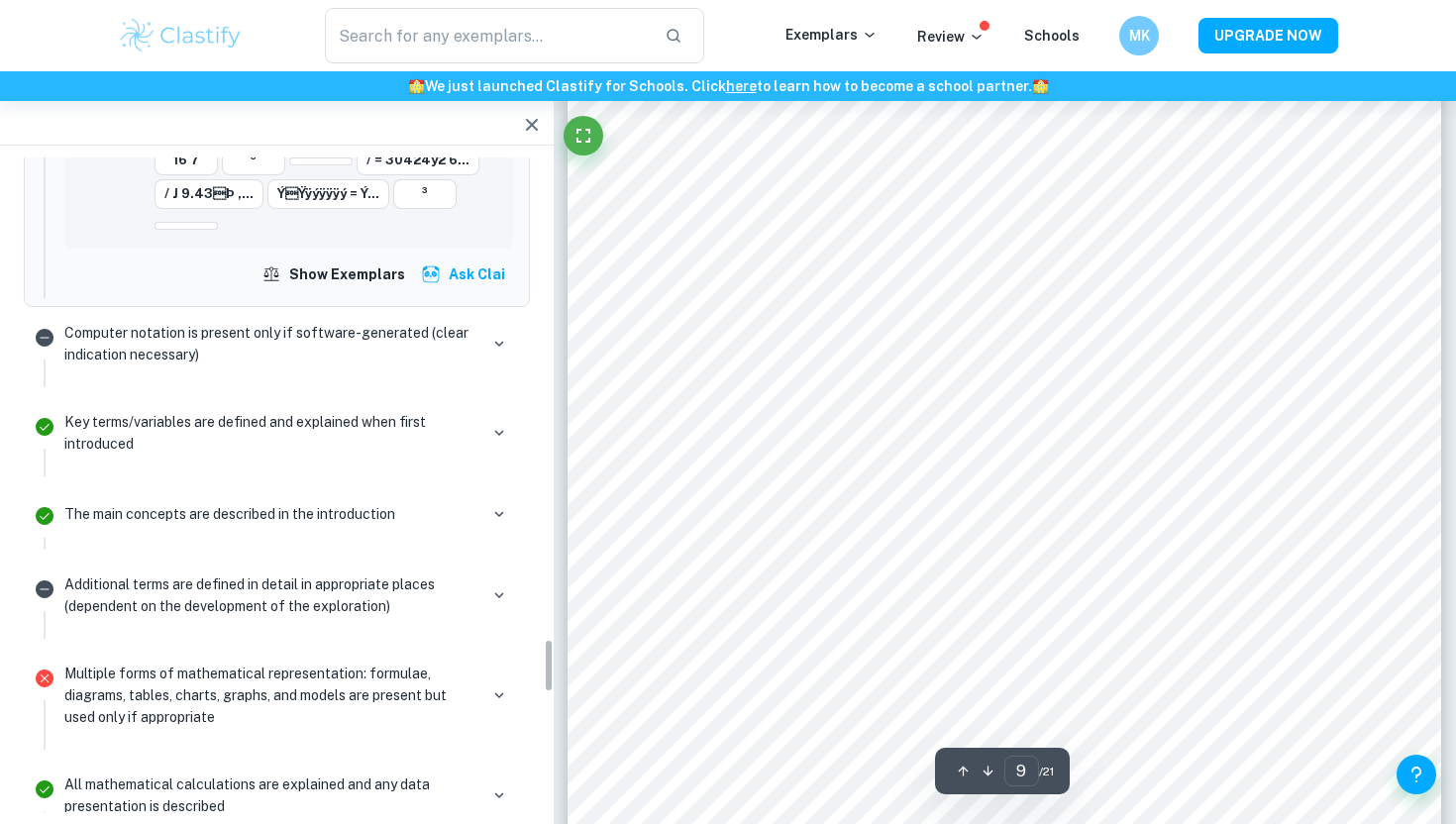 scroll, scrollTop: 5878, scrollLeft: 0, axis: vertical 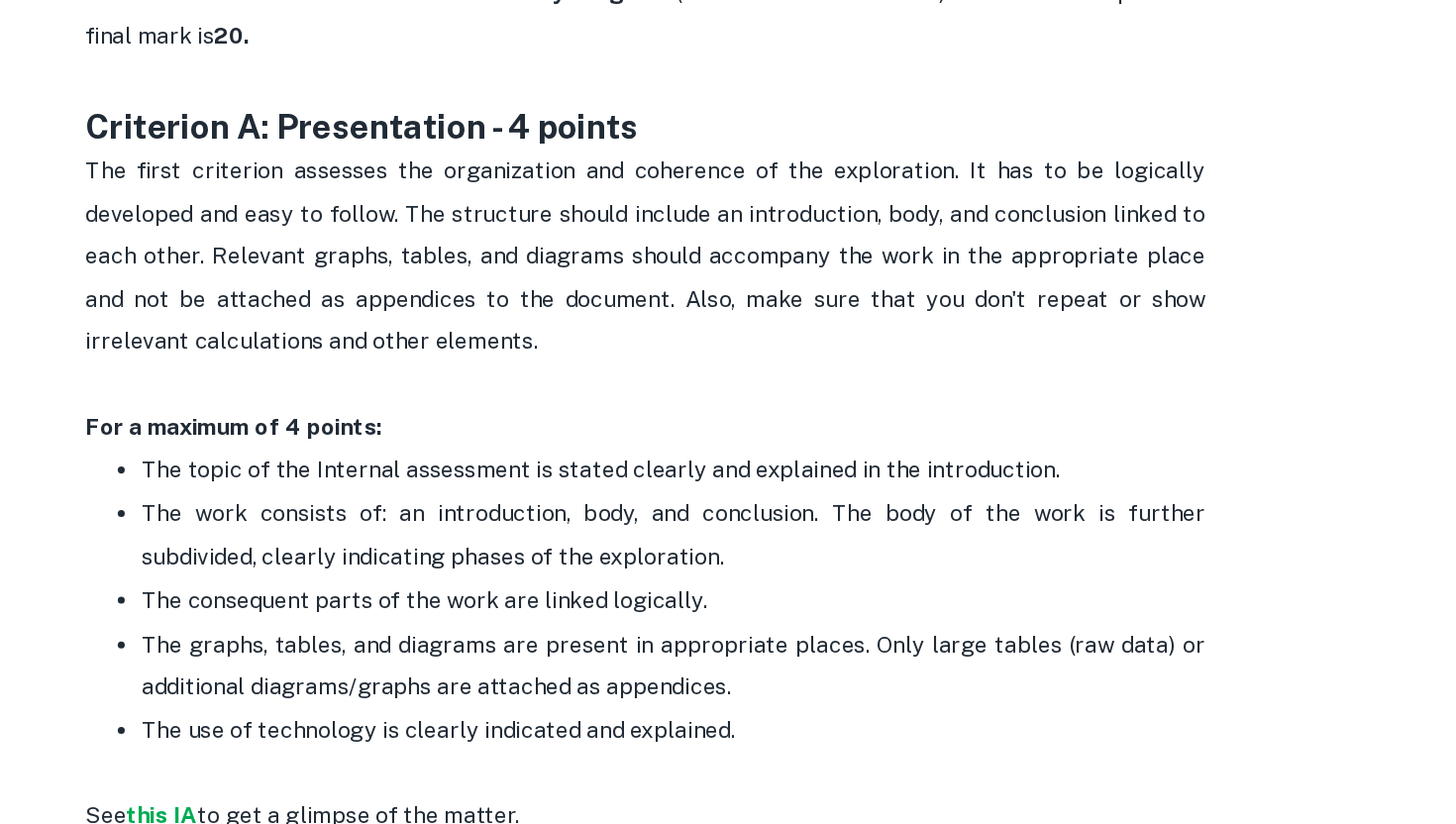 click on "The first criterion assesses the organization and coherence of the exploration. It has to be logically developed and easy to follow. The structure should include an introduction, body, and conclusion linked to each other. Relevant graphs, tables, and diagrams should accompany the work in the appropriate place and not be attached as appendices to the document. Also, make sure that you don't repeat or show irrelevant calculations and other elements." at bounding box center [730, 421] 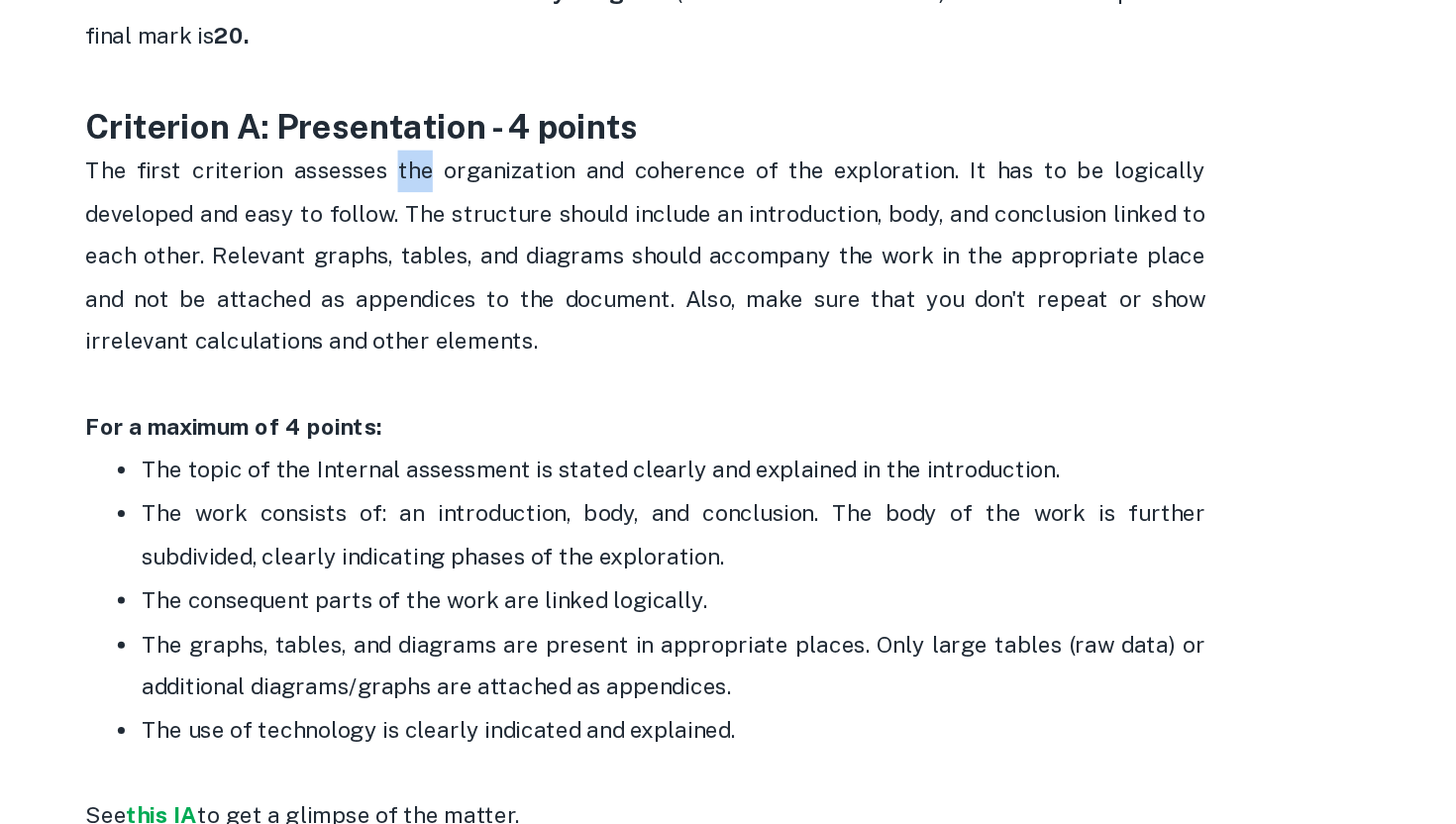 click on "The first criterion assesses the organization and coherence of the exploration. It has to be logically developed and easy to follow. The structure should include an introduction, body, and conclusion linked to each other. Relevant graphs, tables, and diagrams should accompany the work in the appropriate place and not be attached as appendices to the document. Also, make sure that you don't repeat or show irrelevant calculations and other elements." at bounding box center (730, 421) 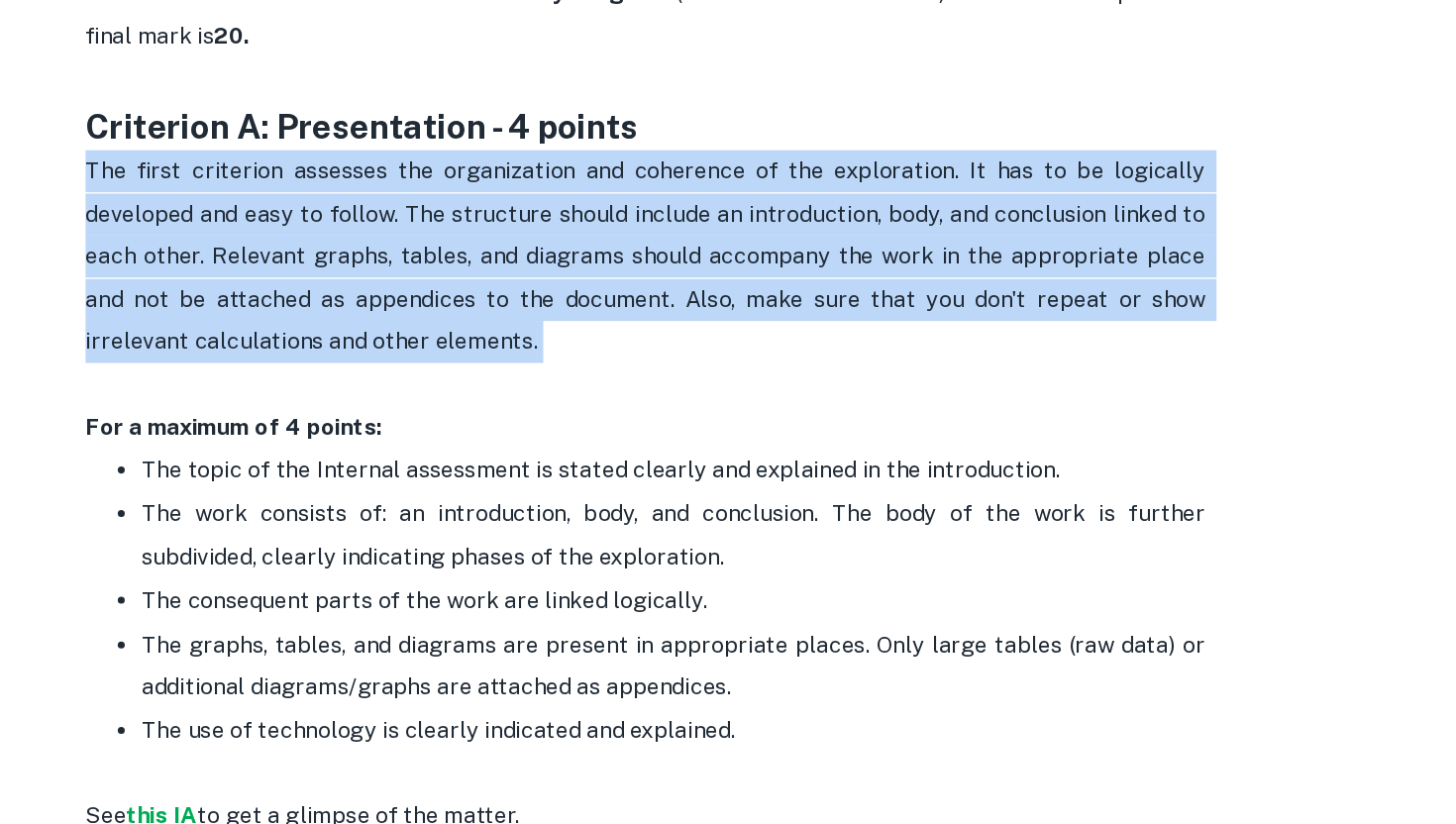 click on "The first criterion assesses the organization and coherence of the exploration. It has to be logically developed and easy to follow. The structure should include an introduction, body, and conclusion linked to each other. Relevant graphs, tables, and diagrams should accompany the work in the appropriate place and not be attached as appendices to the document. Also, make sure that you don't repeat or show irrelevant calculations and other elements." at bounding box center (730, 421) 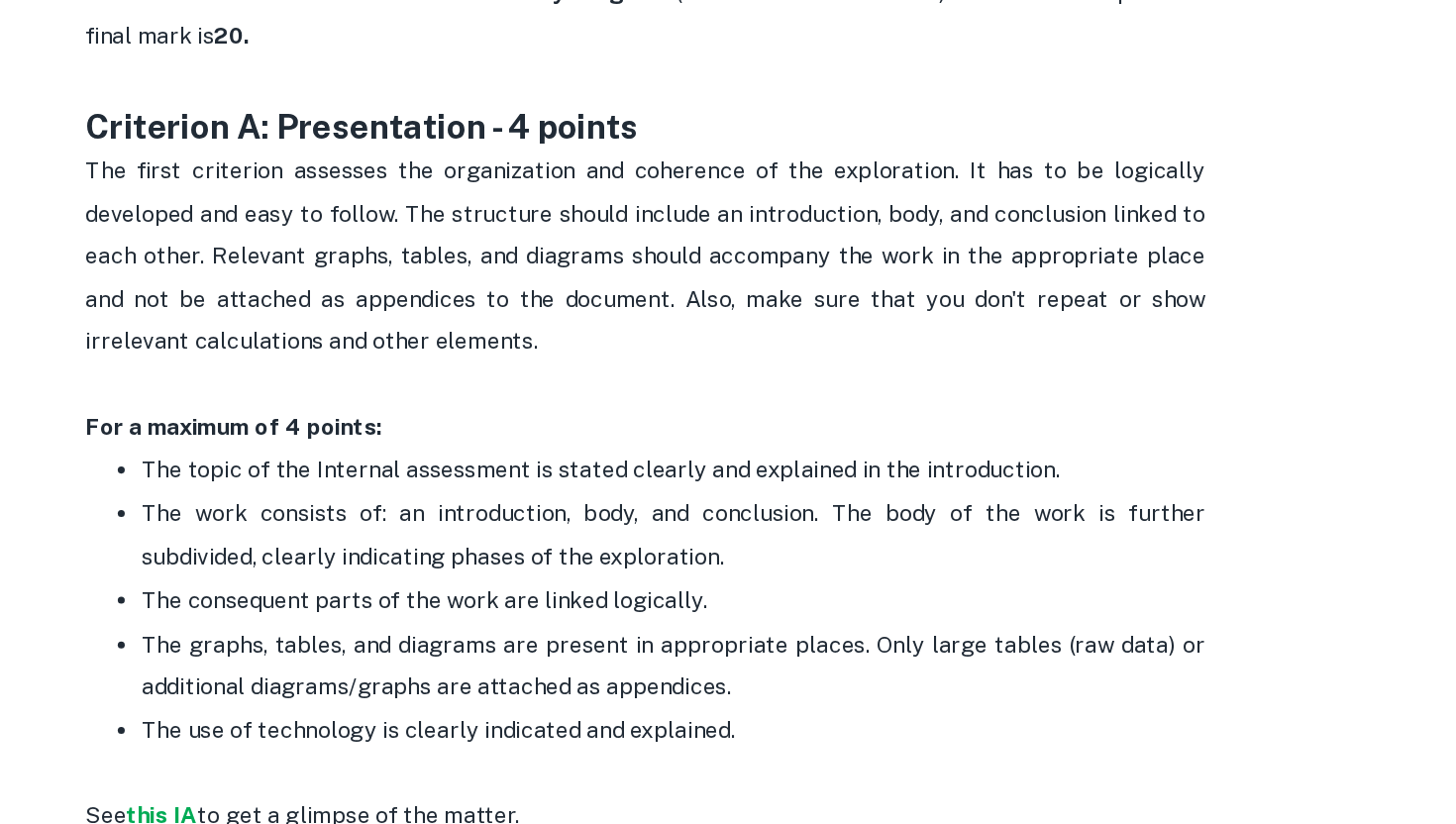 click on "The first criterion assesses the organization and coherence of the exploration. It has to be logically developed and easy to follow. The structure should include an introduction, body, and conclusion linked to each other. Relevant graphs, tables, and diagrams should accompany the work in the appropriate place and not be attached as appendices to the document. Also, make sure that you don't repeat or show irrelevant calculations and other elements." at bounding box center (730, 421) 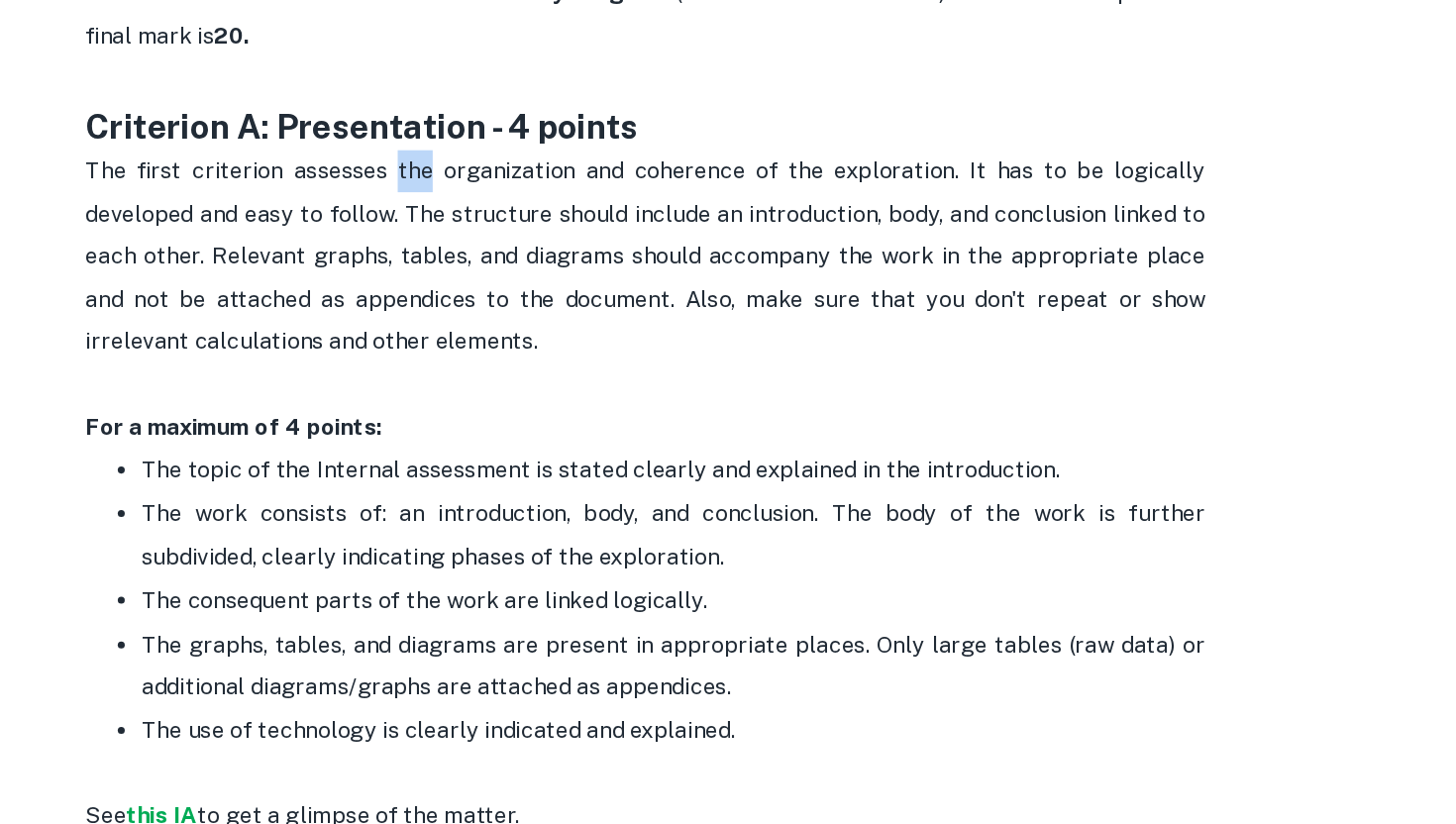 click on "The first criterion assesses the organization and coherence of the exploration. It has to be logically developed and easy to follow. The structure should include an introduction, body, and conclusion linked to each other. Relevant graphs, tables, and diagrams should accompany the work in the appropriate place and not be attached as appendices to the document. Also, make sure that you don't repeat or show irrelevant calculations and other elements." at bounding box center (730, 421) 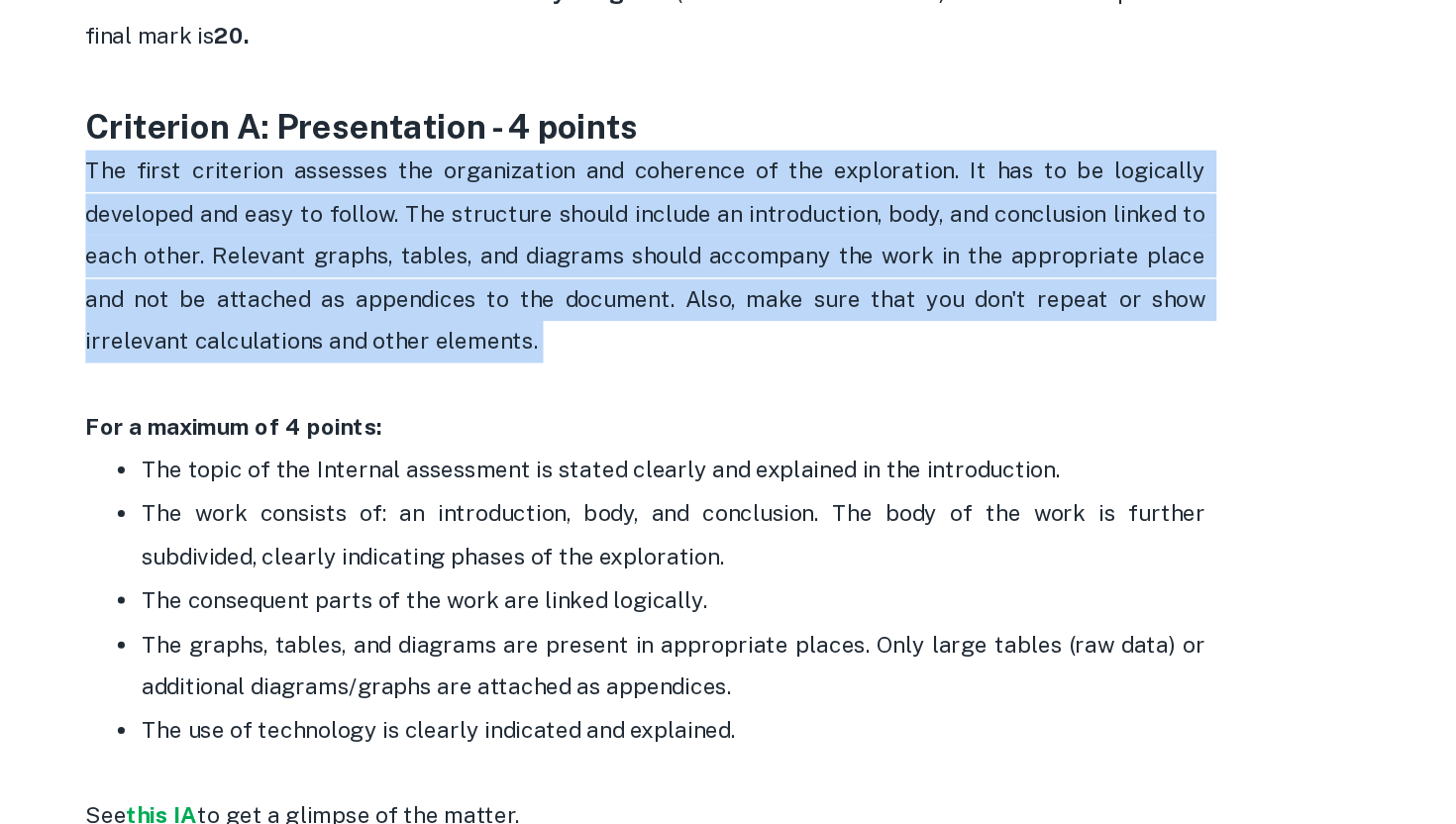 click on "The first criterion assesses the organization and coherence of the exploration. It has to be logically developed and easy to follow. The structure should include an introduction, body, and conclusion linked to each other. Relevant graphs, tables, and diagrams should accompany the work in the appropriate place and not be attached as appendices to the document. Also, make sure that you don't repeat or show irrelevant calculations and other elements." at bounding box center (730, 421) 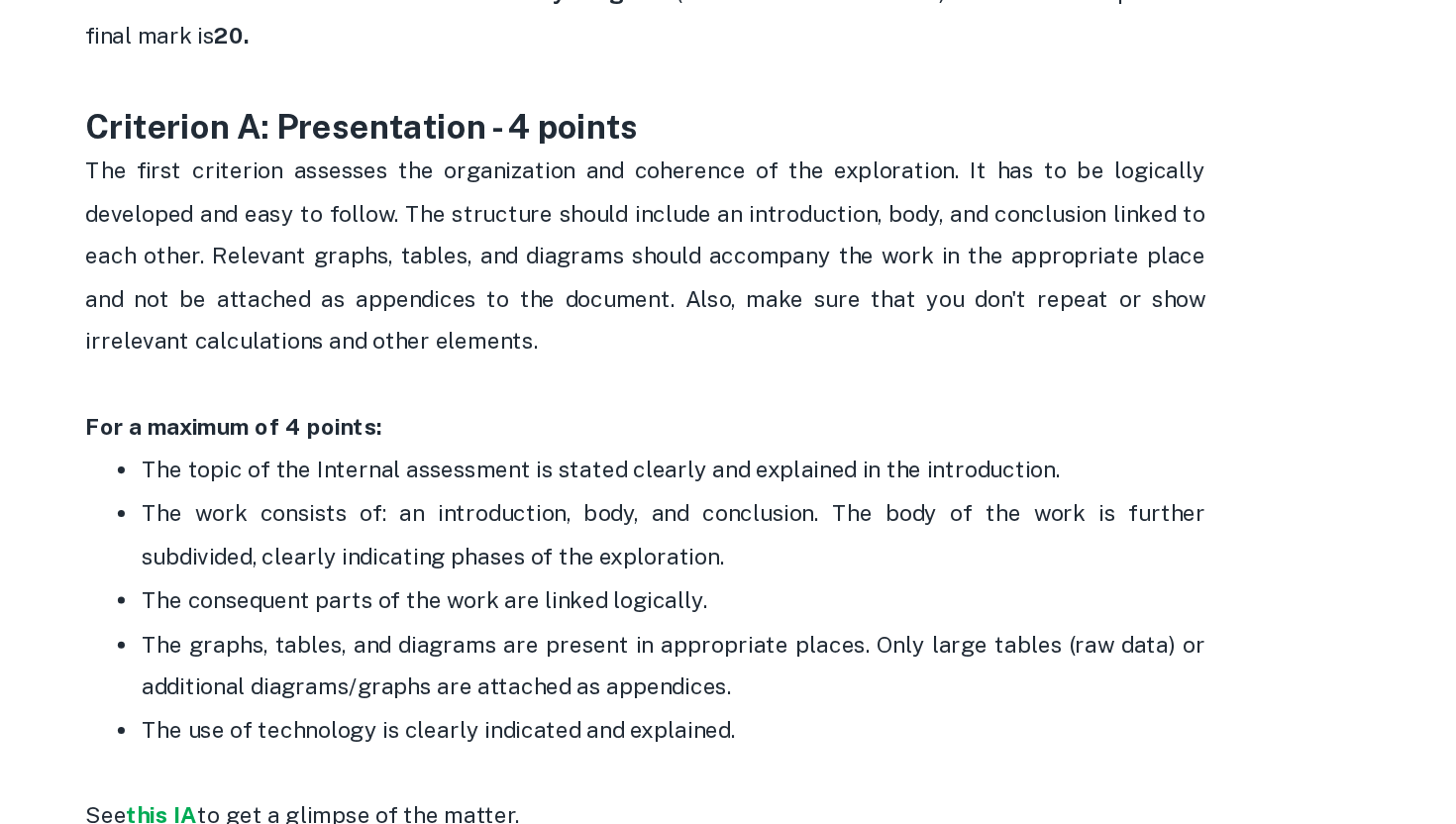 click on "The first criterion assesses the organization and coherence of the exploration. It has to be logically developed and easy to follow. The structure should include an introduction, body, and conclusion linked to each other. Relevant graphs, tables, and diagrams should accompany the work in the appropriate place and not be attached as appendices to the document. Also, make sure that you don't repeat or show irrelevant calculations and other elements." at bounding box center (730, 421) 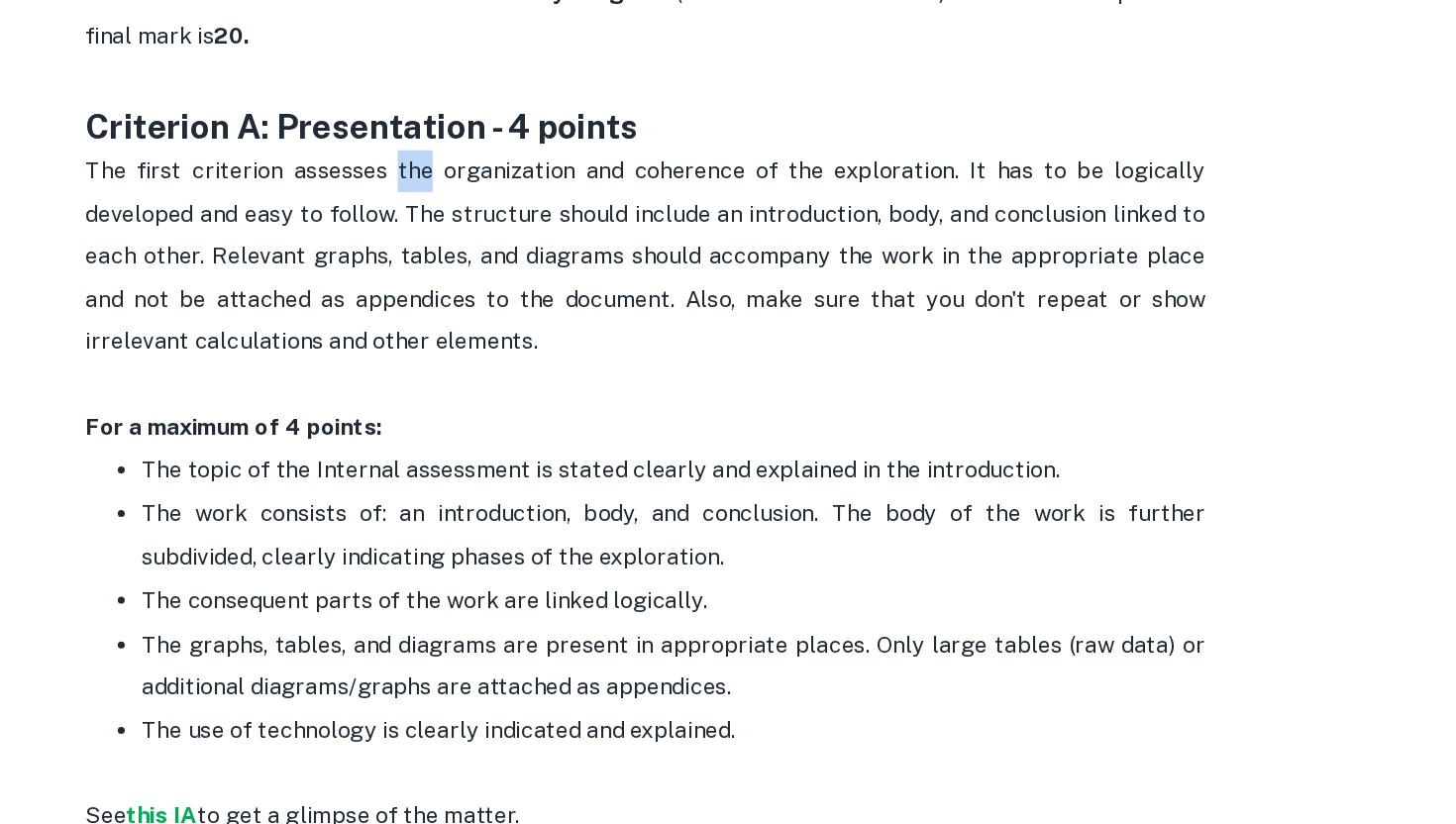 click on "The first criterion assesses the organization and coherence of the exploration. It has to be logically developed and easy to follow. The structure should include an introduction, body, and conclusion linked to each other. Relevant graphs, tables, and diagrams should accompany the work in the appropriate place and not be attached as appendices to the document. Also, make sure that you don't repeat or show irrelevant calculations and other elements." at bounding box center [730, 421] 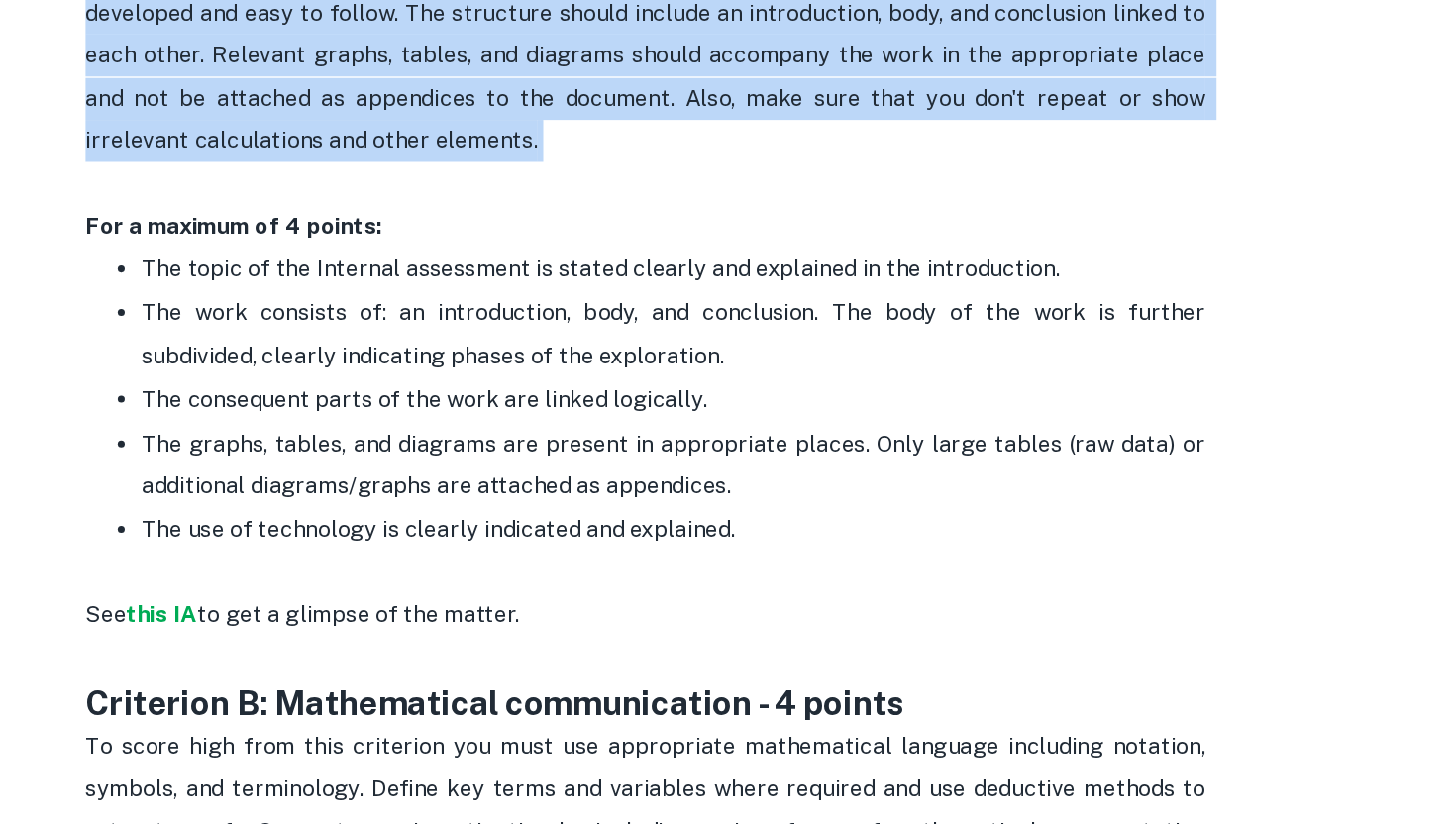 scroll, scrollTop: 1043, scrollLeft: 0, axis: vertical 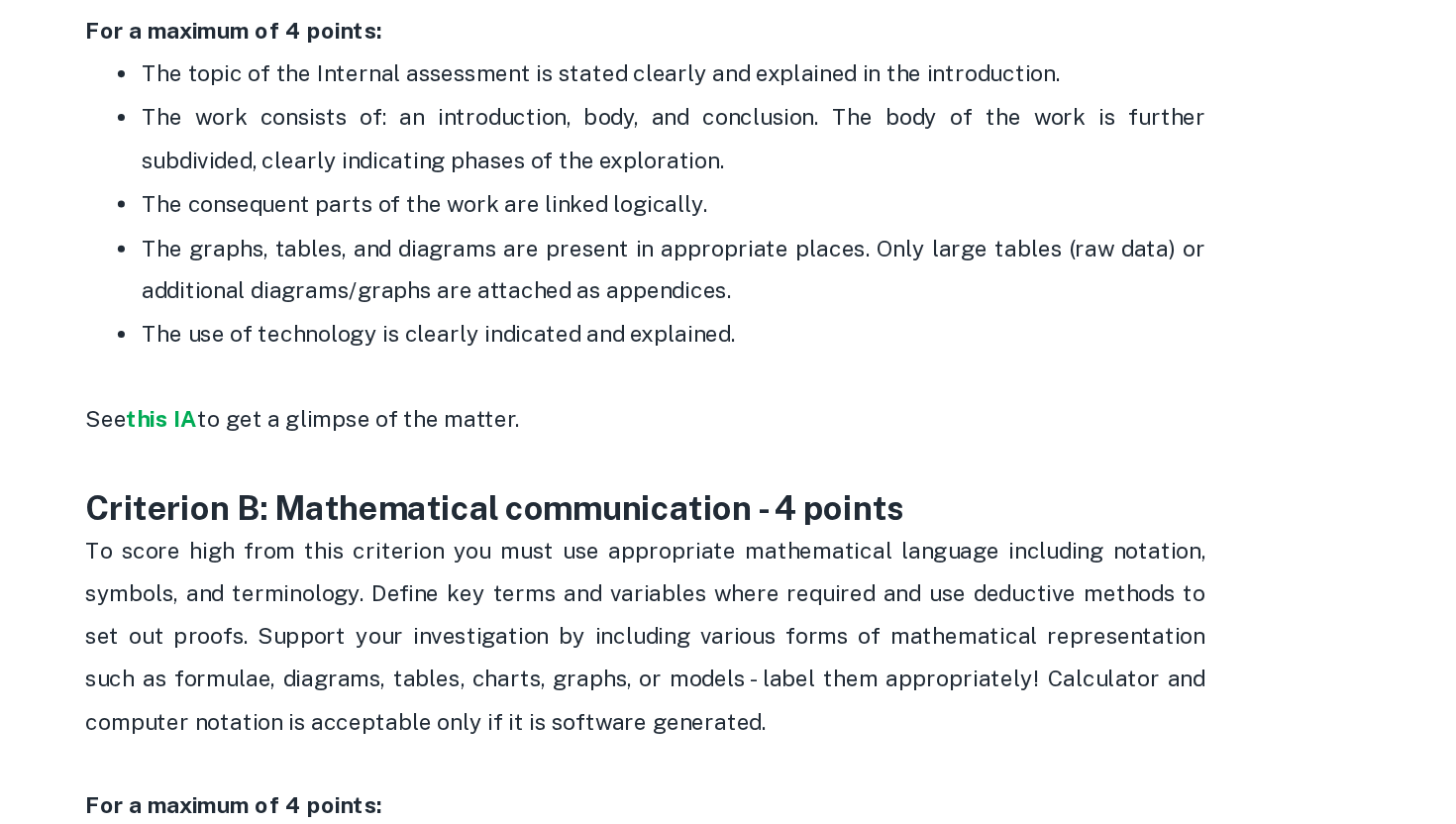 click on "For a maximum of 4 points:" at bounding box center (728, 262) 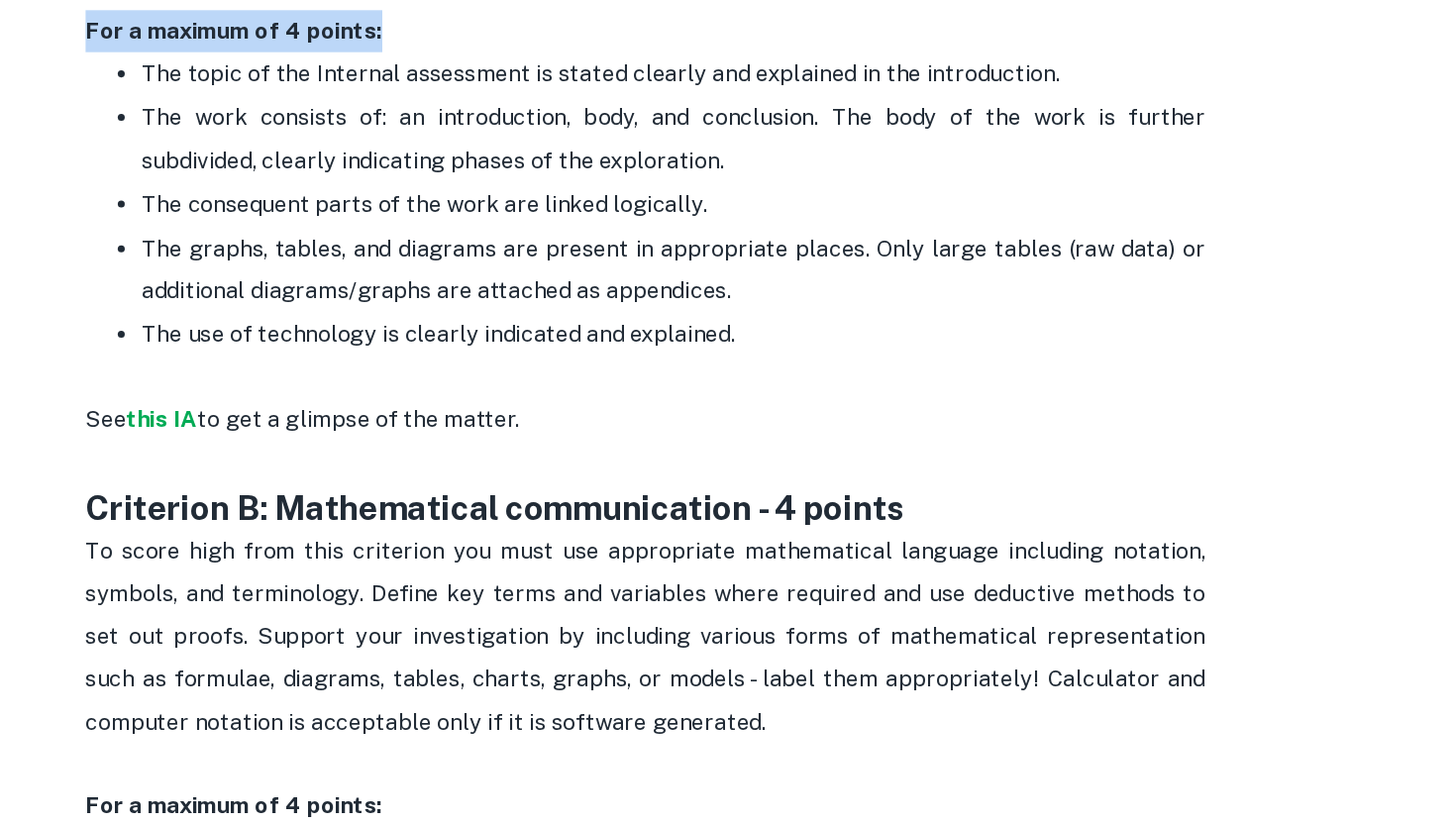 click on "The topic of the Internal assessment is stated clearly and explained in the introduction." at bounding box center [696, 292] 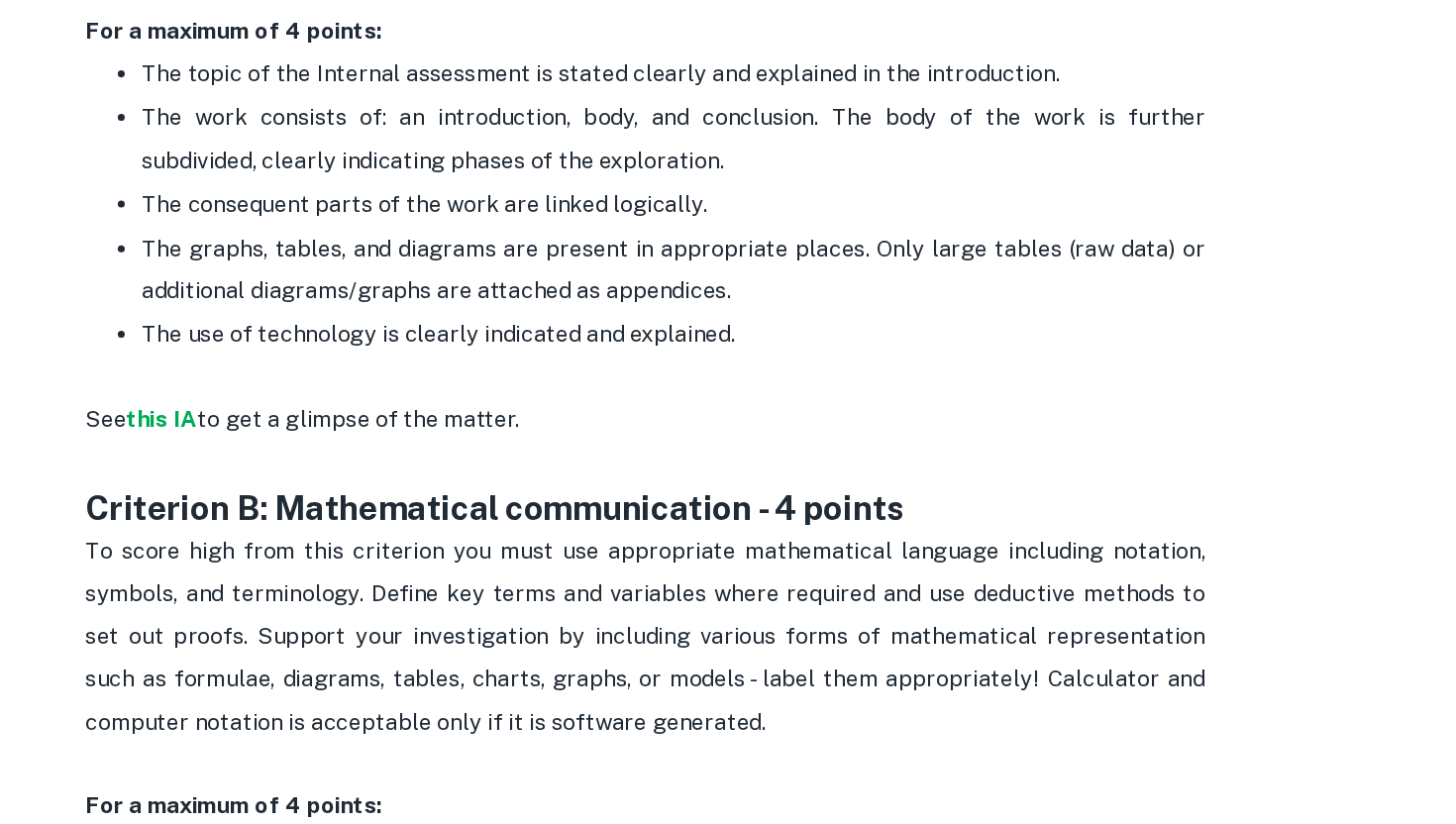 click on "The topic of the Internal assessment is stated clearly and explained in the introduction." at bounding box center (696, 292) 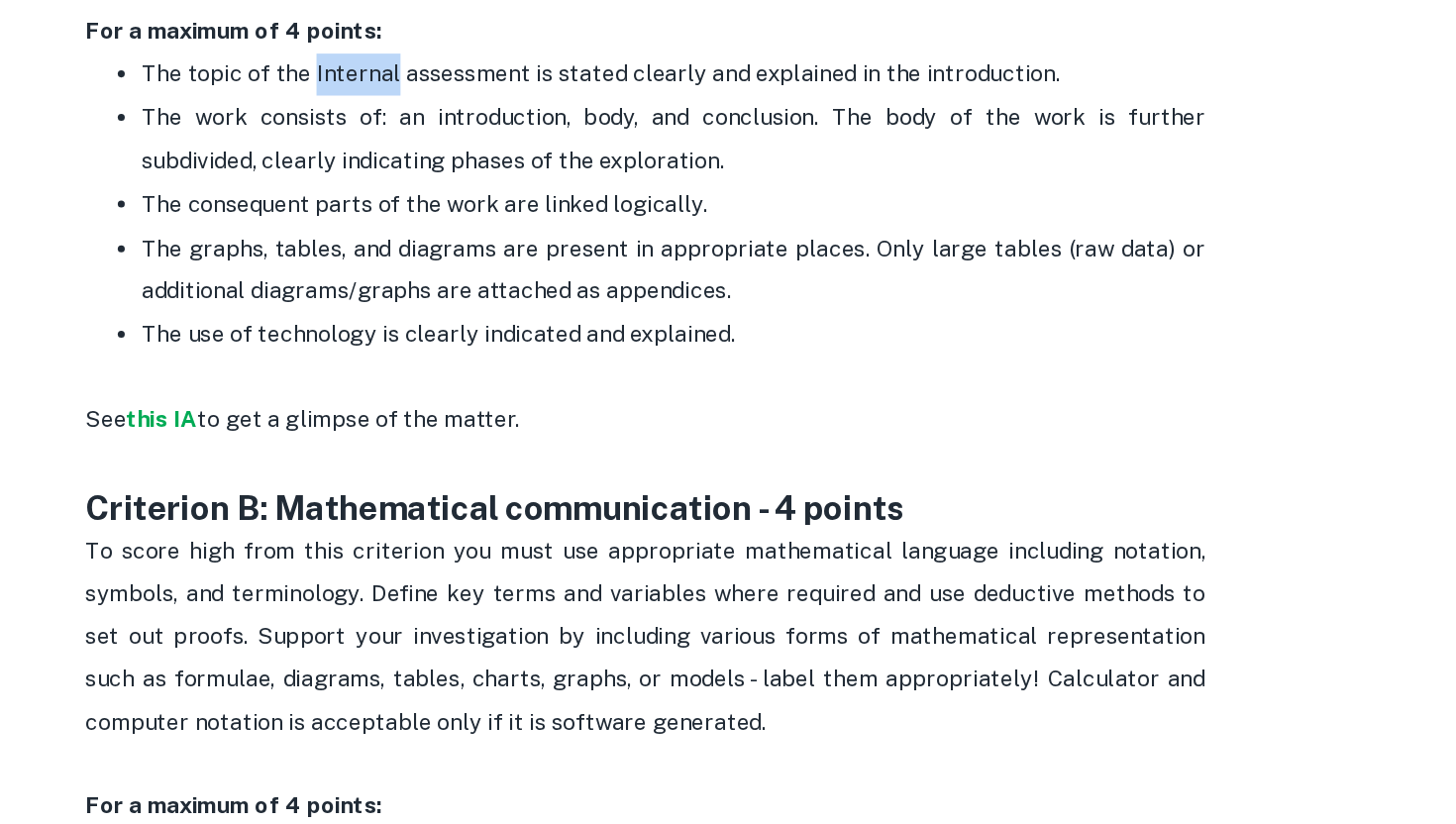click on "The topic of the Internal assessment is stated clearly and explained in the introduction." at bounding box center [696, 292] 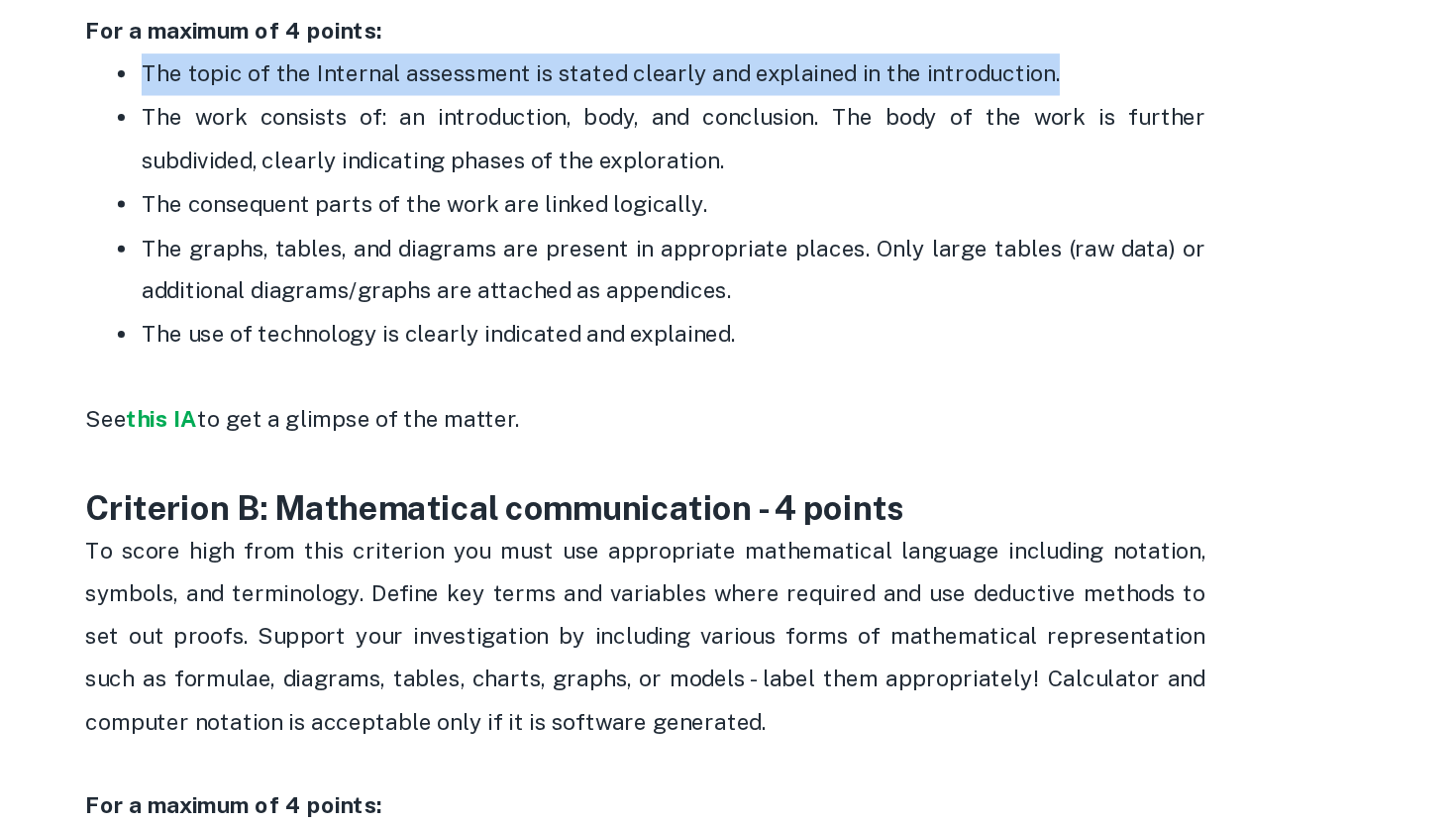 click on "The topic of the Internal assessment is stated clearly and explained in the introduction." at bounding box center [748, 293] 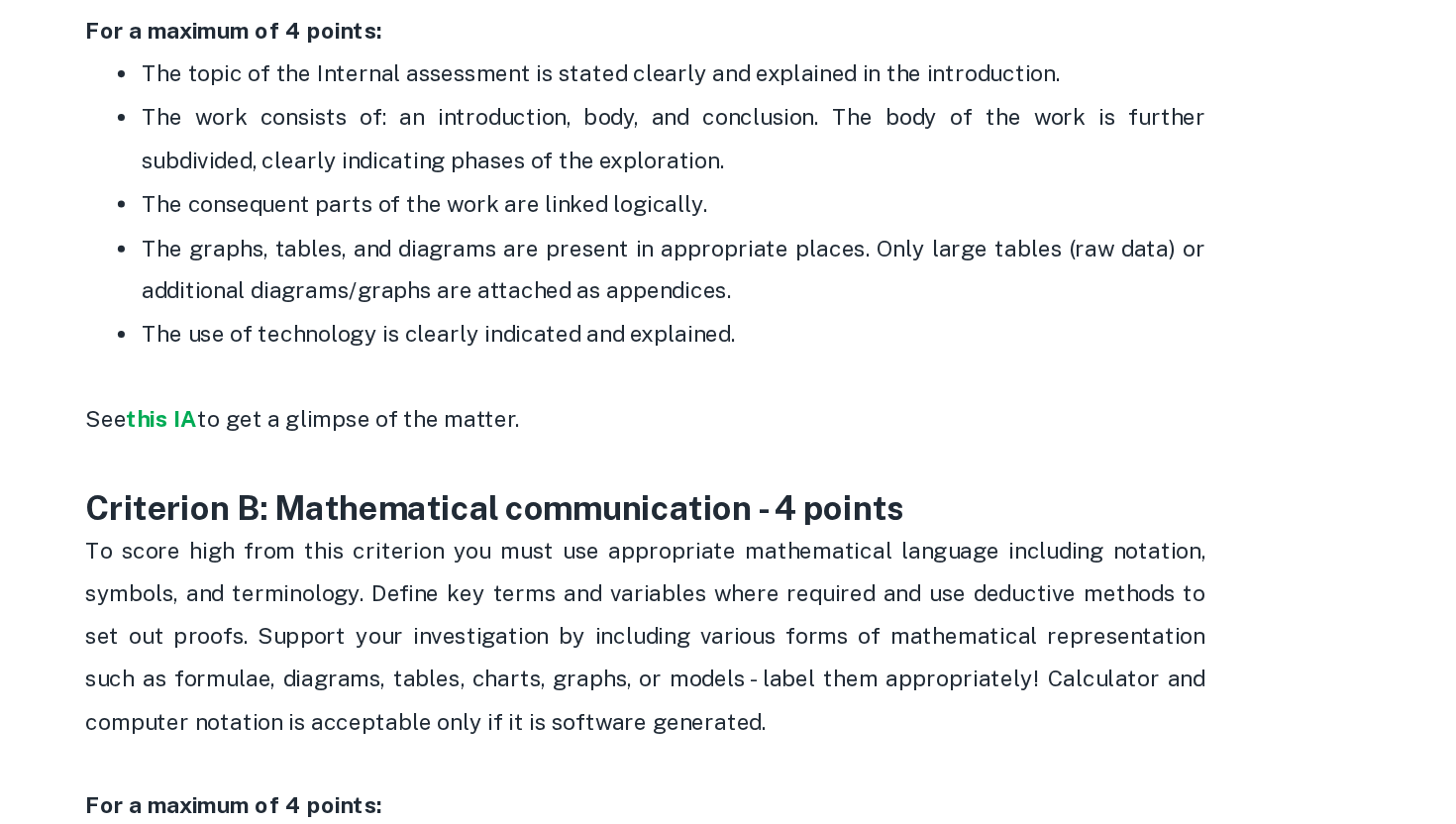 click on "The work consists of: an introduction, body, and conclusion. The body of the work is further subdivided, clearly indicating phases of the exploration." at bounding box center [748, 339] 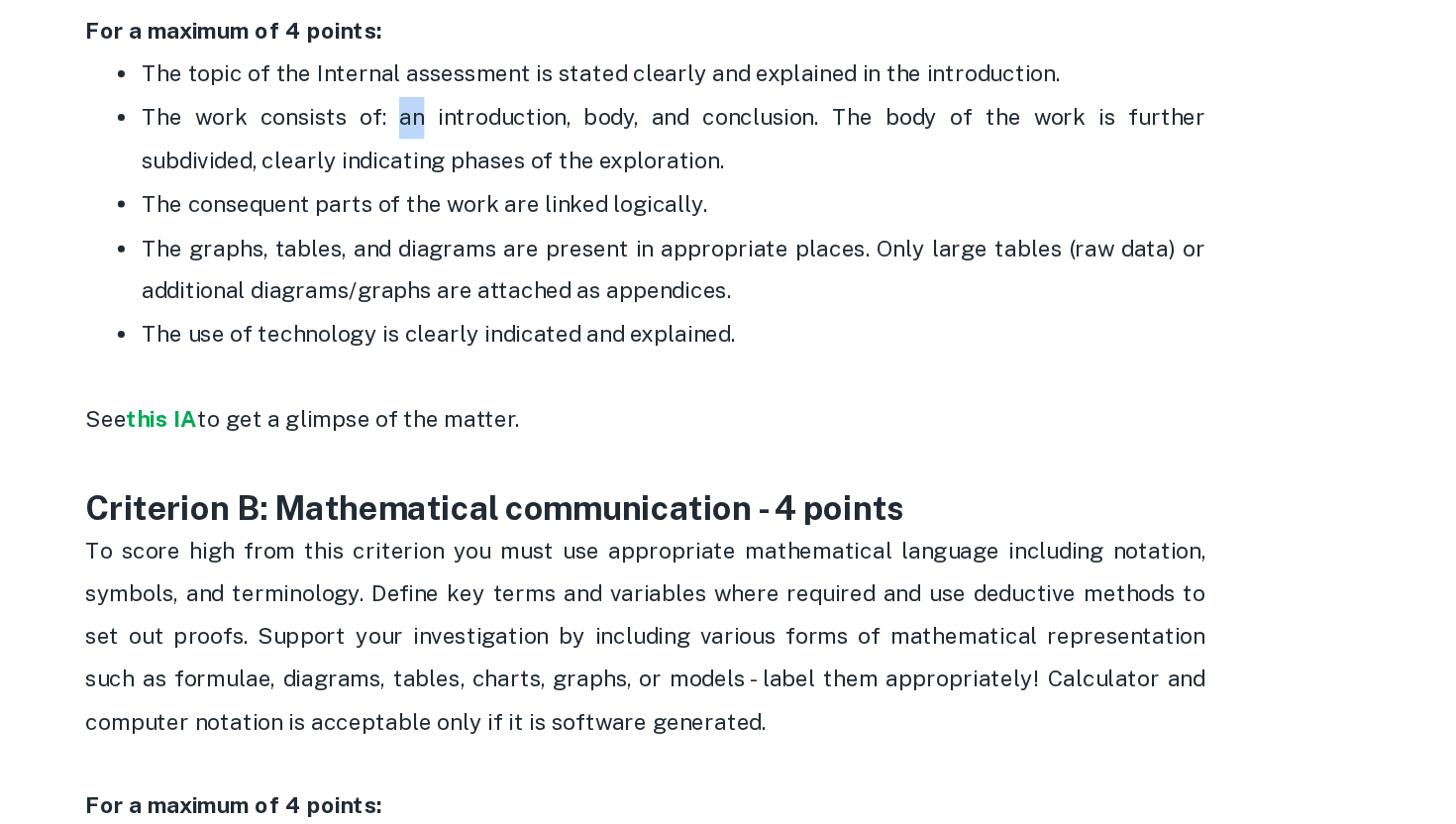 click on "The work consists of: an introduction, body, and conclusion. The body of the work is further subdivided, clearly indicating phases of the exploration." at bounding box center (748, 339) 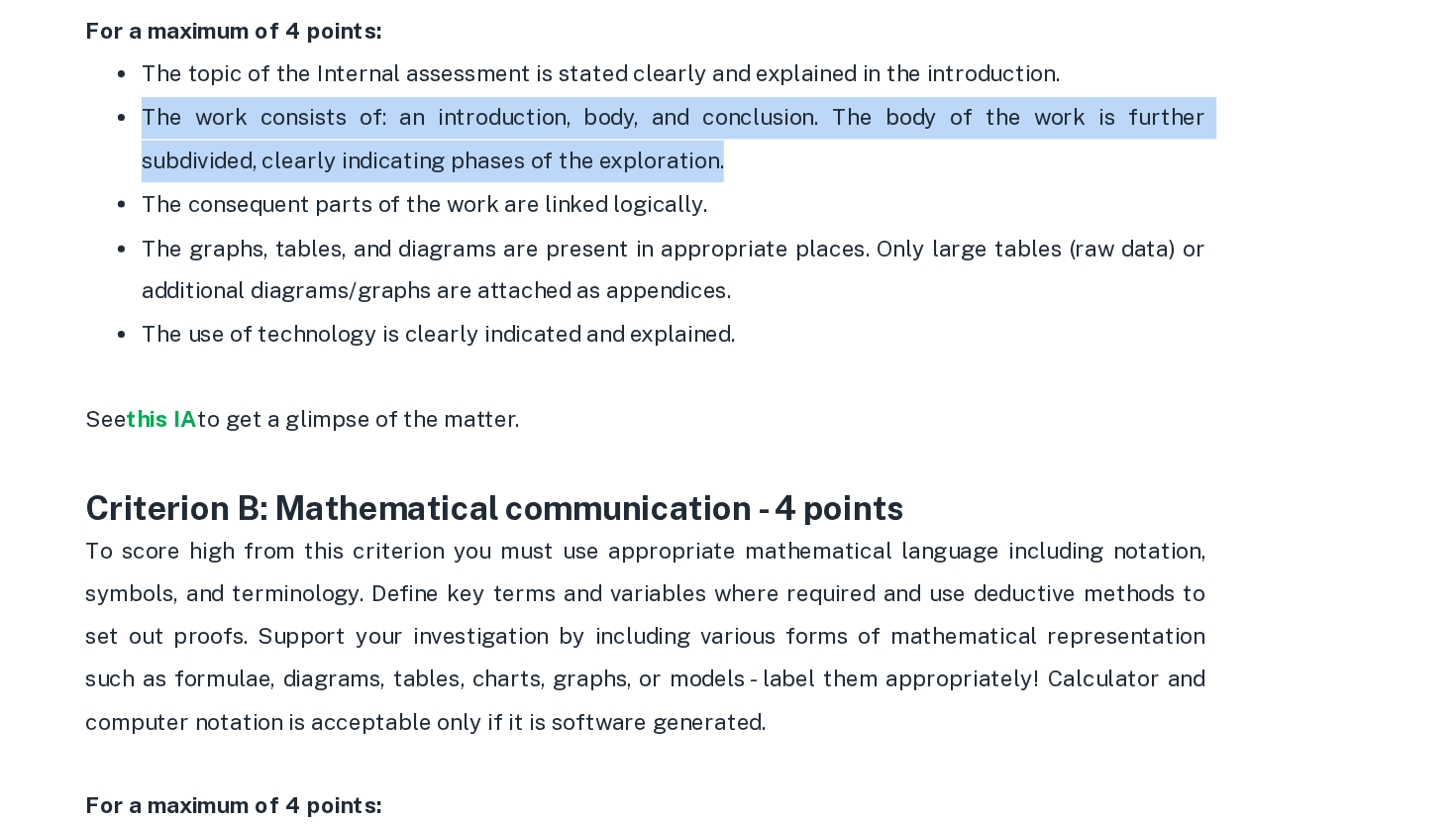 click on "The work consists of: an introduction, body, and conclusion. The body of the work is further subdivided, clearly indicating phases of the exploration." at bounding box center (748, 339) 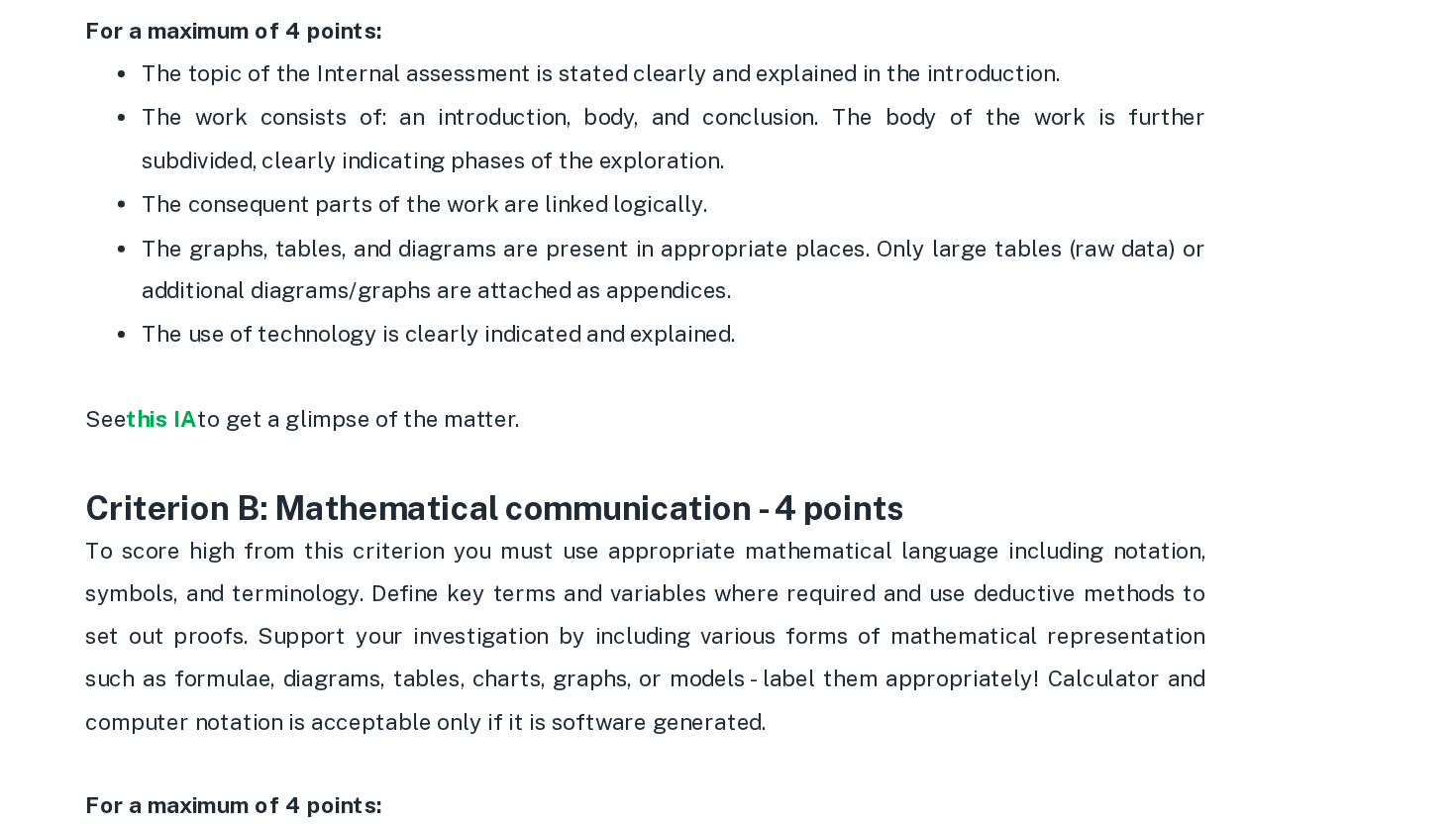 click on "The work consists of: an introduction, body, and conclusion. The body of the work is further subdivided, clearly indicating phases of the exploration." at bounding box center (748, 339) 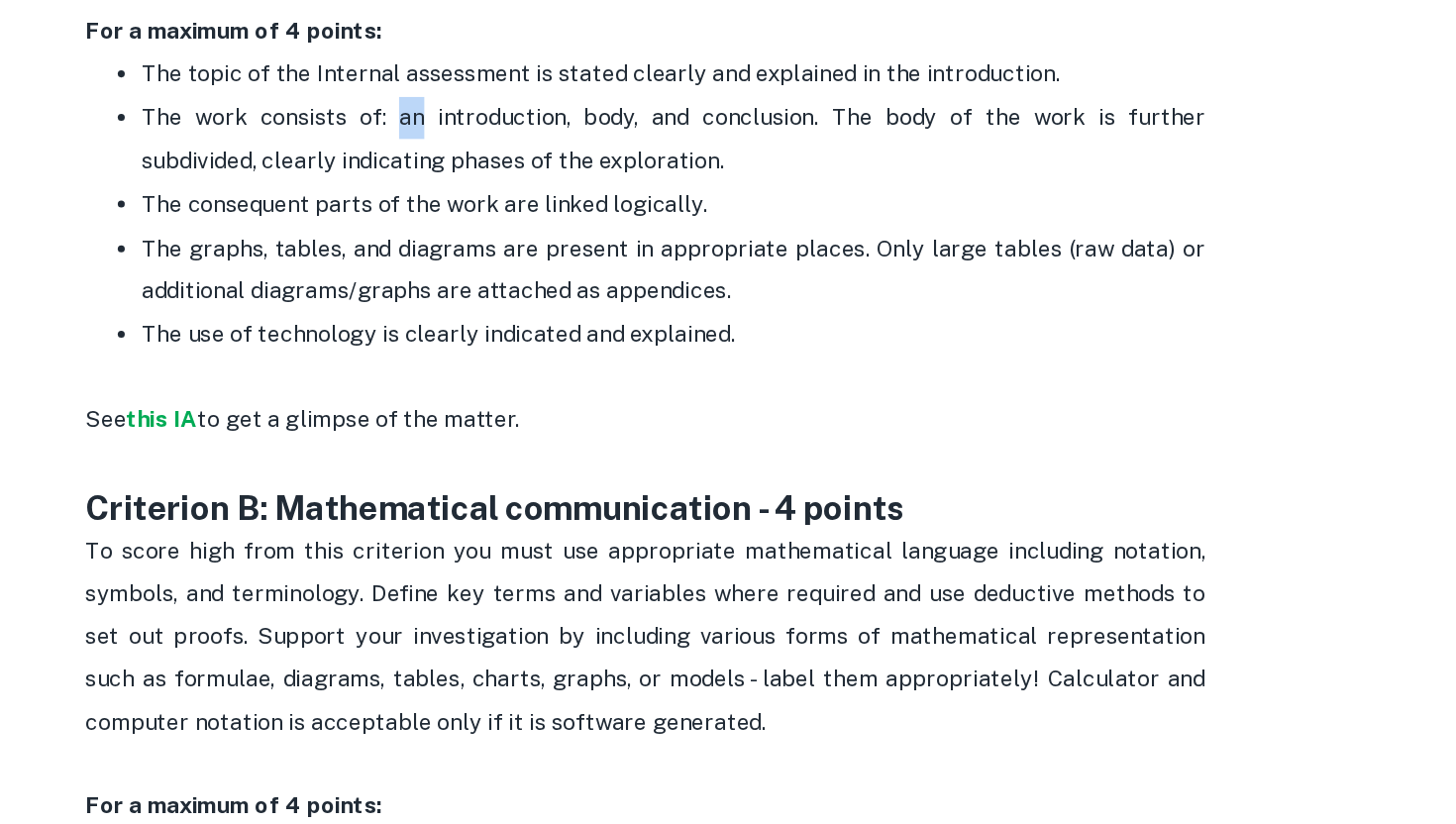 click on "The work consists of: an introduction, body, and conclusion. The body of the work is further subdivided, clearly indicating phases of the exploration." at bounding box center [748, 339] 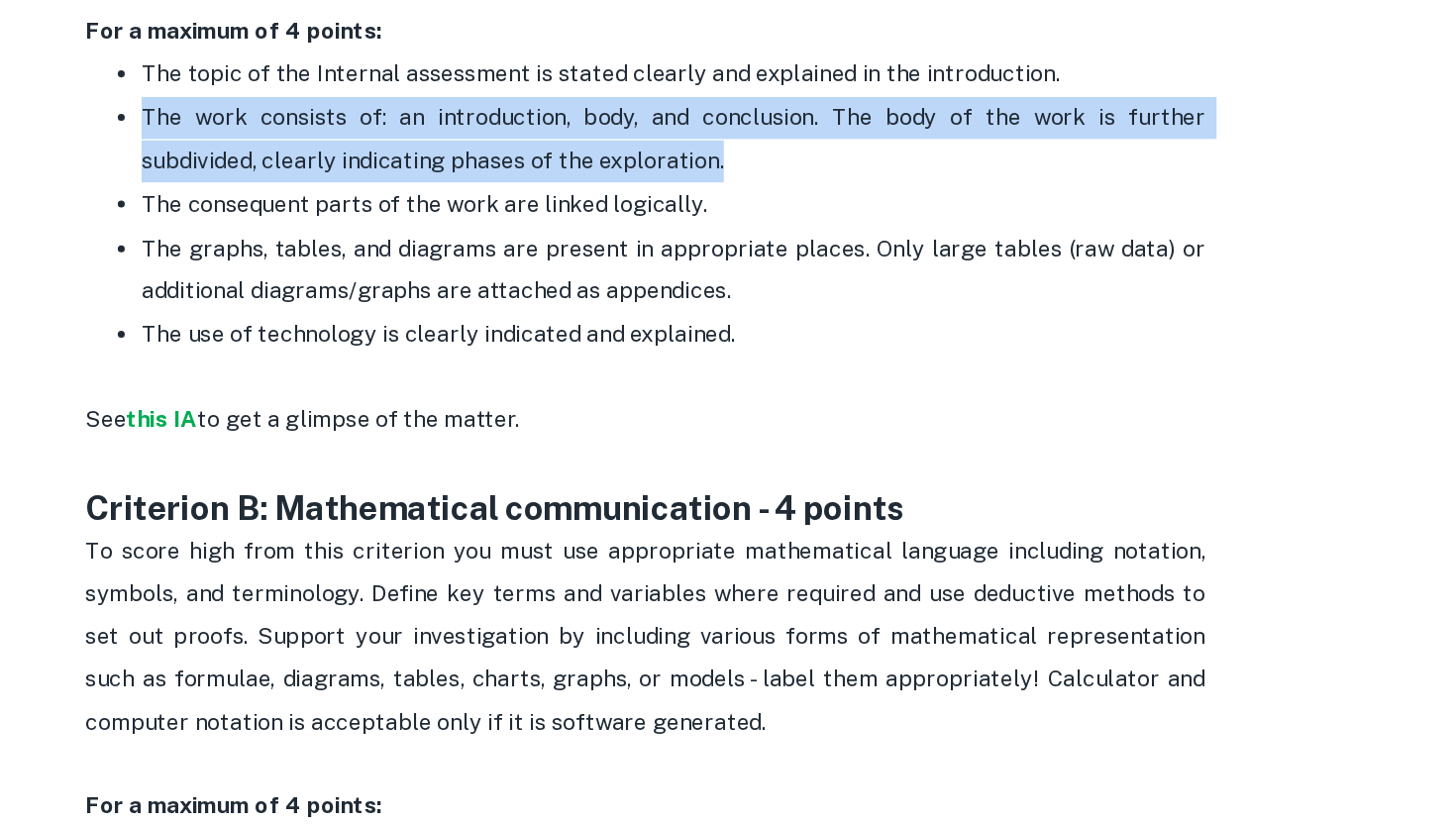 click on "The work consists of: an introduction, body, and conclusion. The body of the work is further subdivided, clearly indicating phases of the exploration." at bounding box center (748, 339) 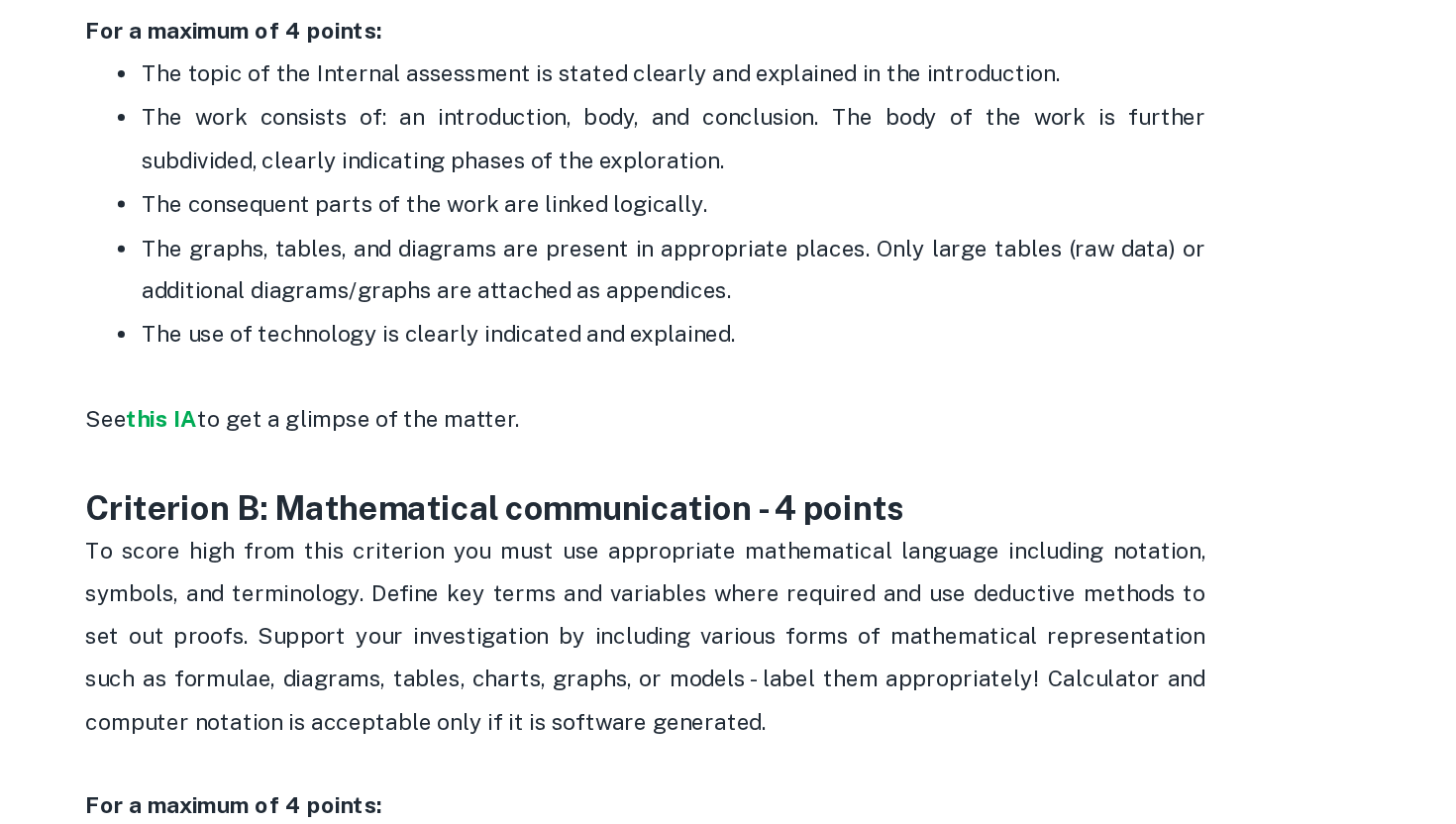 click on "The work consists of: an introduction, body, and conclusion. The body of the work is further subdivided, clearly indicating phases of the exploration." at bounding box center (748, 339) 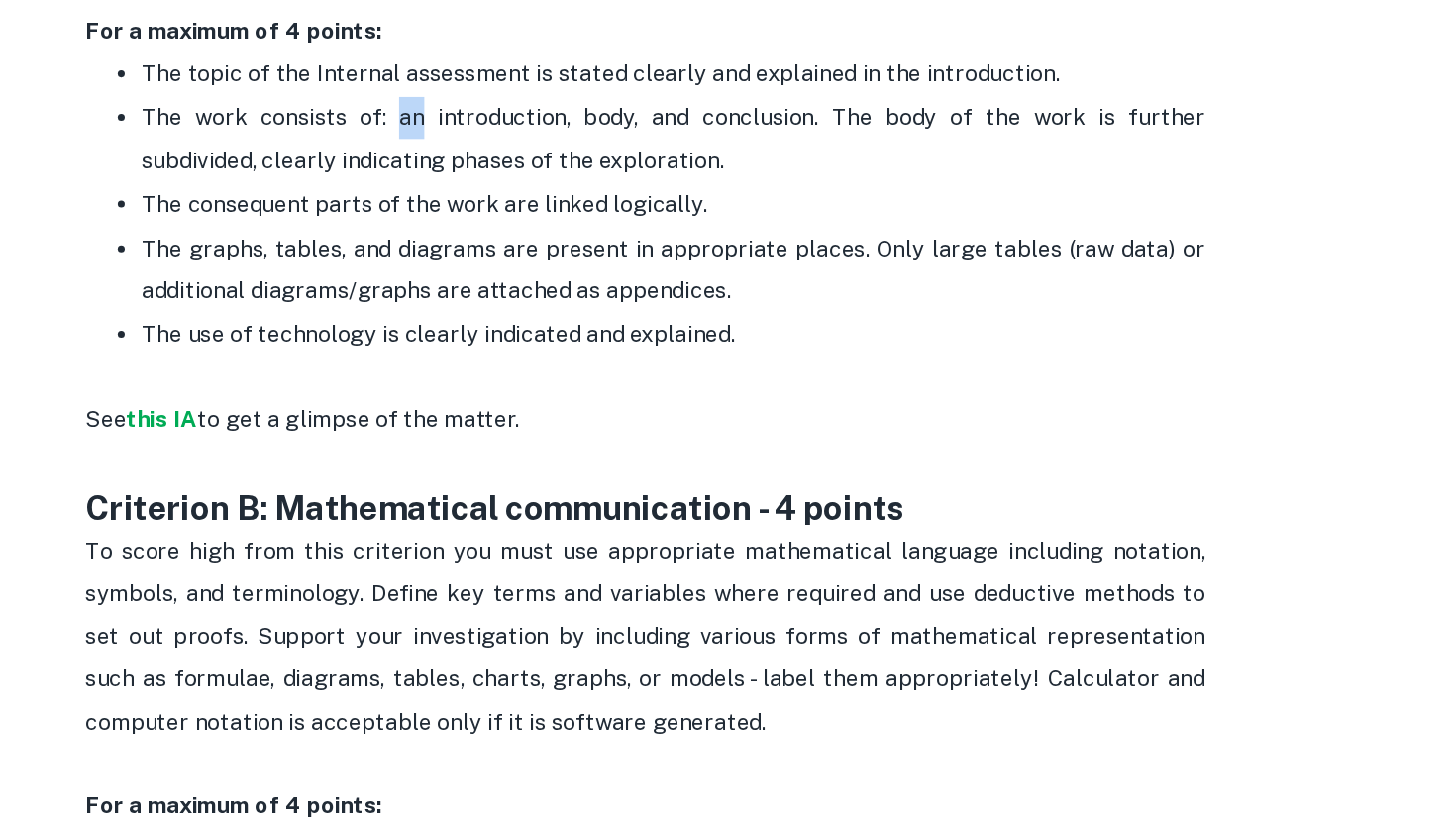 click on "The work consists of: an introduction, body, and conclusion. The body of the work is further subdivided, clearly indicating phases of the exploration." at bounding box center [748, 339] 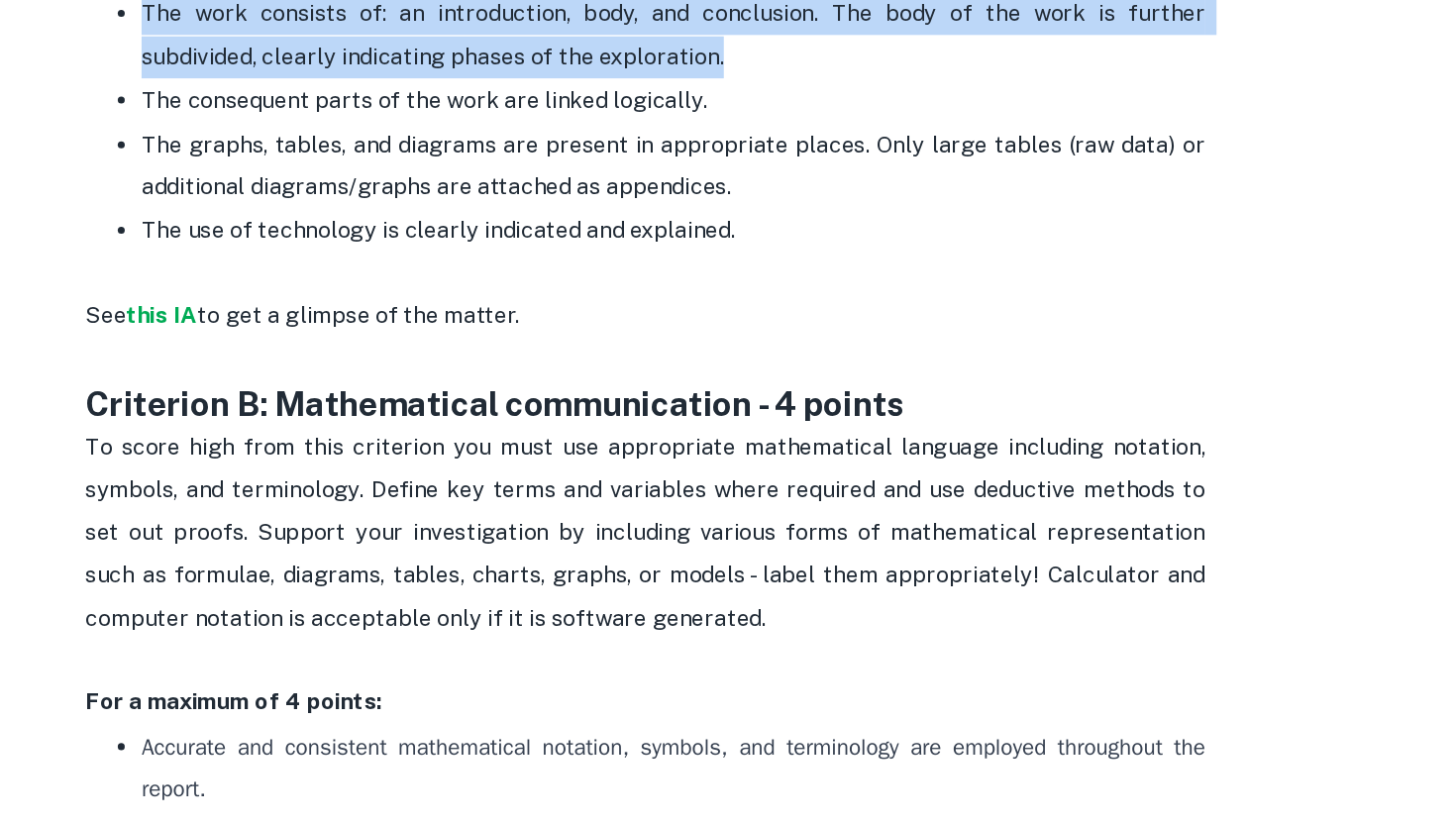 scroll, scrollTop: 1162, scrollLeft: 0, axis: vertical 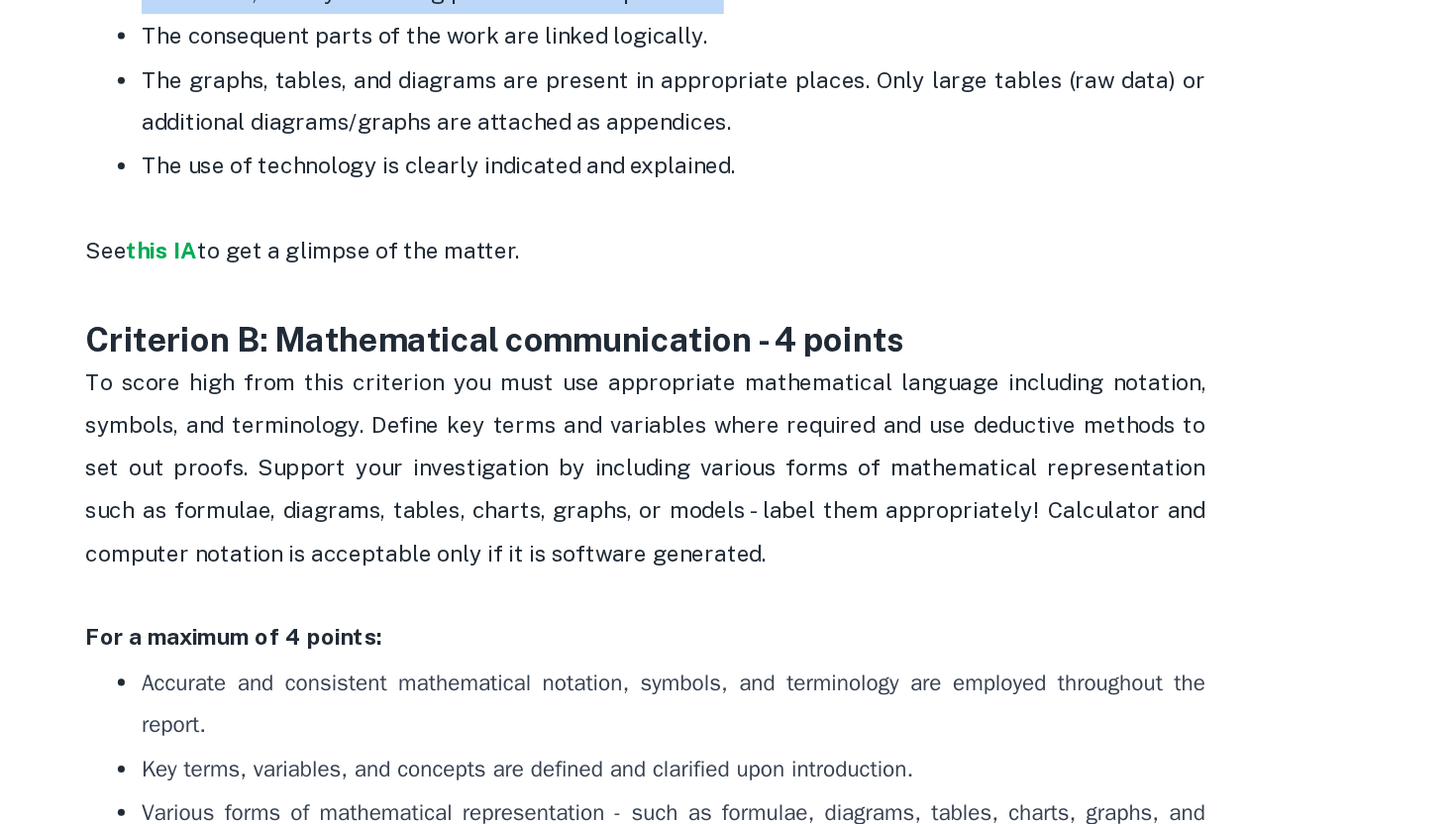 click on "The graphs, tables, and diagrams are present in appropriate places. Only large tables (raw data) or additional diagrams/graphs are attached as appendices." at bounding box center (750, 312) 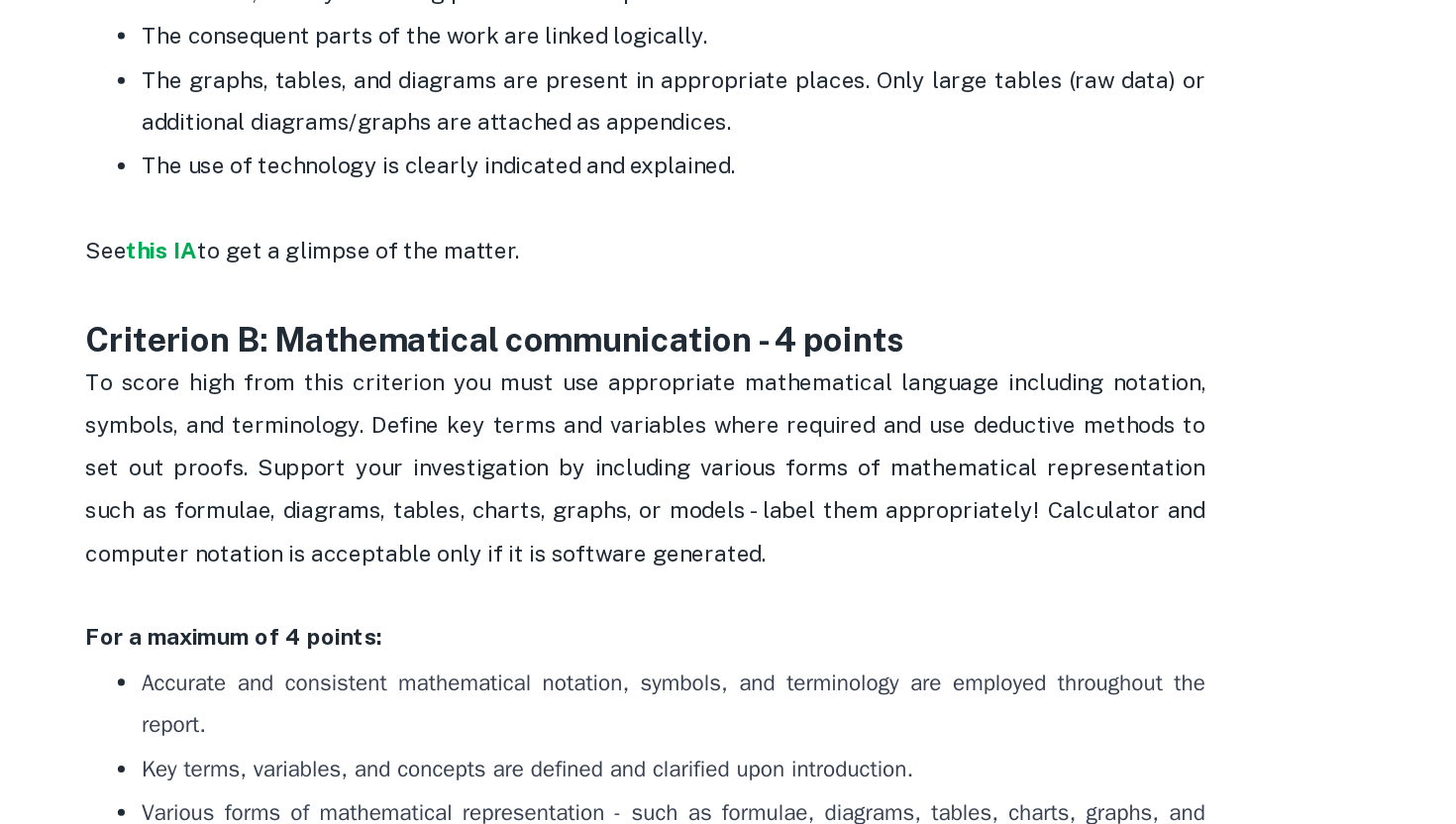 click on "The graphs, tables, and diagrams are present in appropriate places. Only large tables (raw data) or additional diagrams/graphs are attached as appendices." at bounding box center [750, 312] 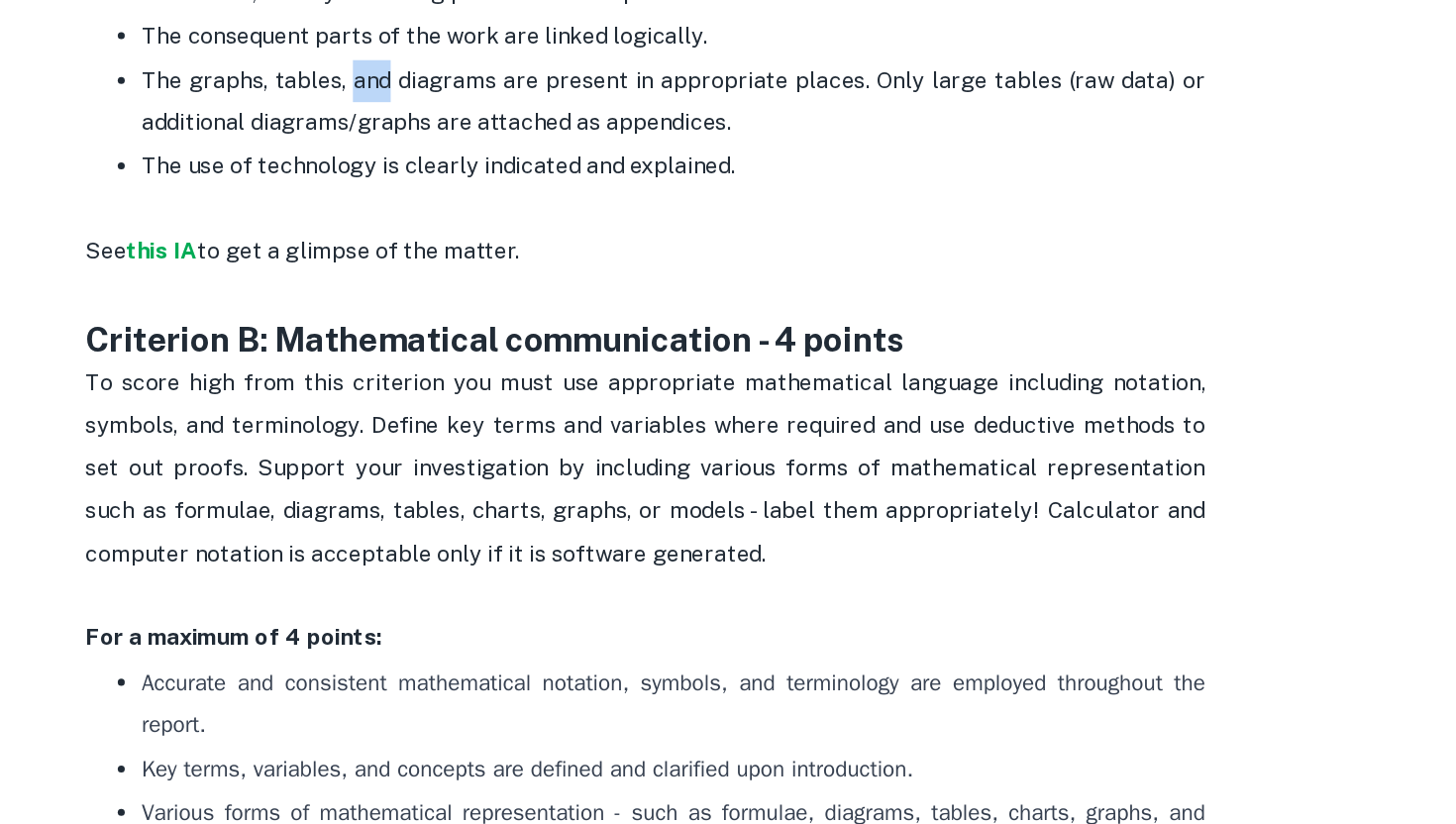 click on "The graphs, tables, and diagrams are present in appropriate places. Only large tables (raw data) or additional diagrams/graphs are attached as appendices." at bounding box center [750, 312] 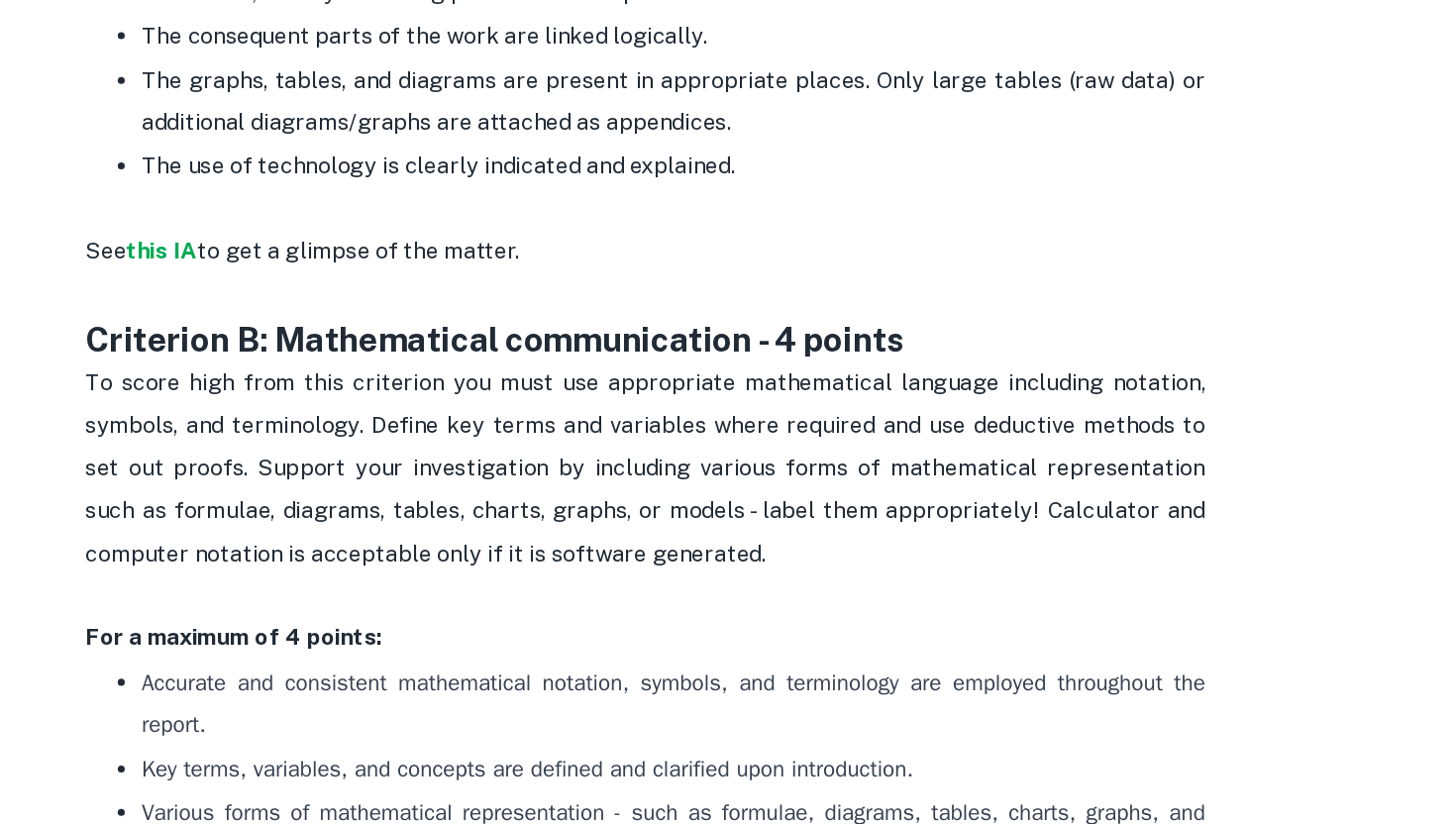 click on "The graphs, tables, and diagrams are present in appropriate places. Only large tables (raw data) or additional diagrams/graphs are attached as appendices." at bounding box center [750, 312] 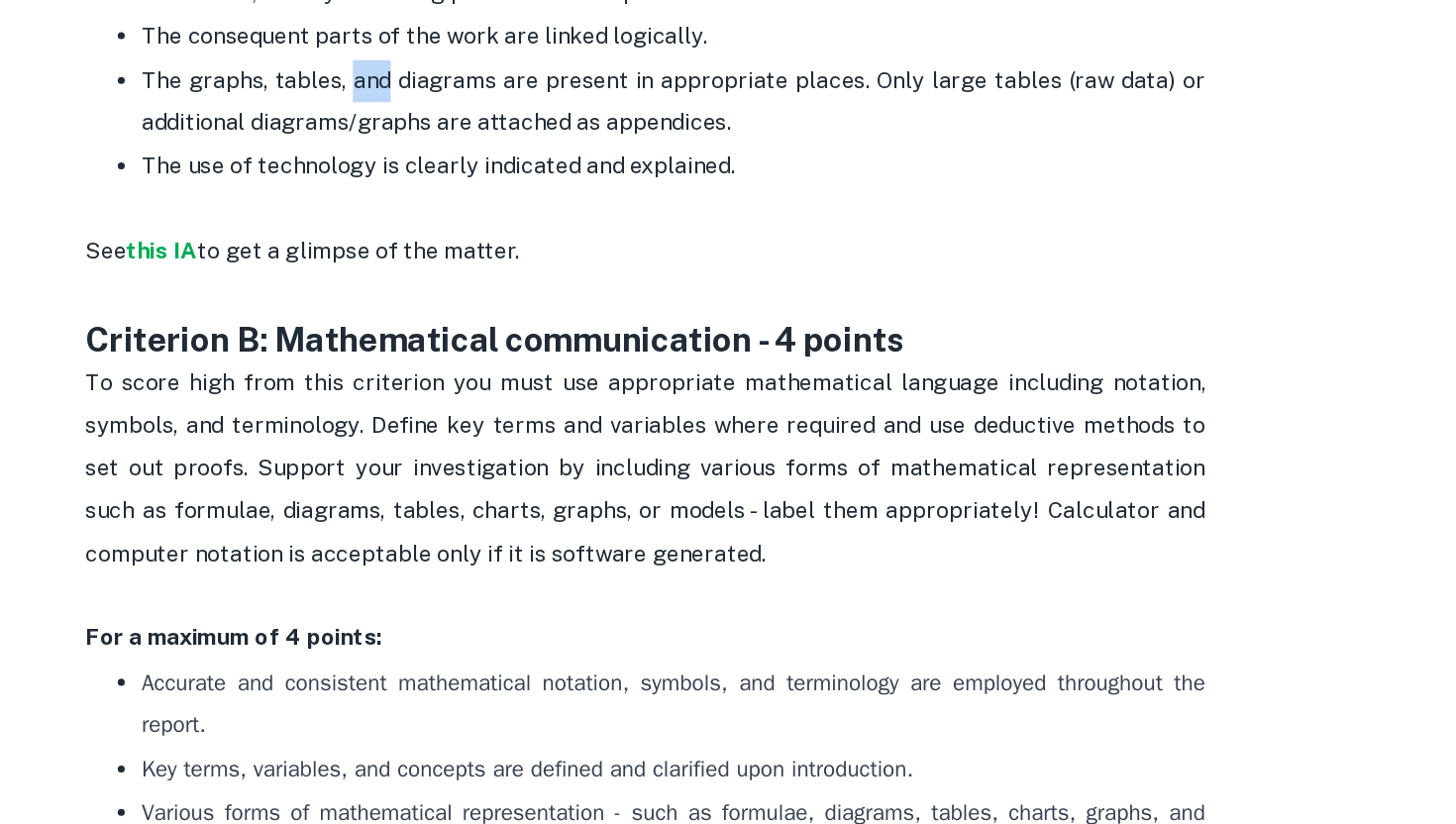 click on "The graphs, tables, and diagrams are present in appropriate places. Only large tables (raw data) or additional diagrams/graphs are attached as appendices." at bounding box center [750, 312] 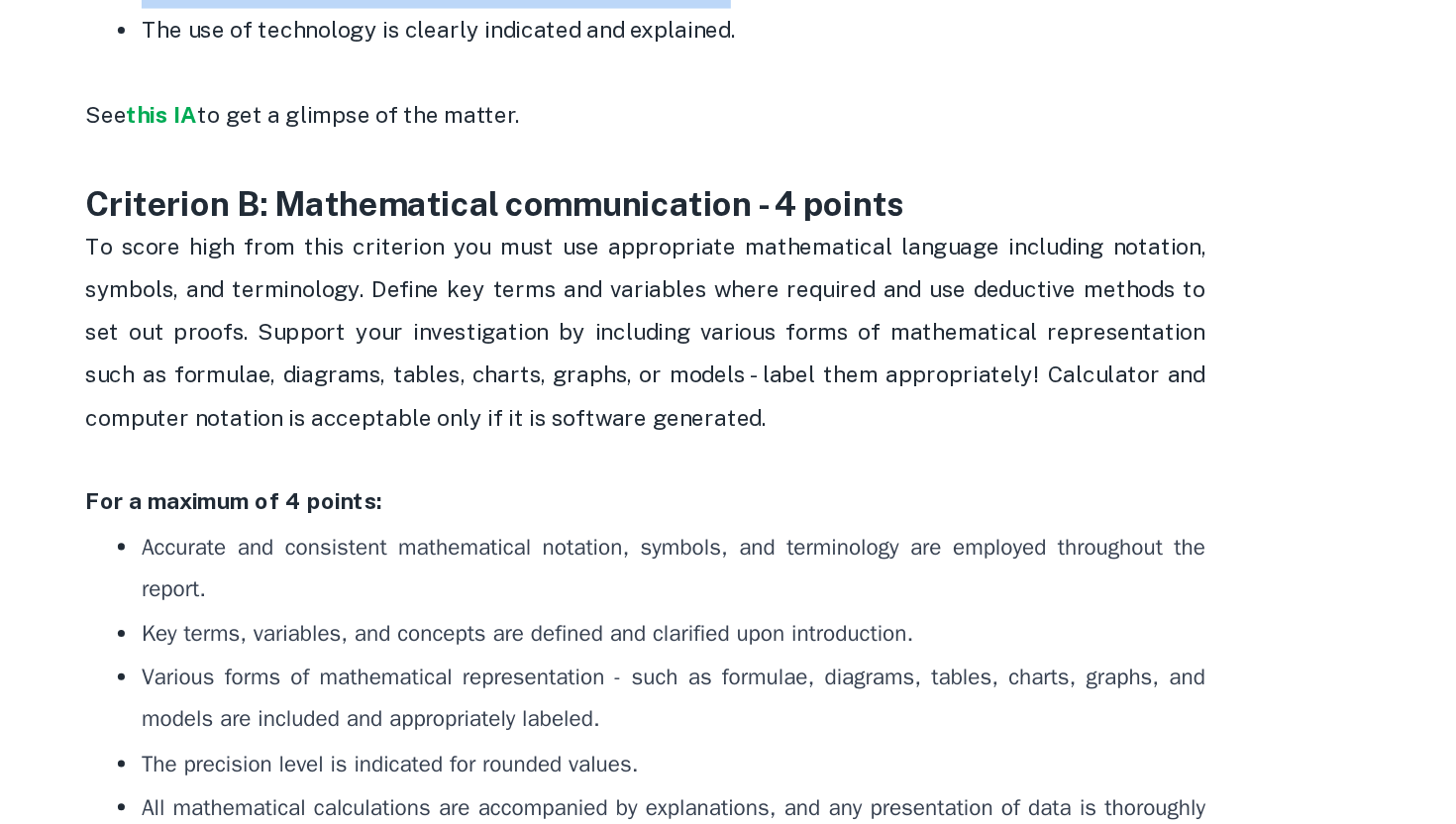 scroll, scrollTop: 1263, scrollLeft: 0, axis: vertical 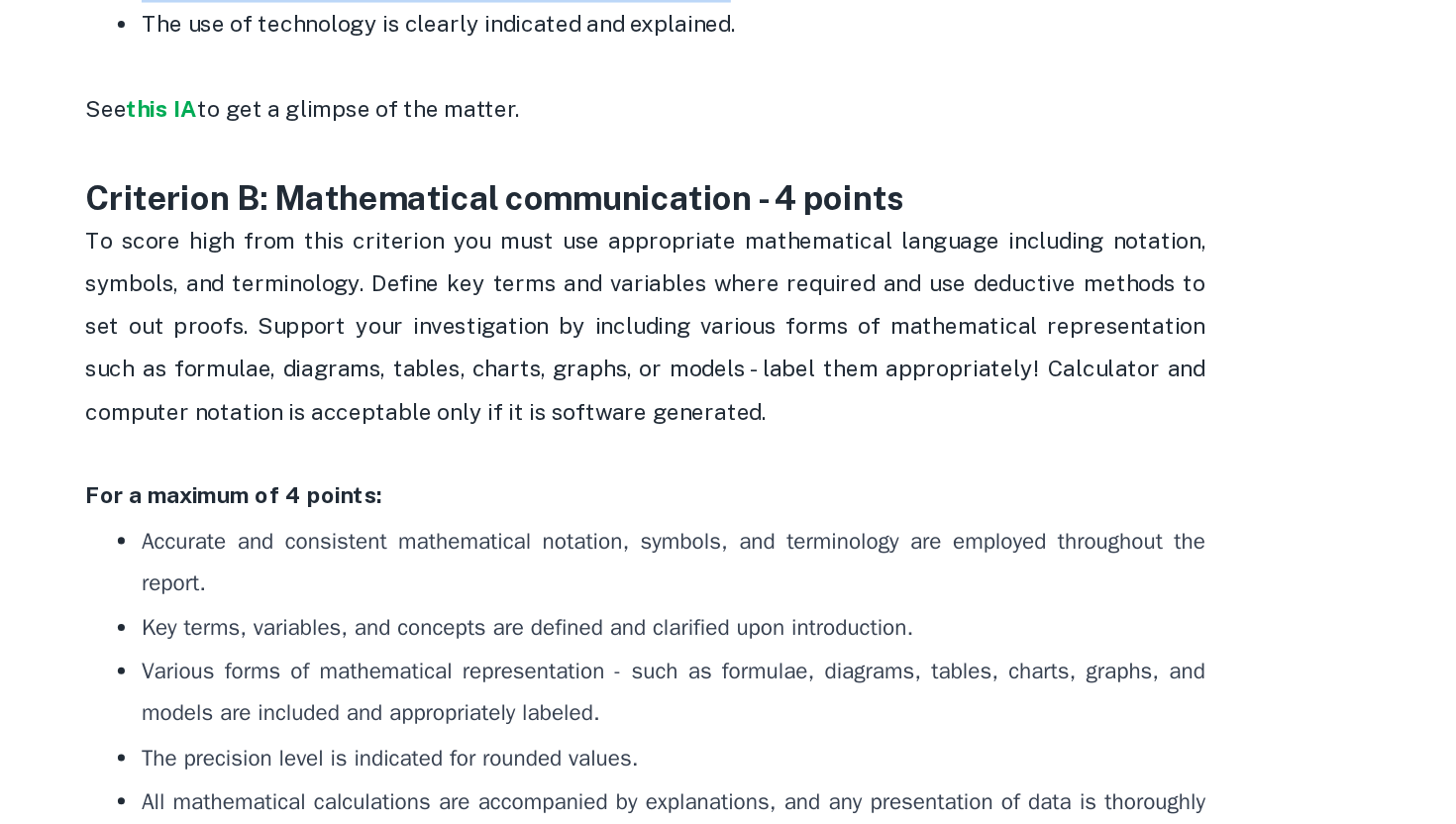 click on "The use of technology is clearly indicated and explained." at bounding box center (581, 257) 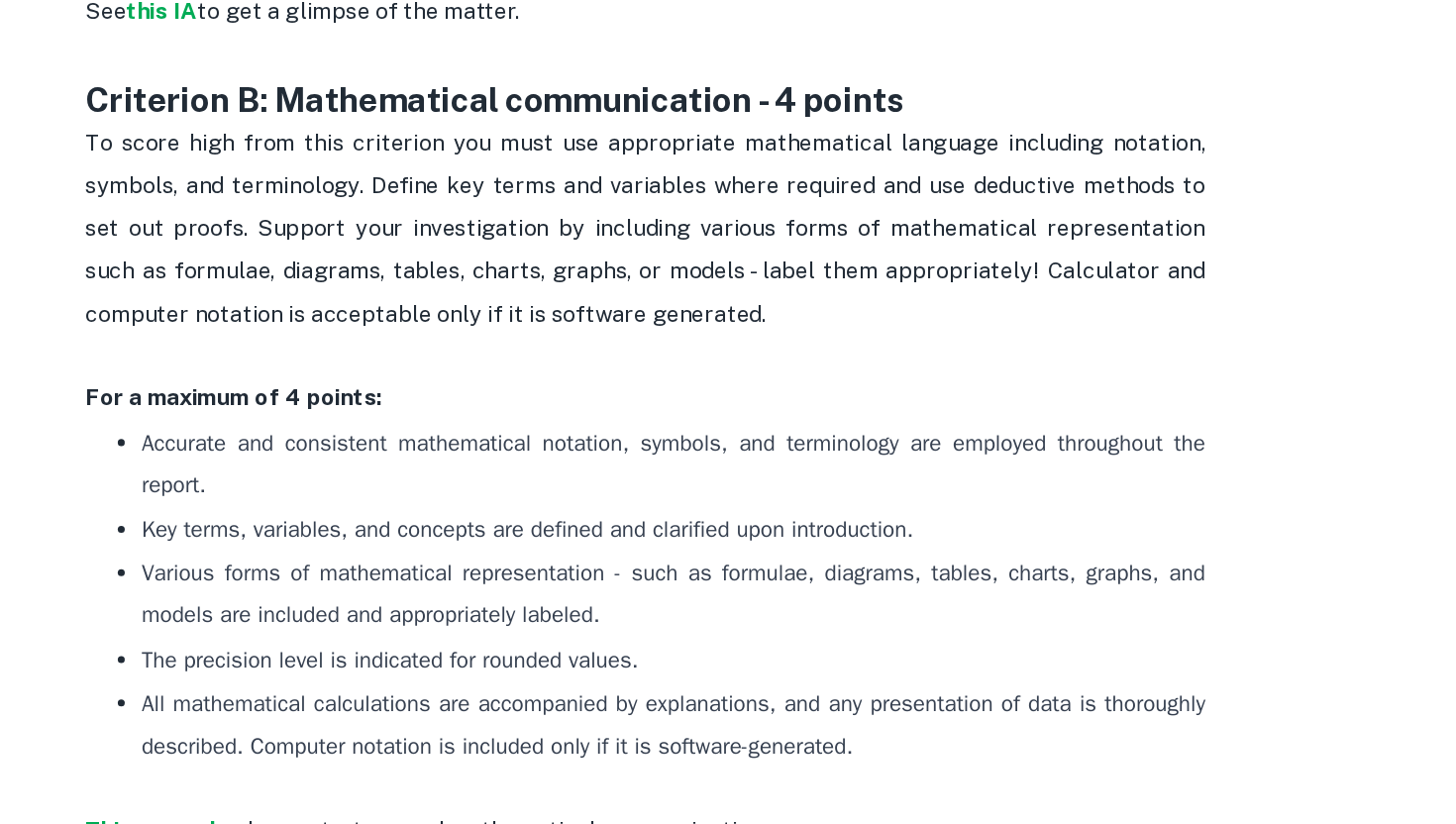 scroll, scrollTop: 1519, scrollLeft: 0, axis: vertical 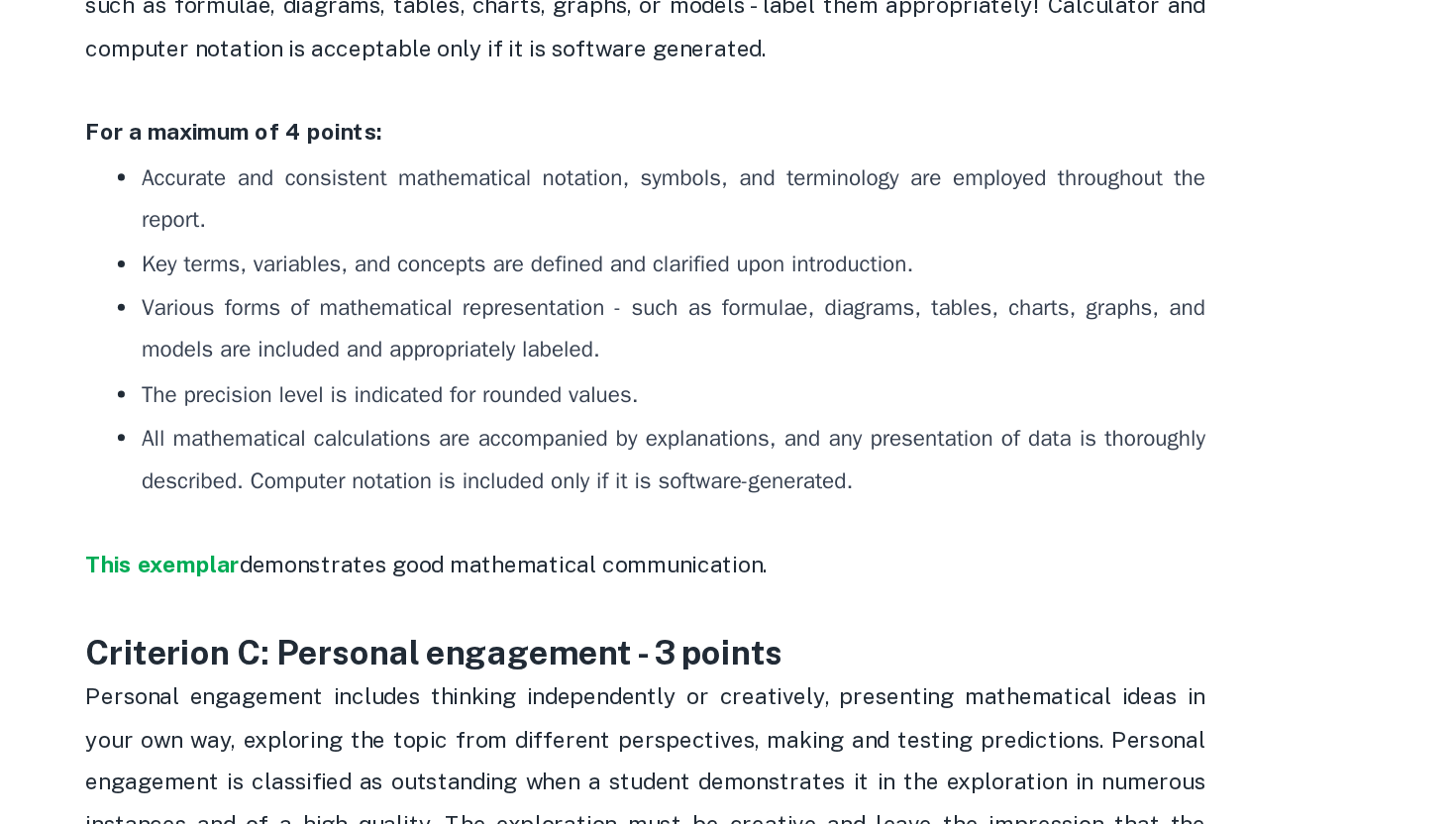 click on "The graphs, tables, and diagrams are present in appropriate places. Only large tables (raw data) or additional diagrams/graphs are attached as appendices." at bounding box center (750, -46) 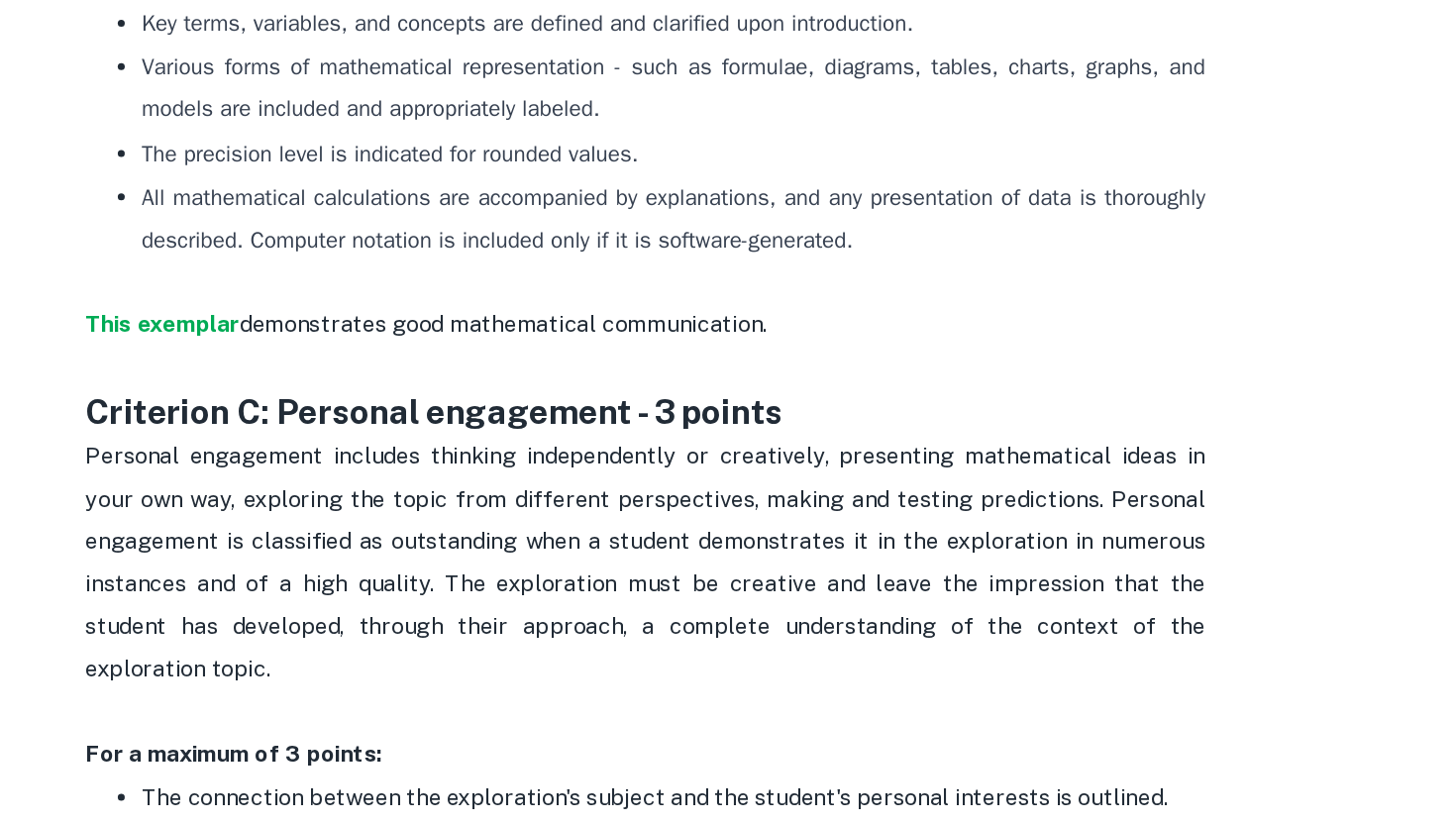 scroll, scrollTop: 1691, scrollLeft: 0, axis: vertical 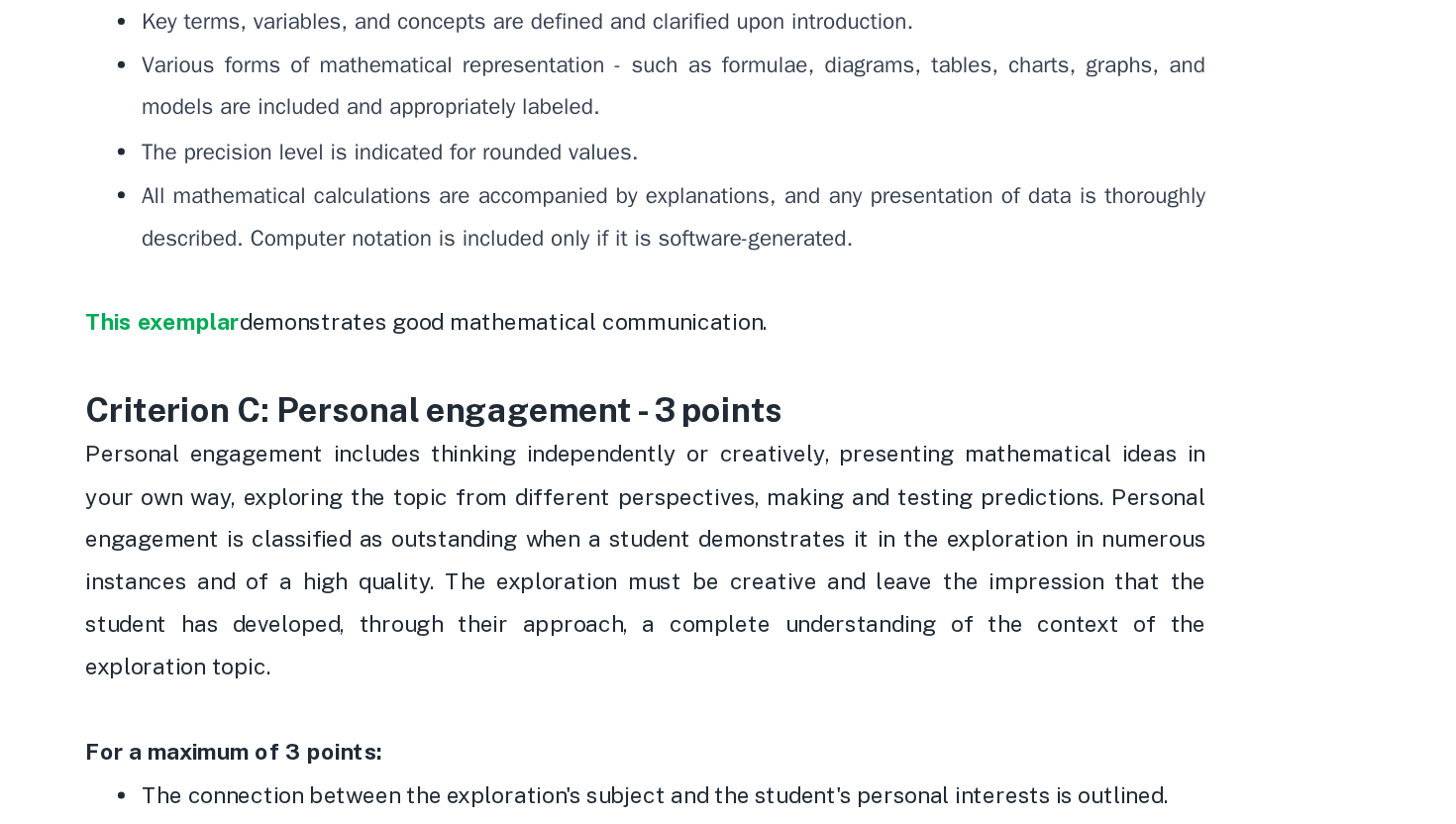 click on "Accurate and consistent mathematical notation, symbols, and terminology are employed throughout the report." at bounding box center [748, 210] 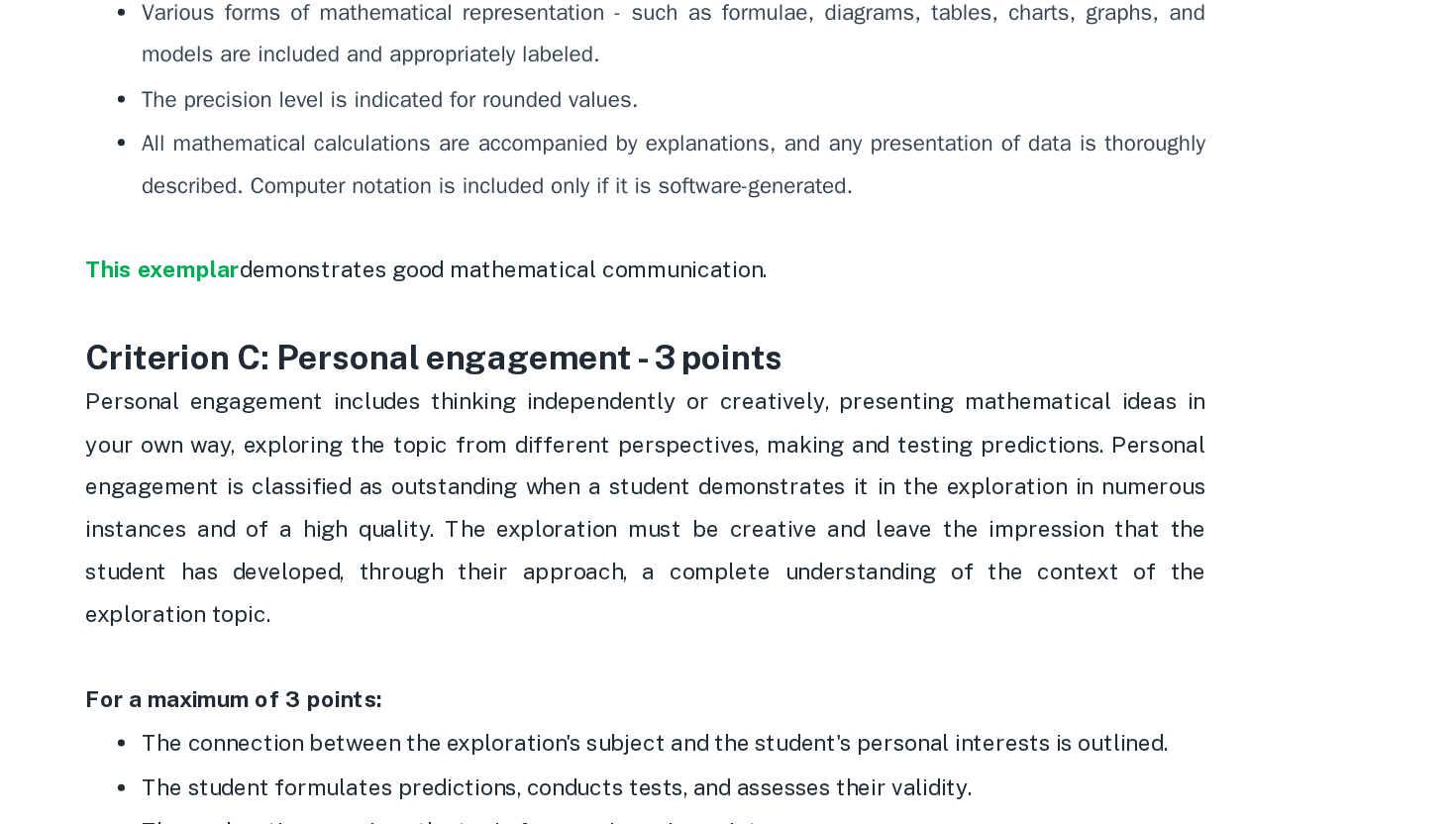 click on "Accurate and consistent mathematical notation, symbols, and terminology are employed throughout the report." at bounding box center (748, 172) 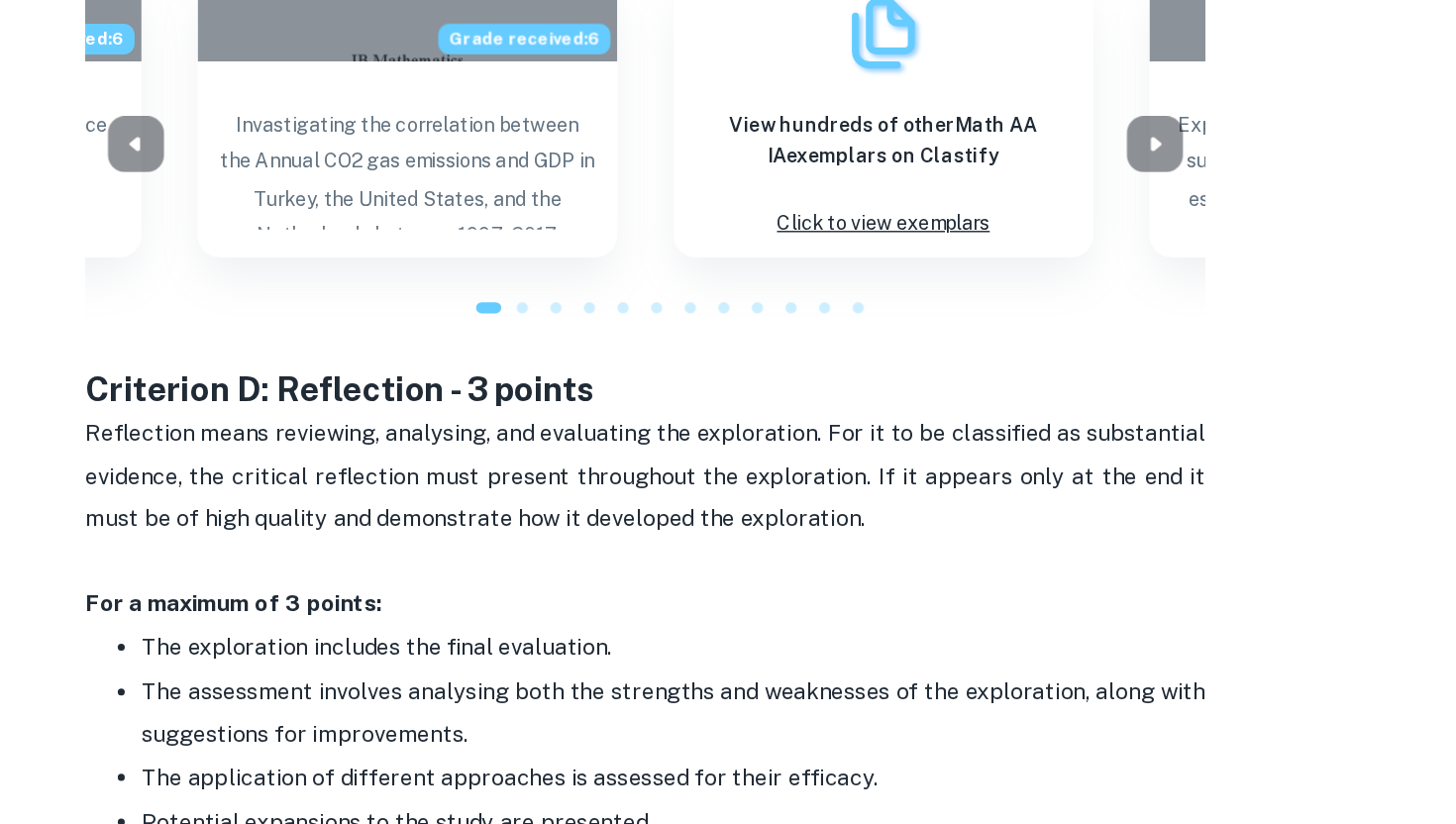 scroll, scrollTop: 2668, scrollLeft: 0, axis: vertical 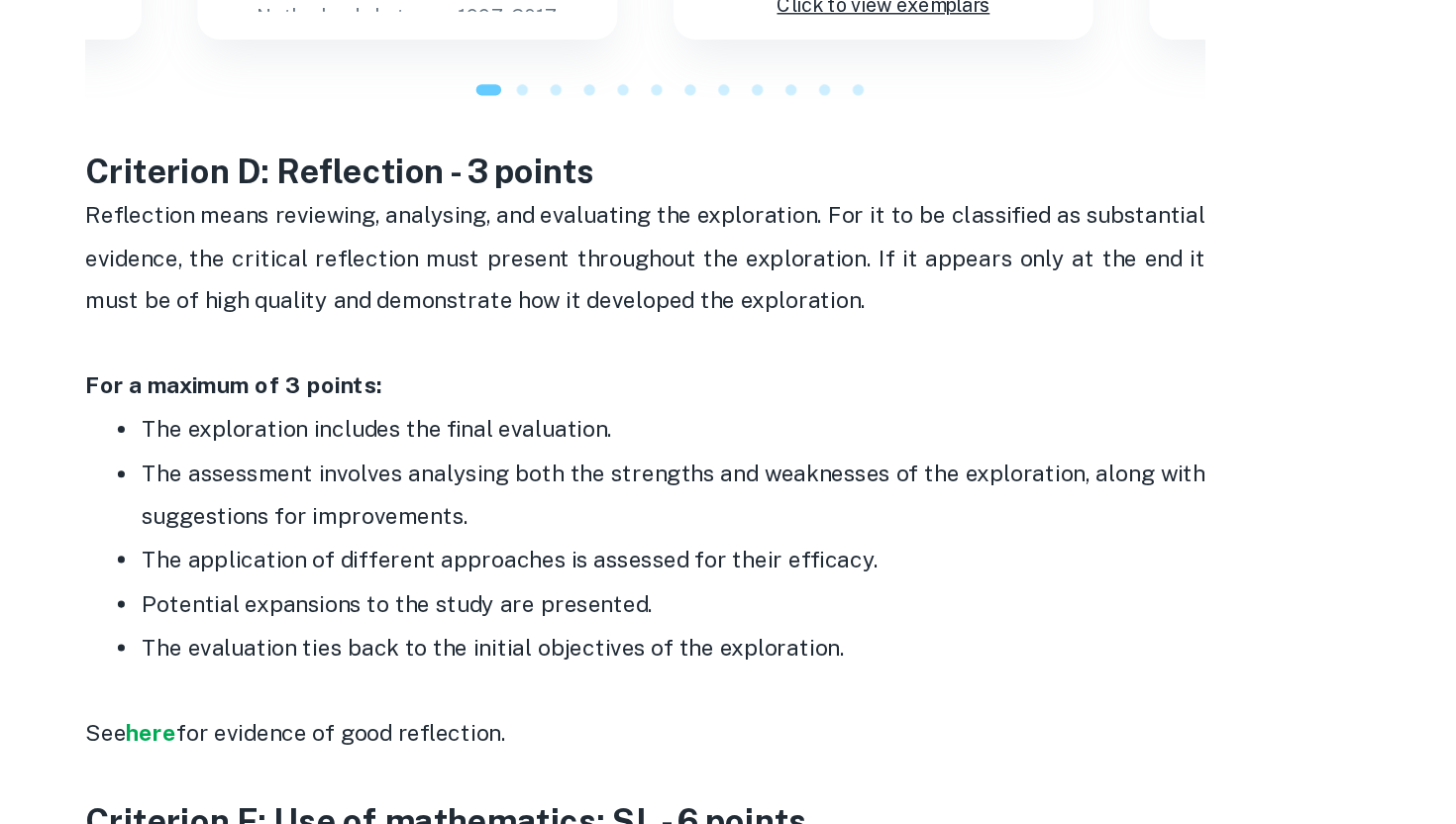 click on "The connection between the exploration's subject and the student's personal interests is outlined." at bounding box center [748, -173] 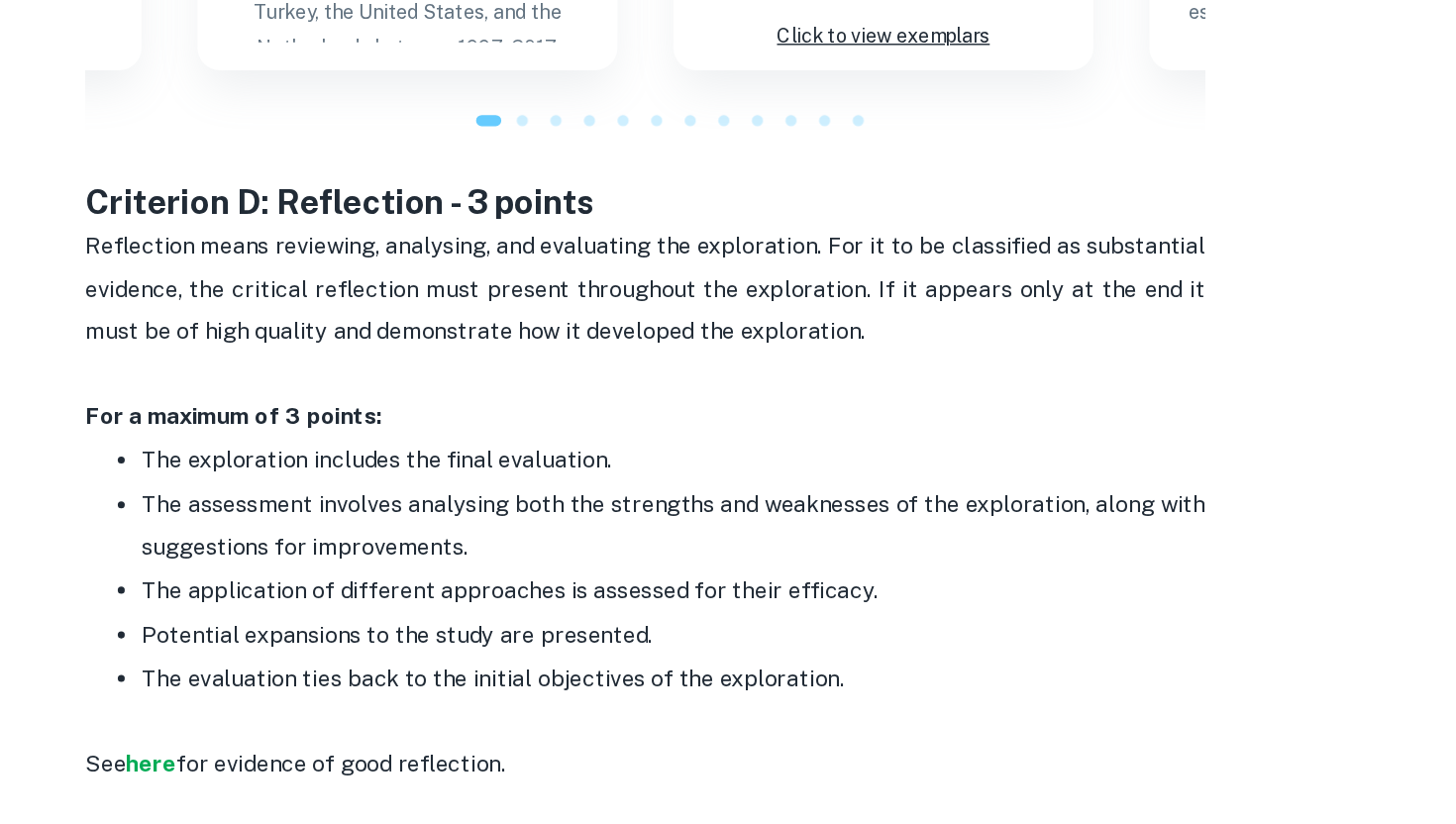 click on "The student formulates predictions, conducts tests, and assesses their validity." at bounding box center [665, -143] 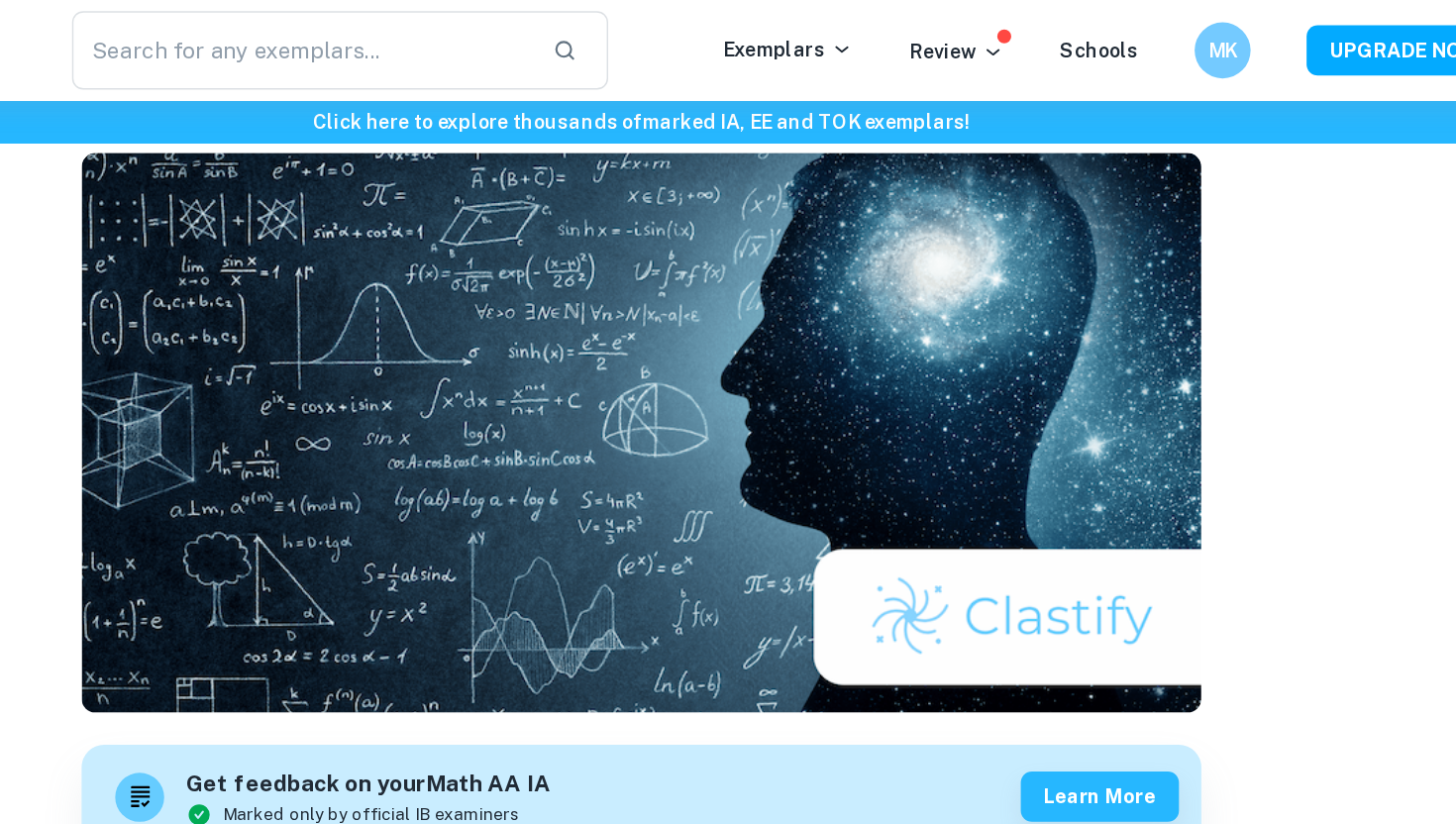 scroll, scrollTop: 0, scrollLeft: 0, axis: both 